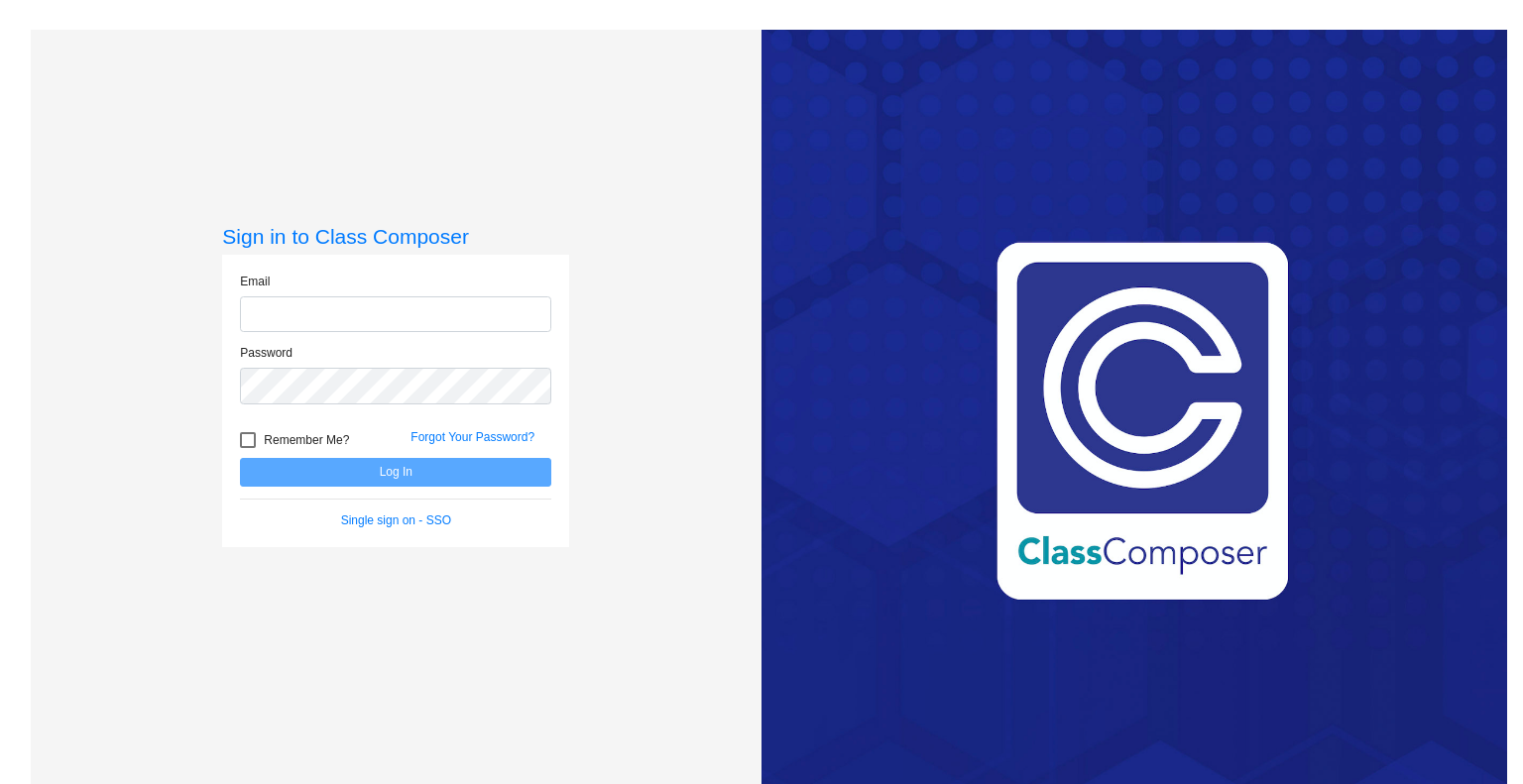 scroll, scrollTop: 0, scrollLeft: 0, axis: both 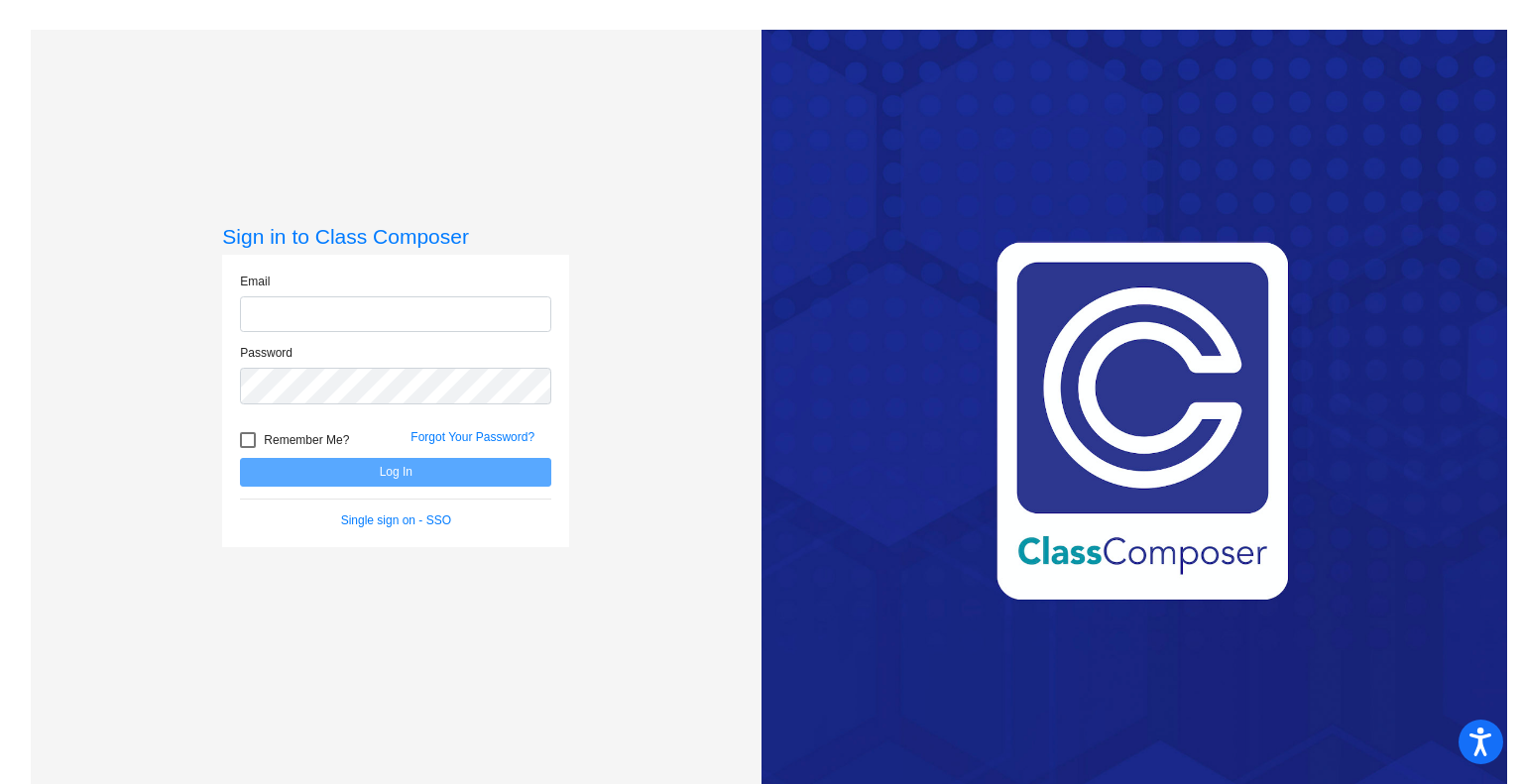 type on "[EMAIL]" 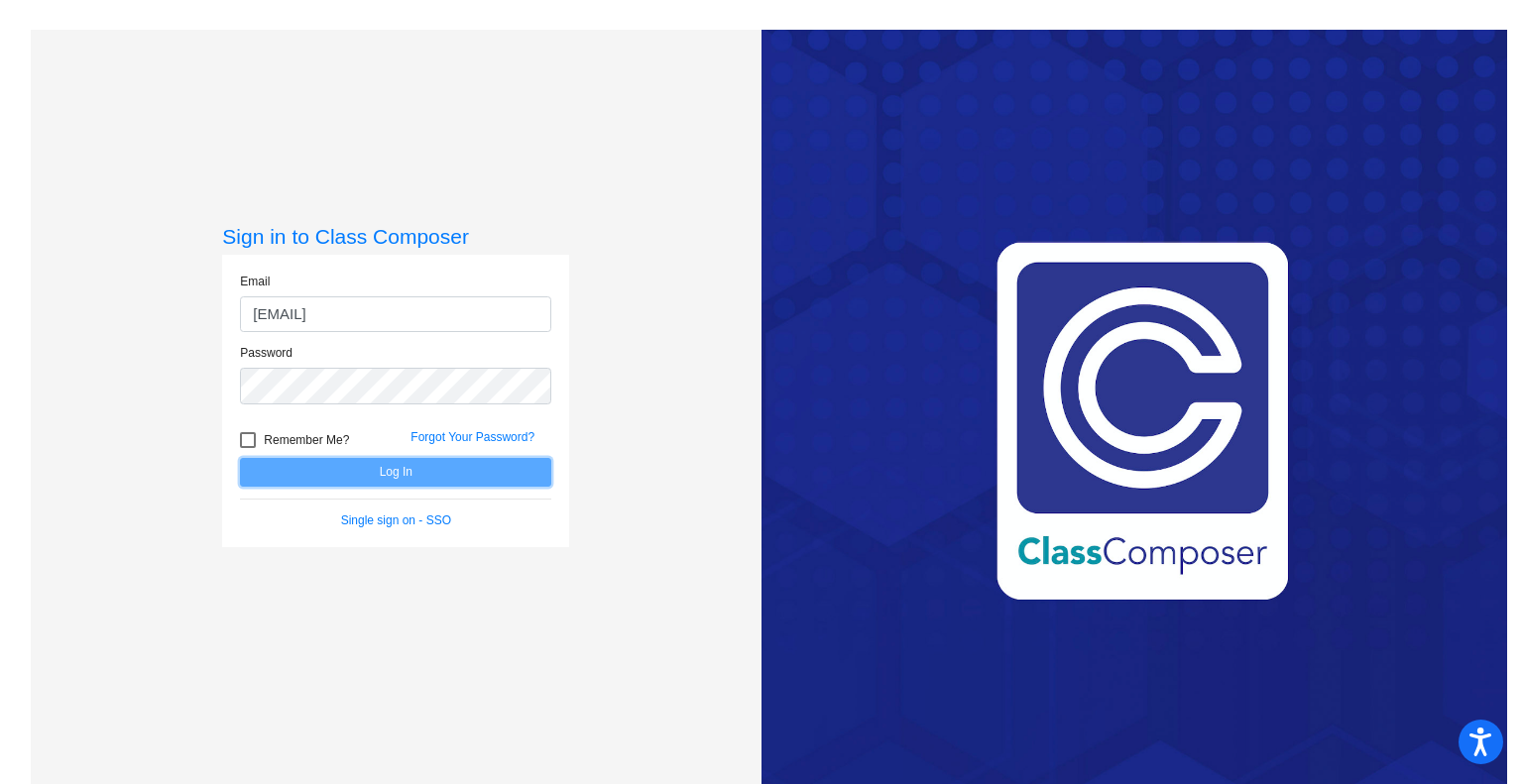 click on "Log In" 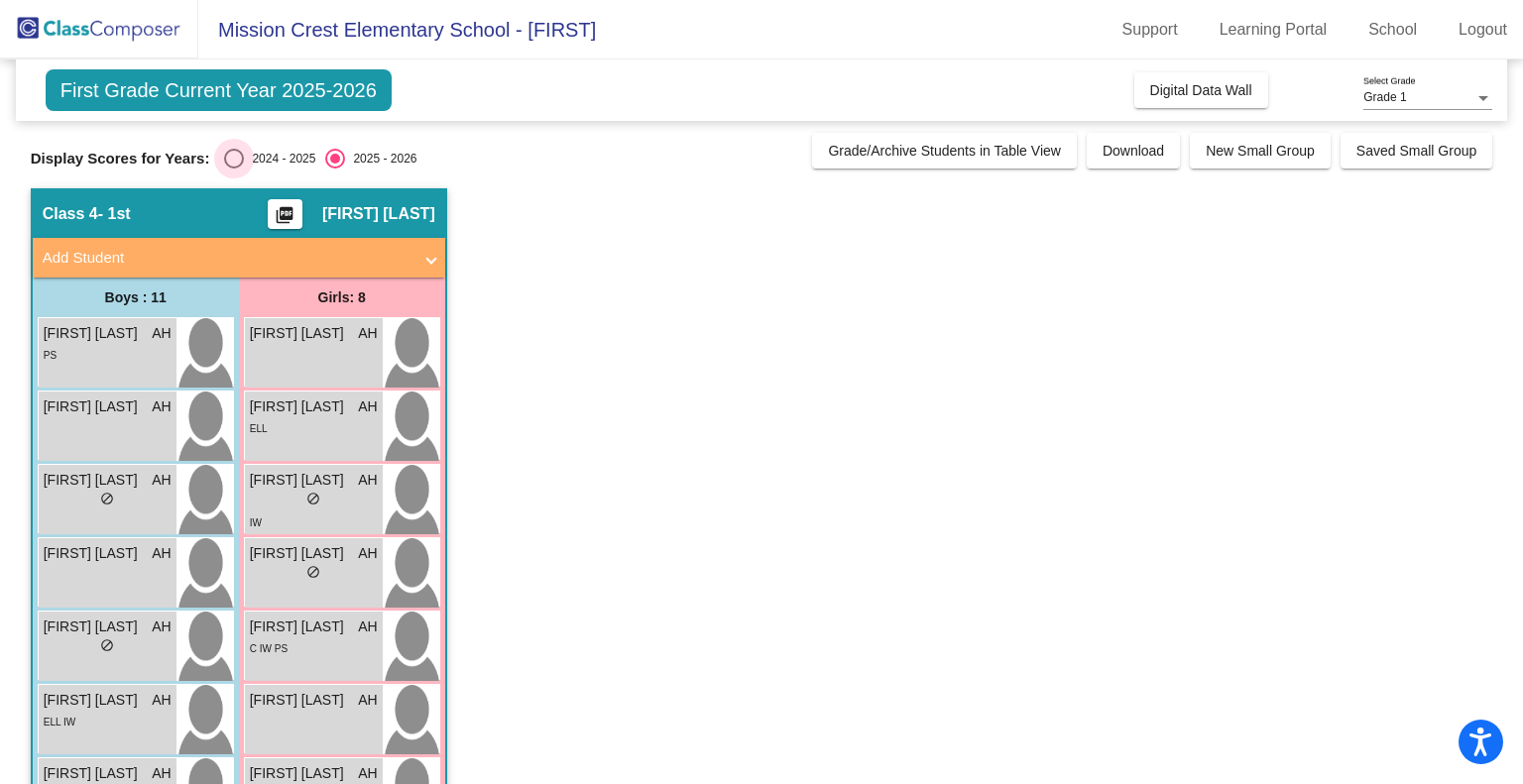 click on "2024 - 2025" at bounding box center (280, 159) 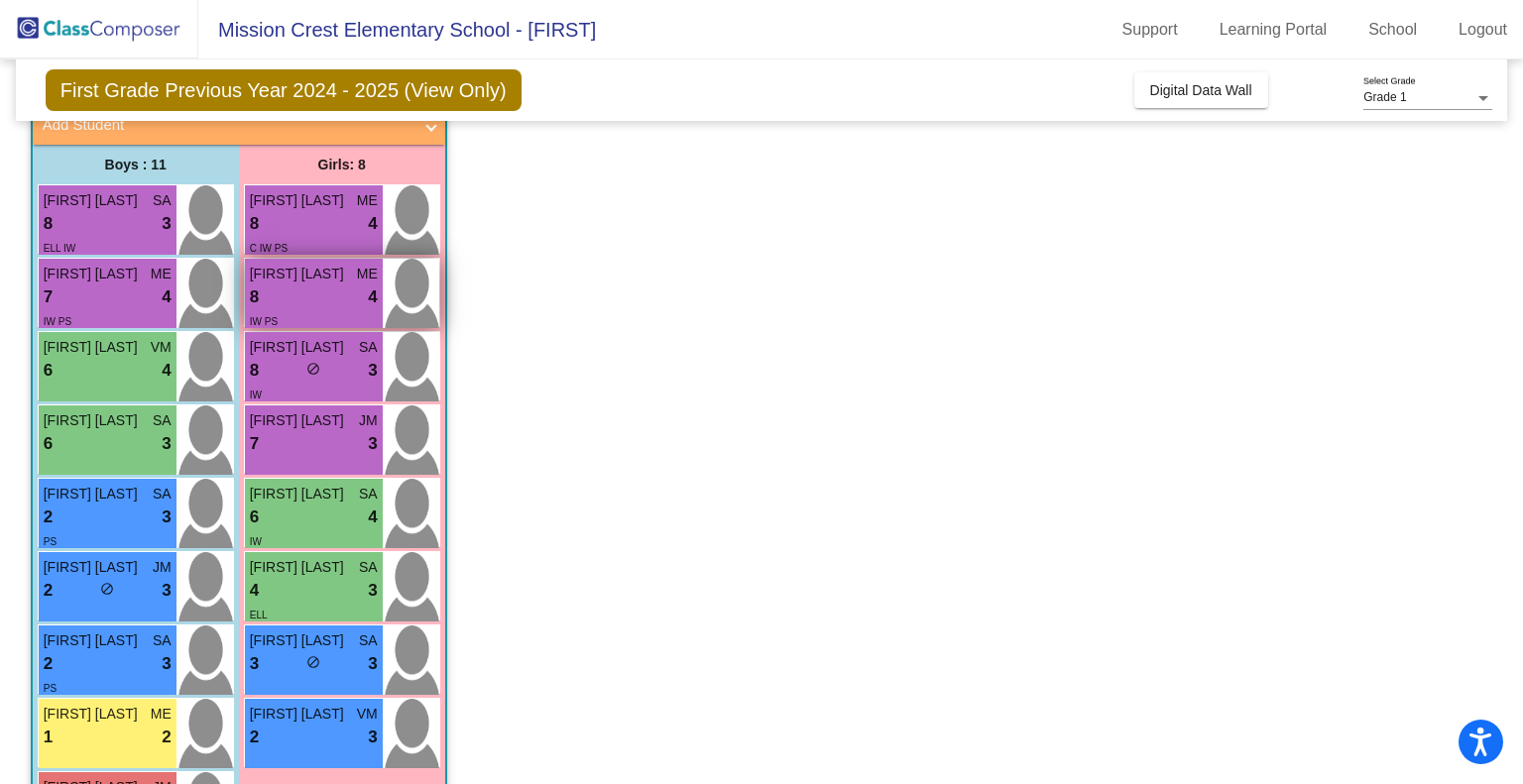scroll, scrollTop: 135, scrollLeft: 0, axis: vertical 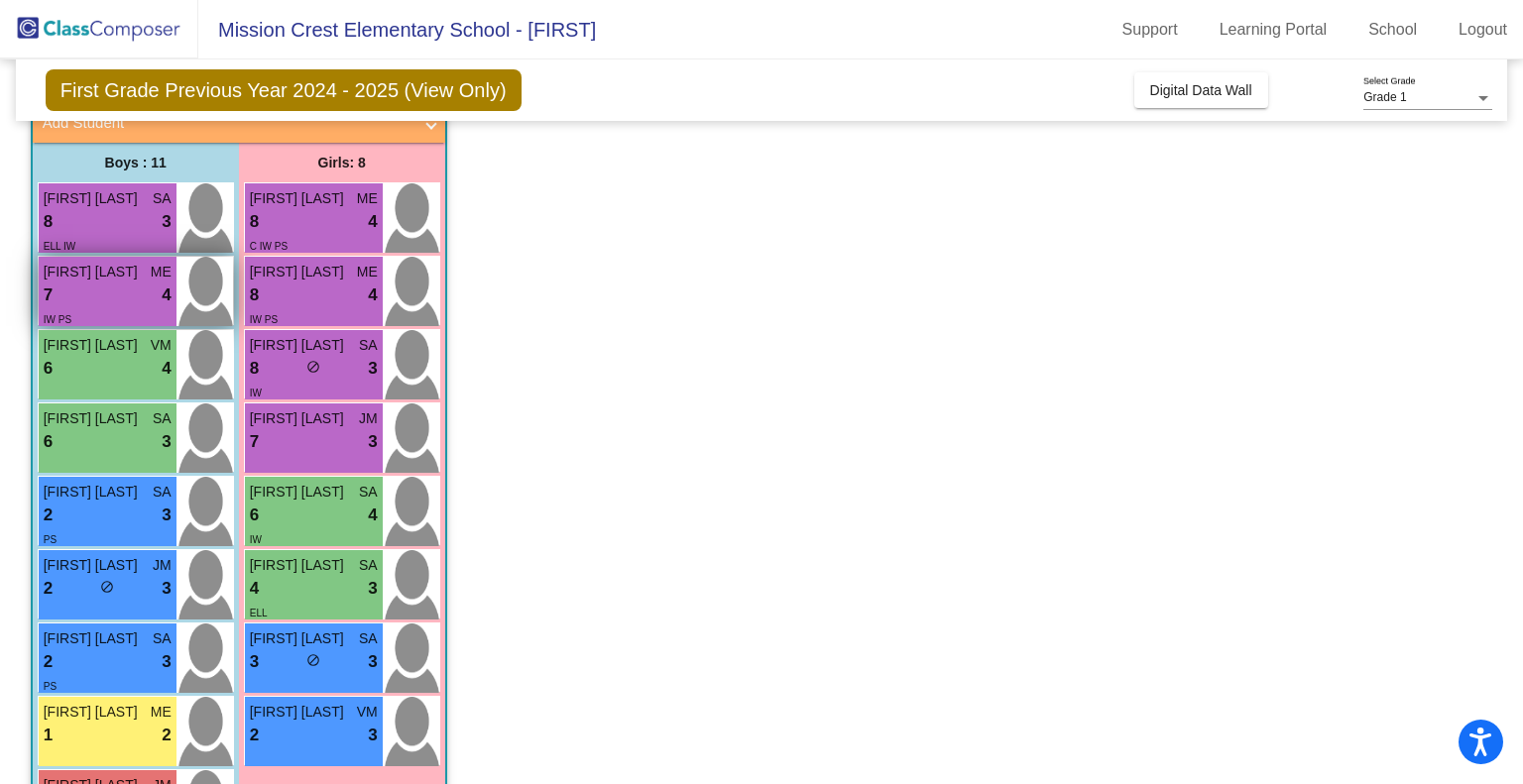 click on "4" at bounding box center [166, 295] 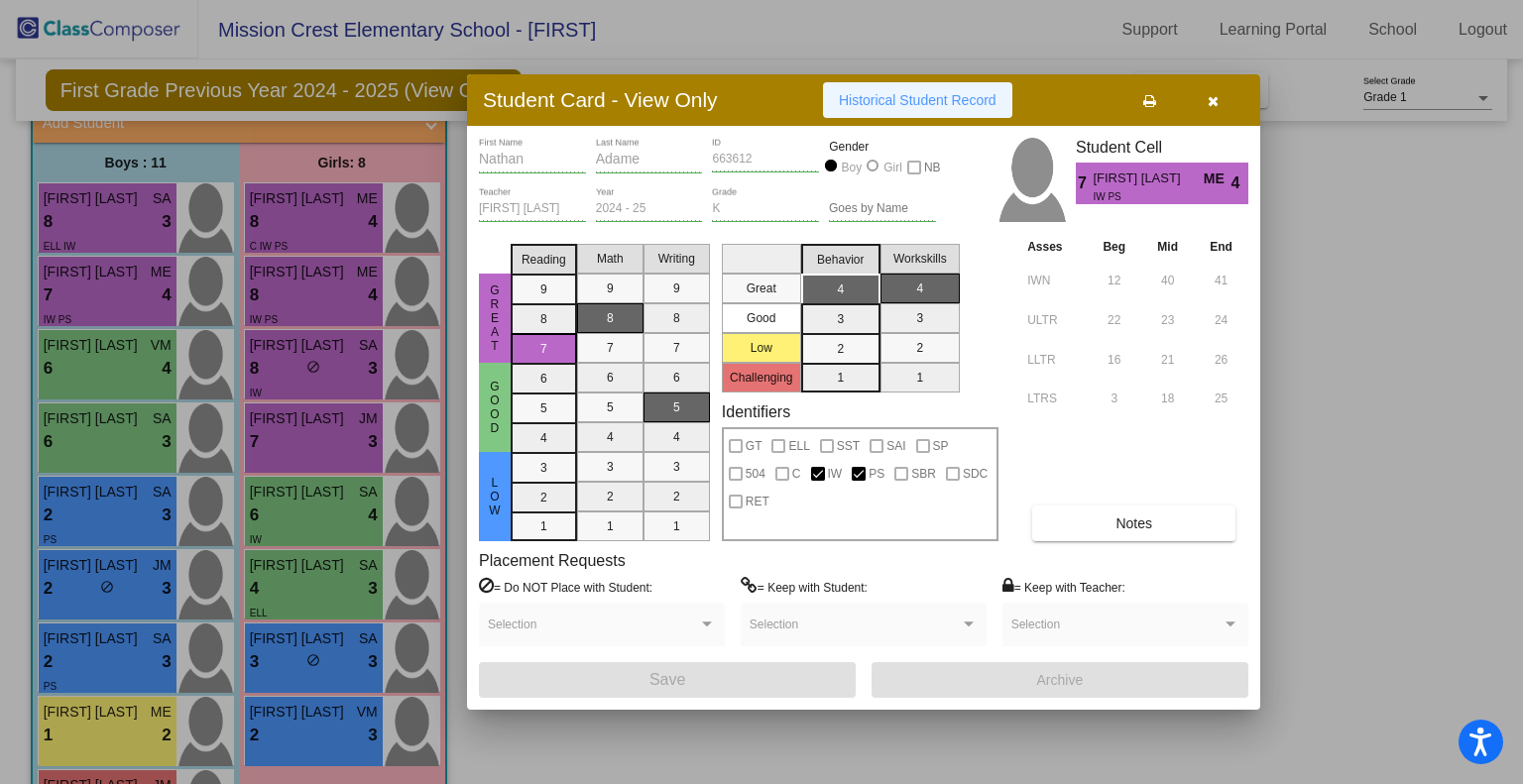 click on "Historical Student Record" at bounding box center (917, 100) 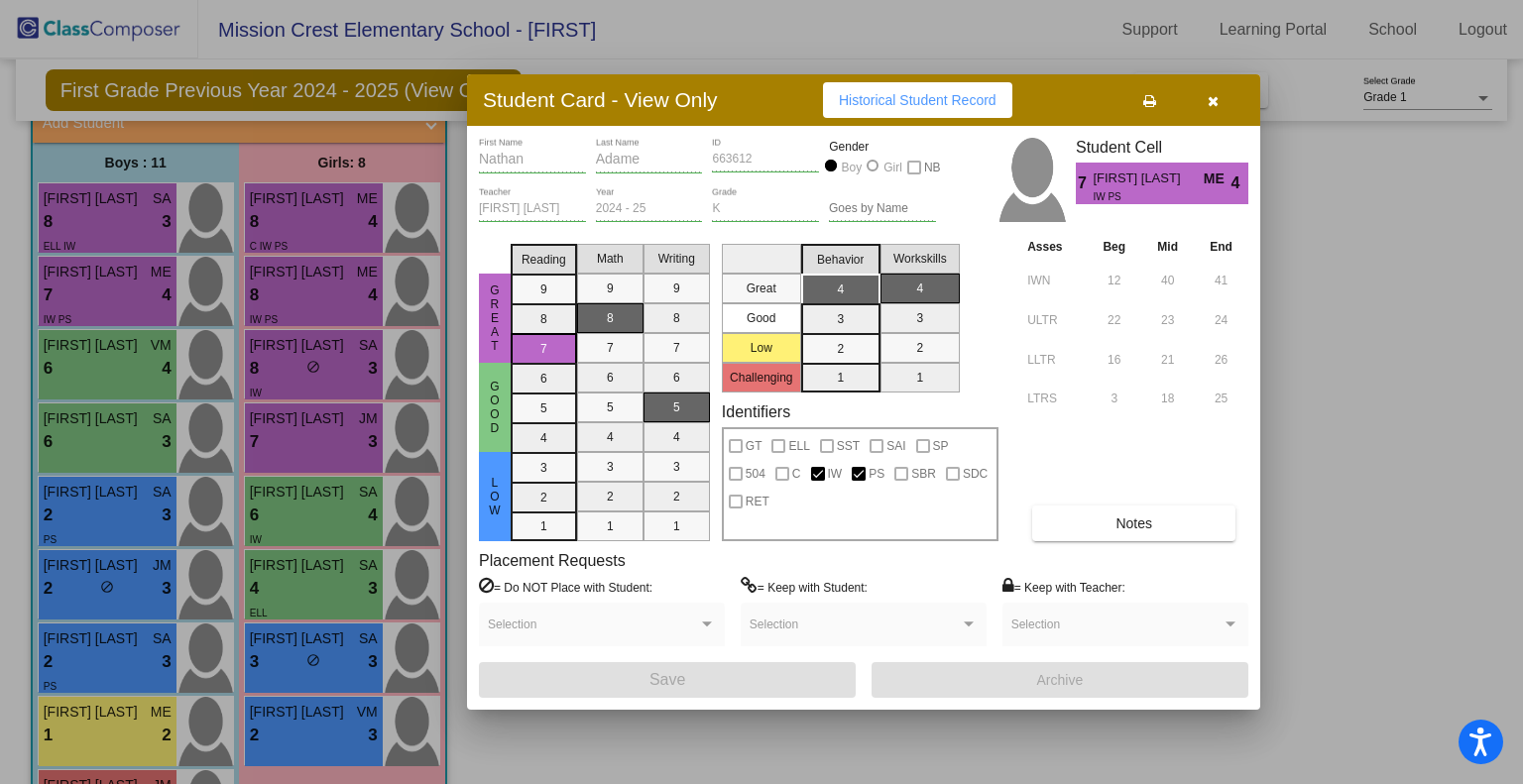 click at bounding box center [1213, 100] 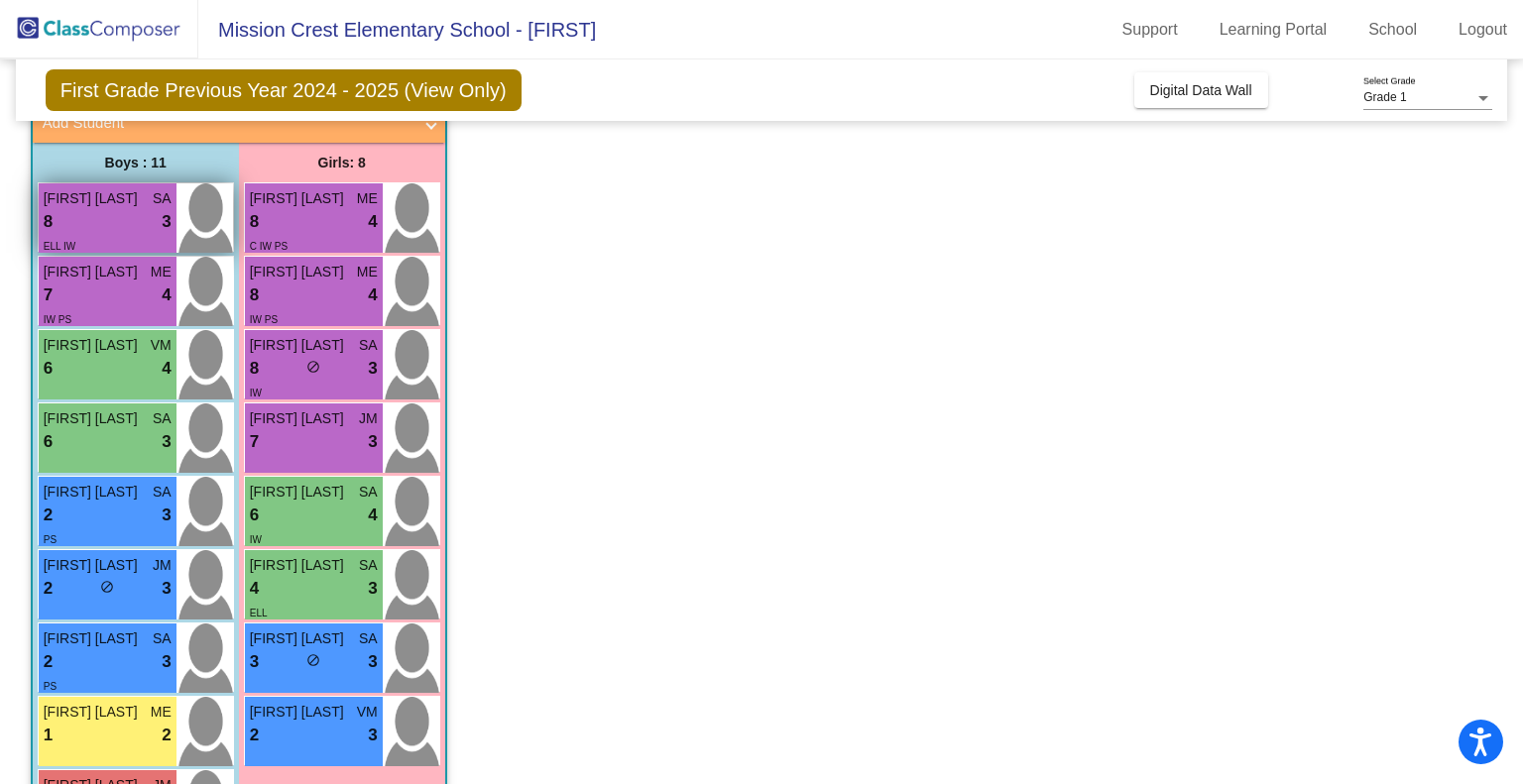 click on "8 lock do_not_disturb_alt 3" at bounding box center [107, 222] 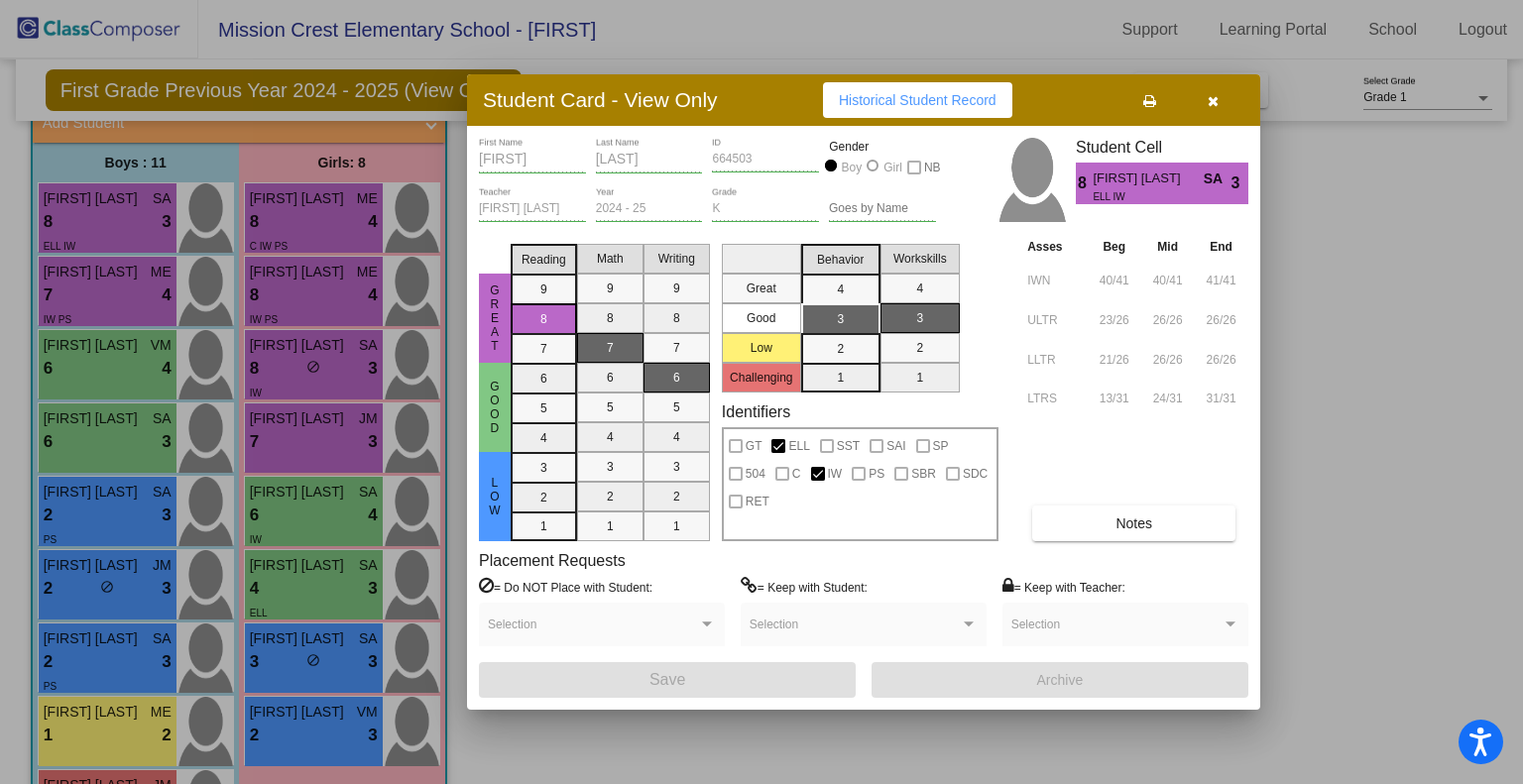 click on "Notes" at bounding box center (1133, 523) 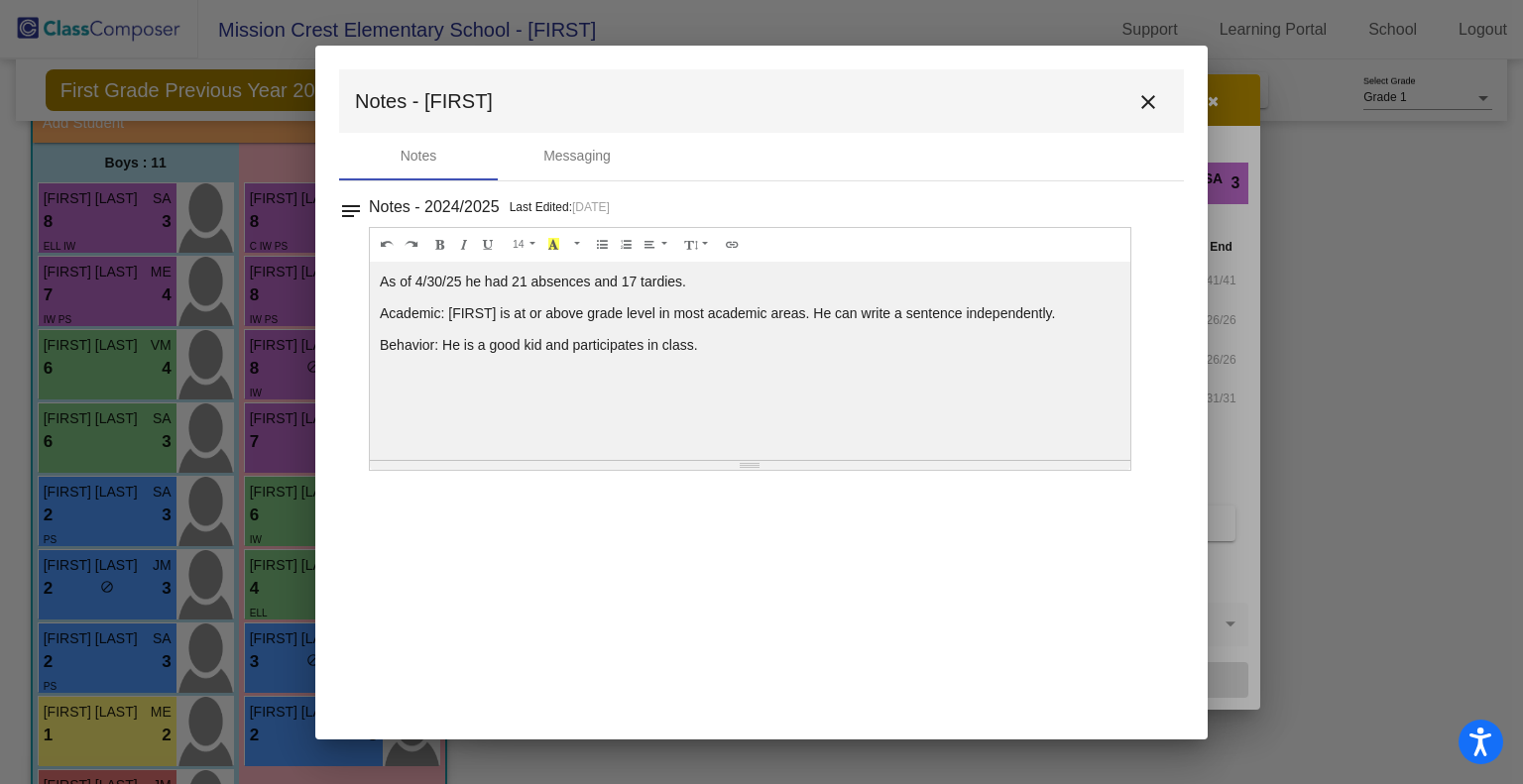 click on "close" at bounding box center [1148, 102] 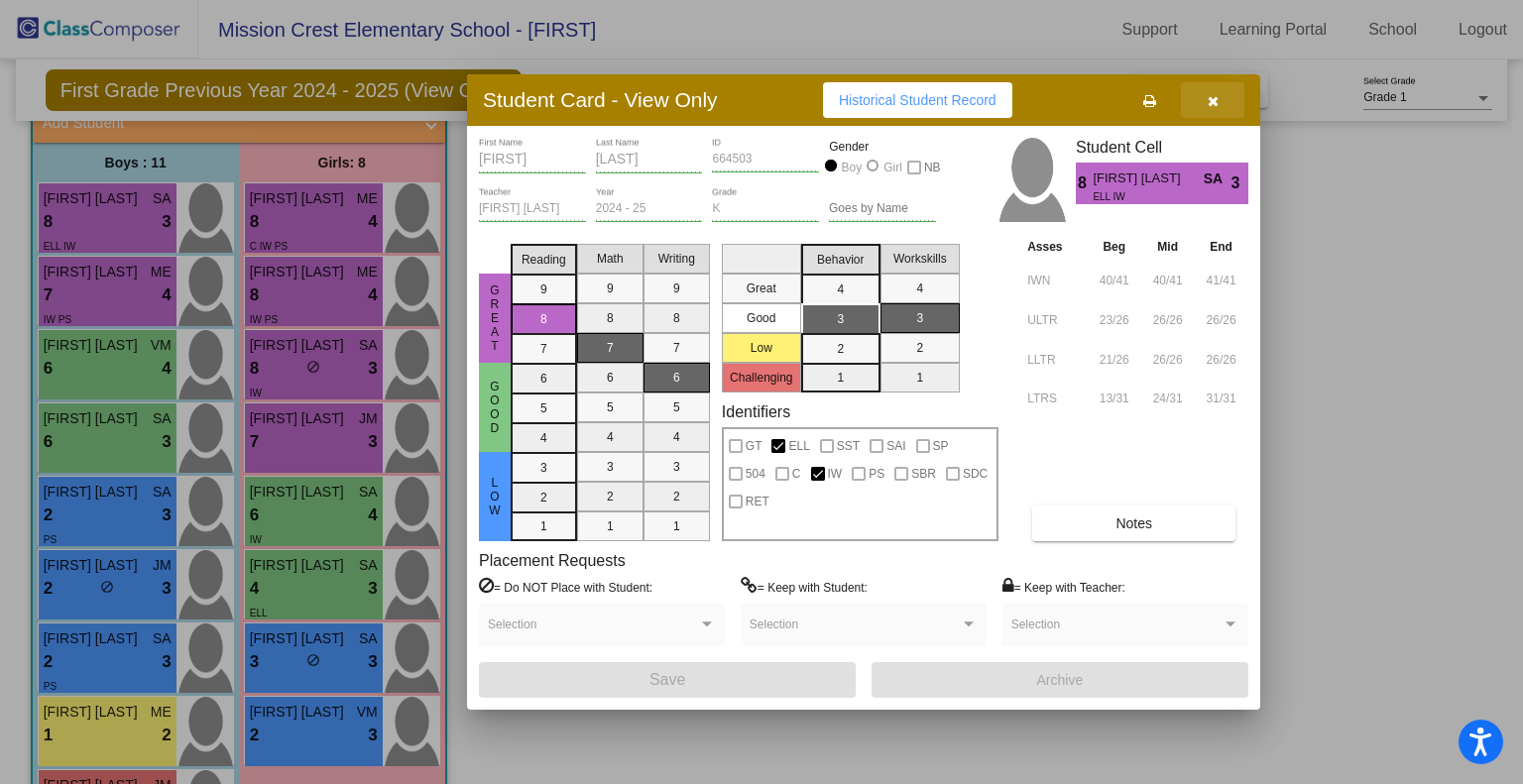 click at bounding box center (1213, 101) 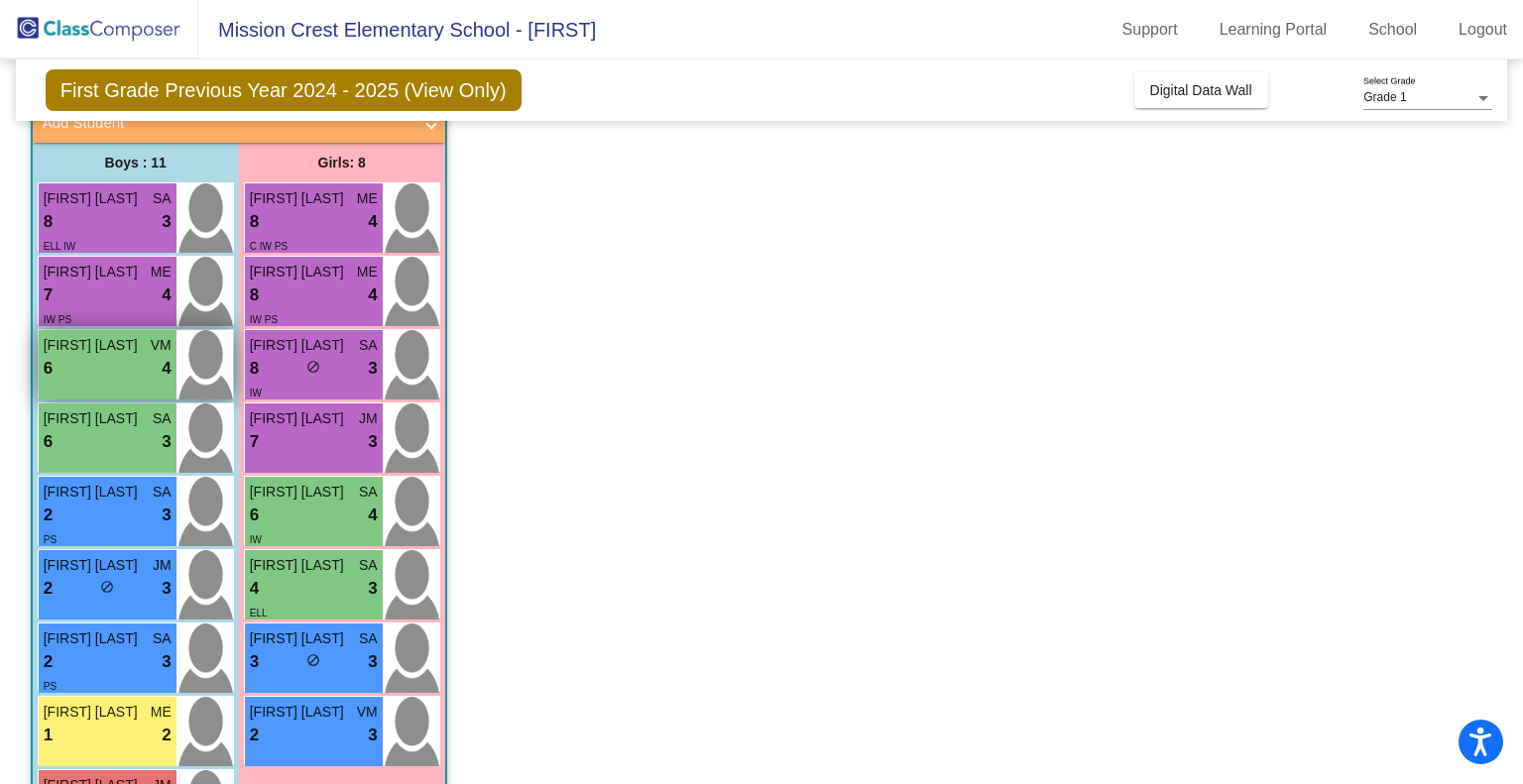 click on "[FIRST] [LAST]" at bounding box center (93, 345) 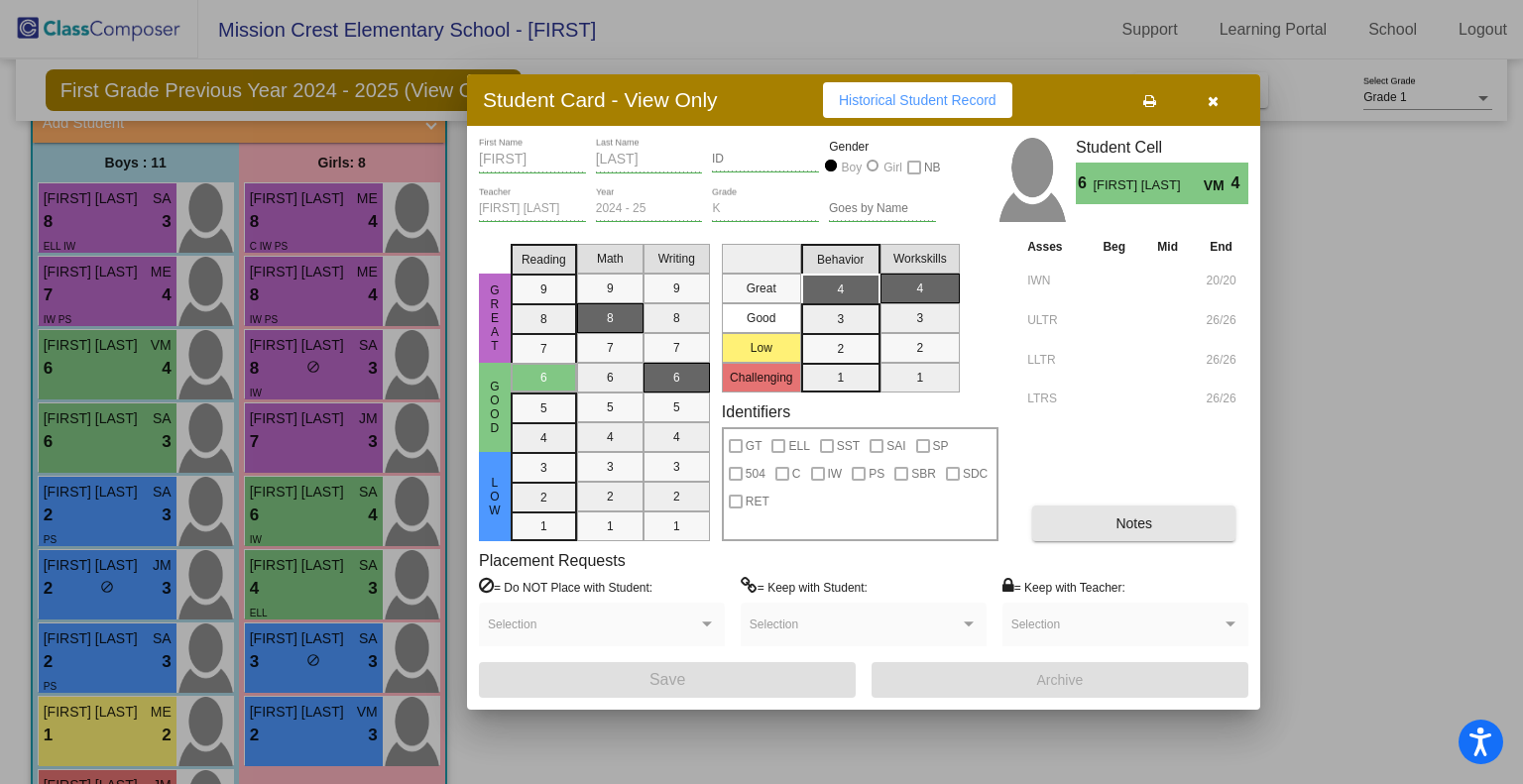 click on "Notes" at bounding box center (1133, 523) 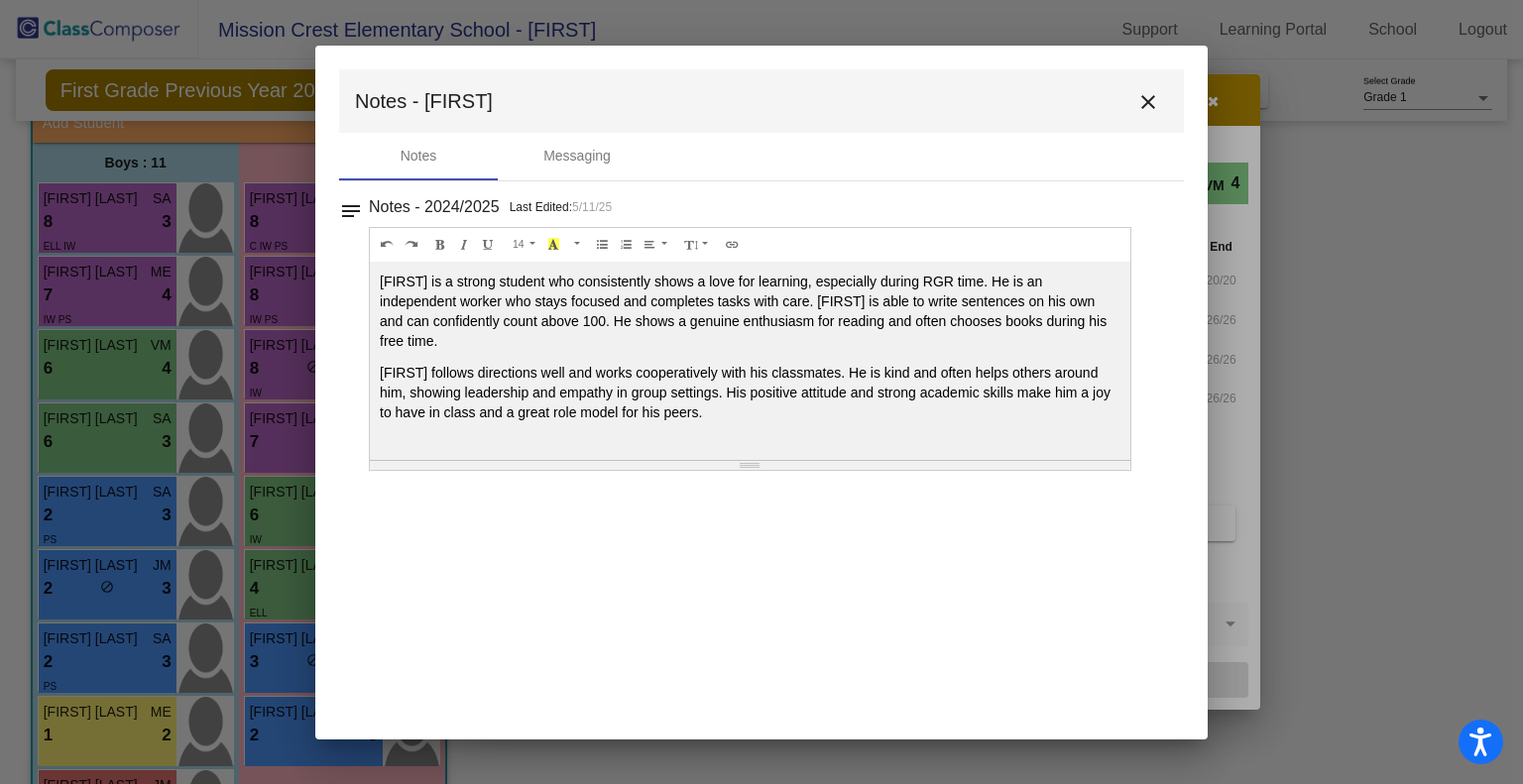 click on "close" at bounding box center (1148, 102) 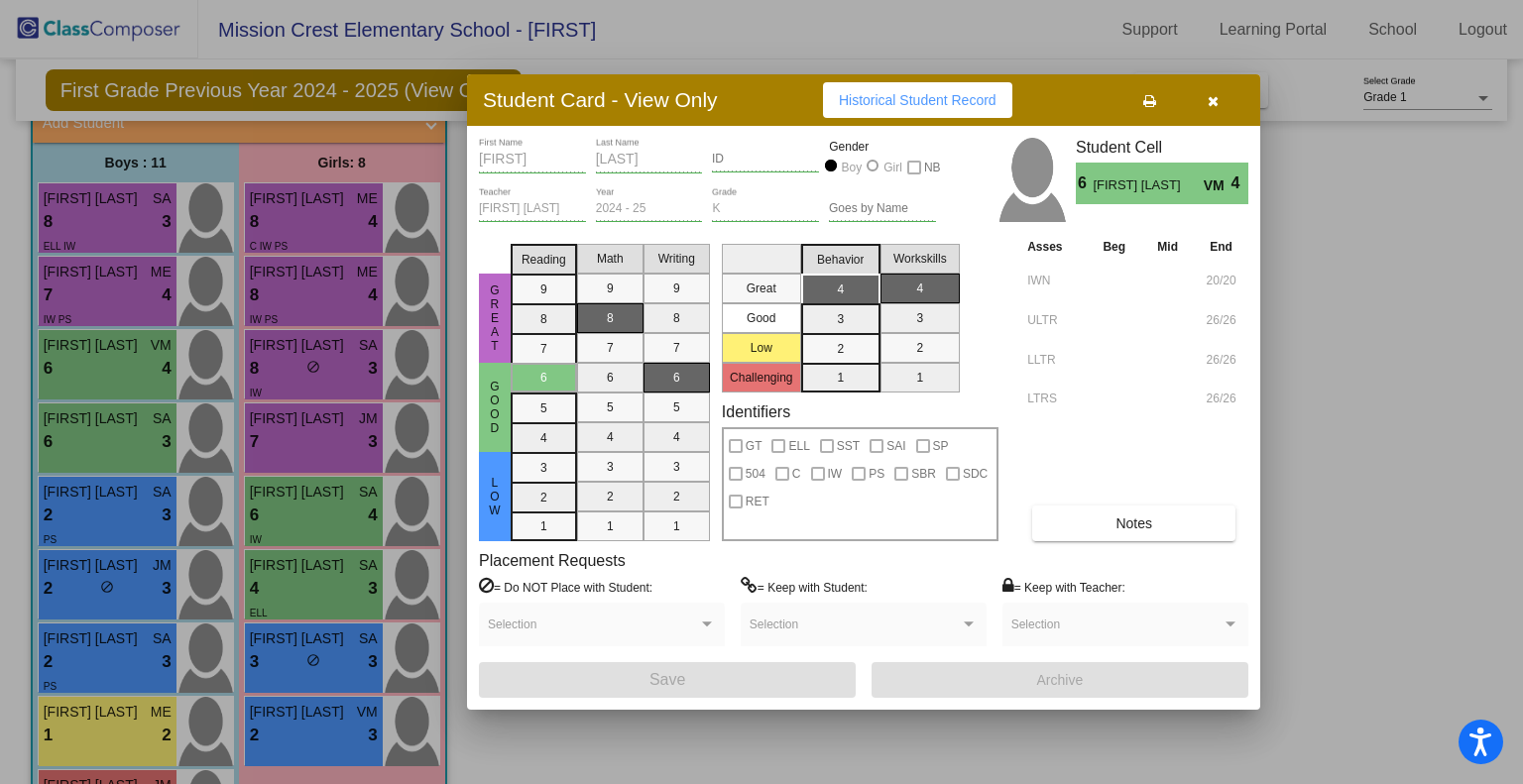 click at bounding box center [1213, 101] 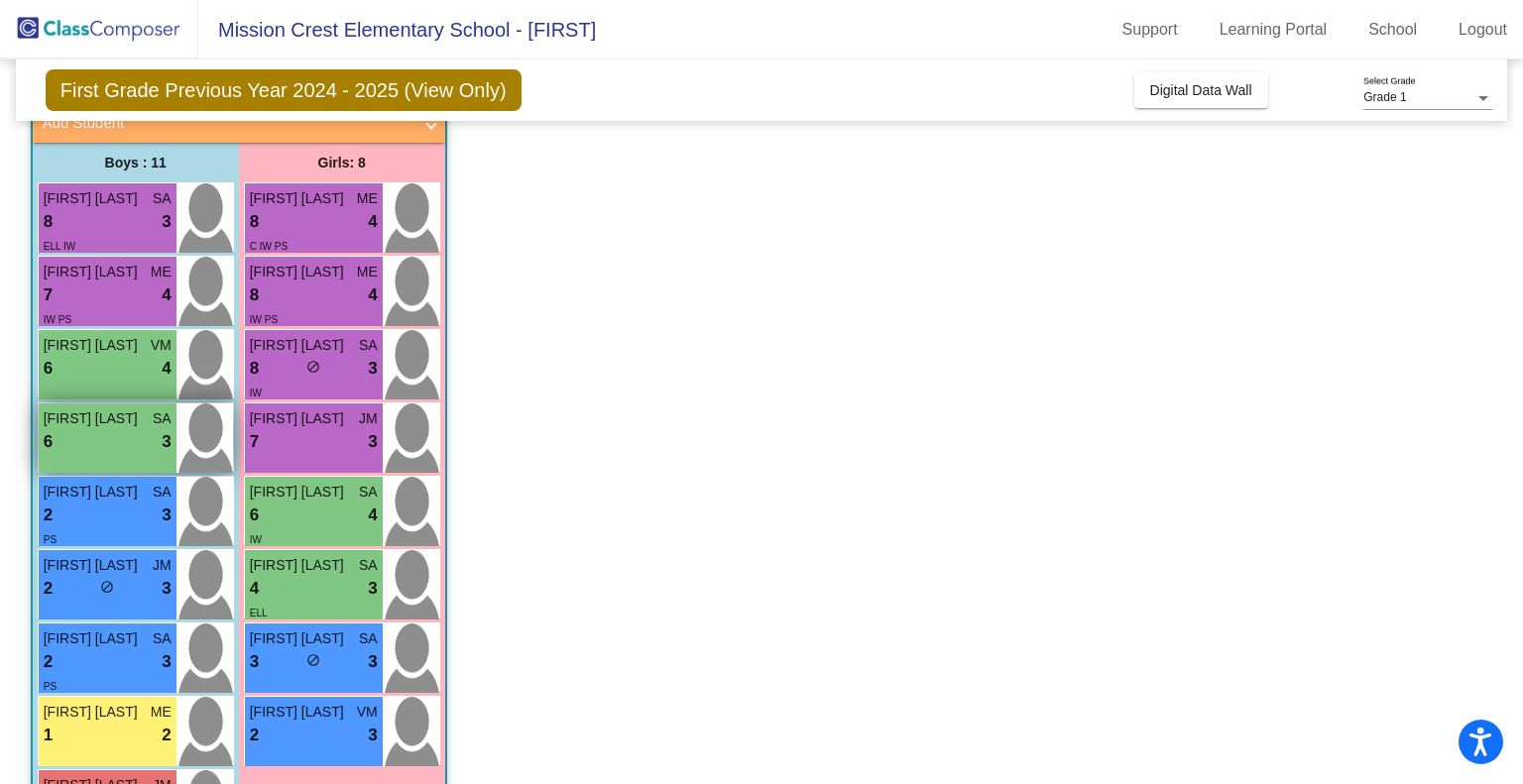 click on "[FIRST] [LAST] SA 6 lock do_not_disturb_alt 3" at bounding box center [107, 438] 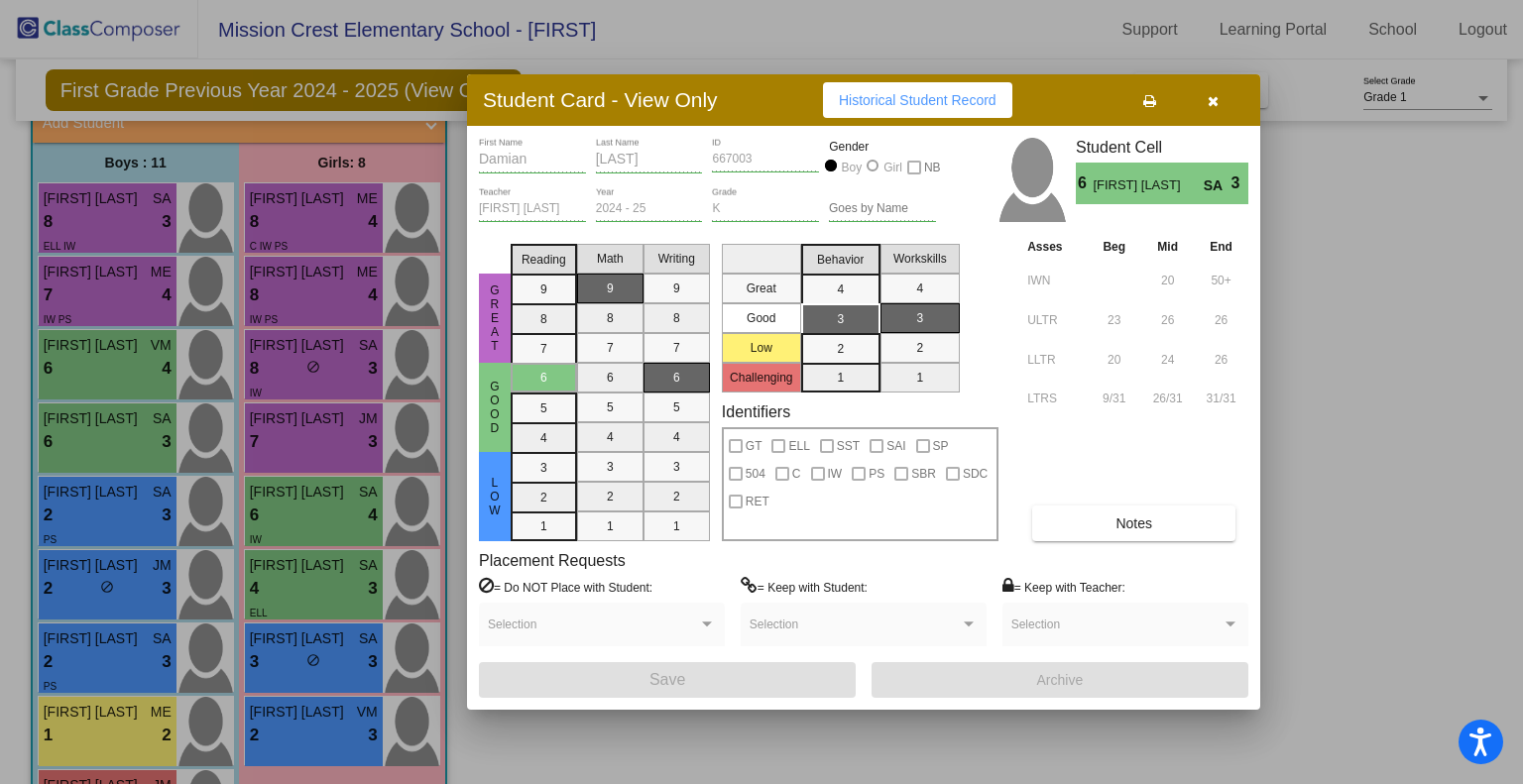 click on "Notes" at bounding box center (1133, 523) 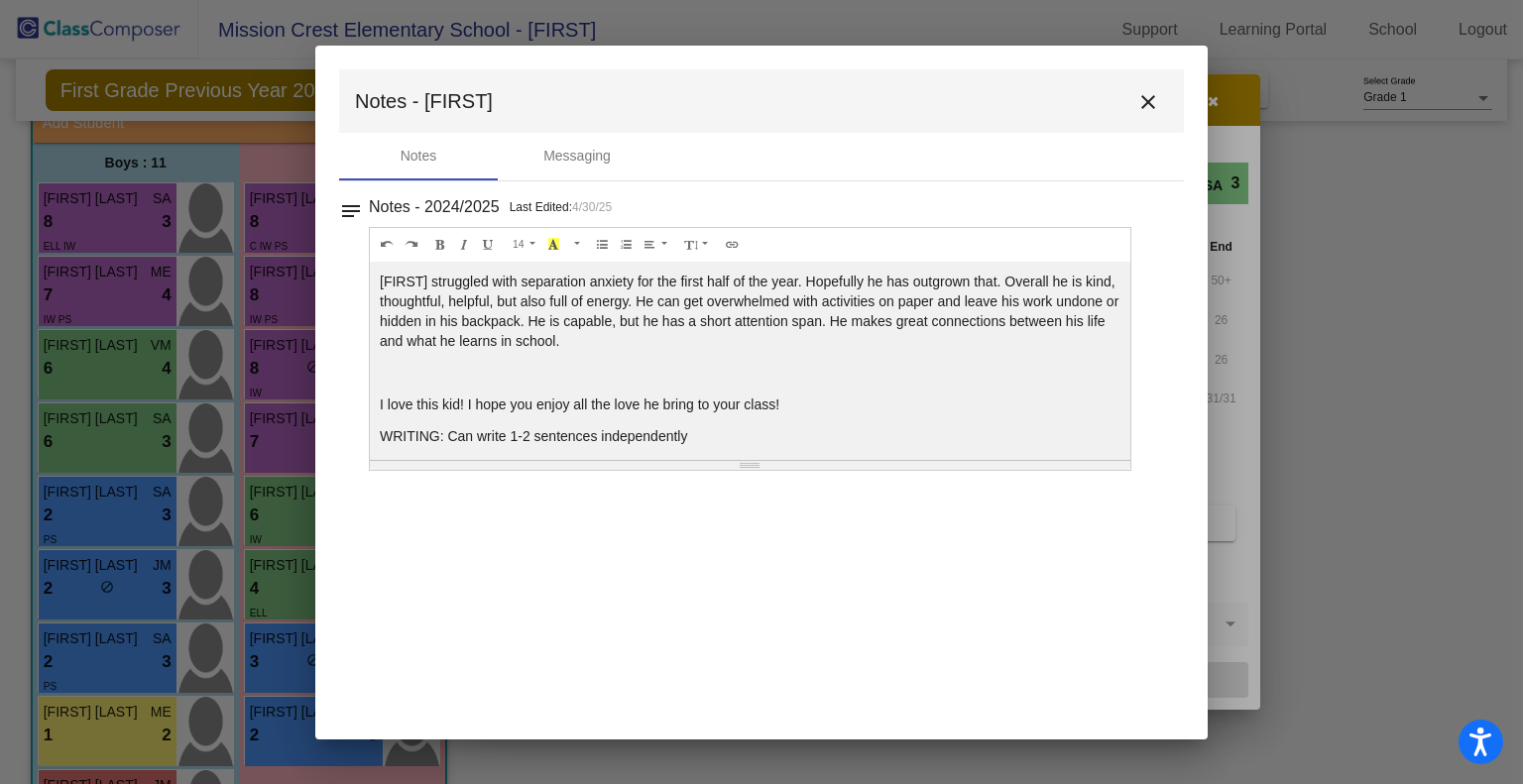 click on "close" at bounding box center [1148, 102] 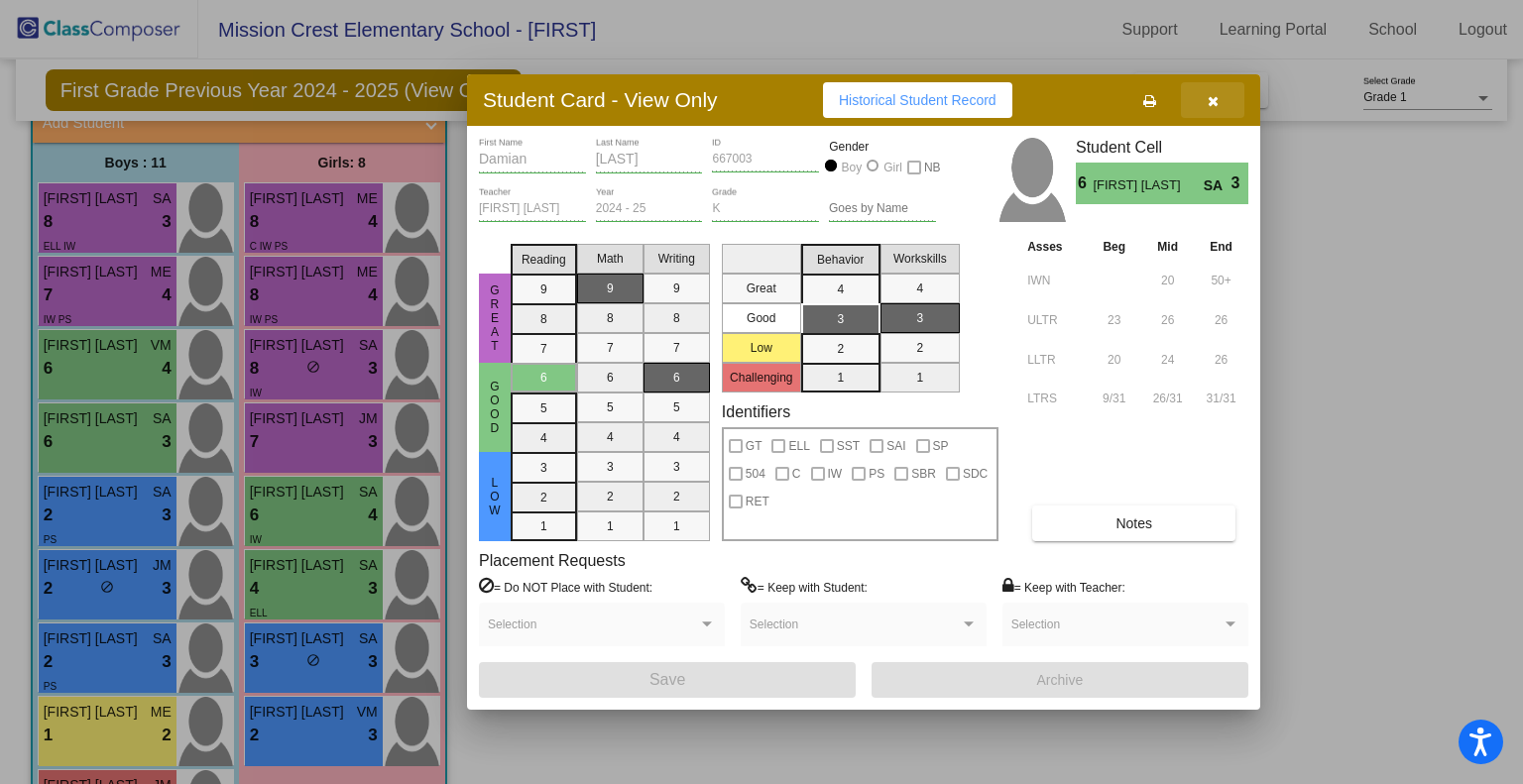 click at bounding box center (1213, 101) 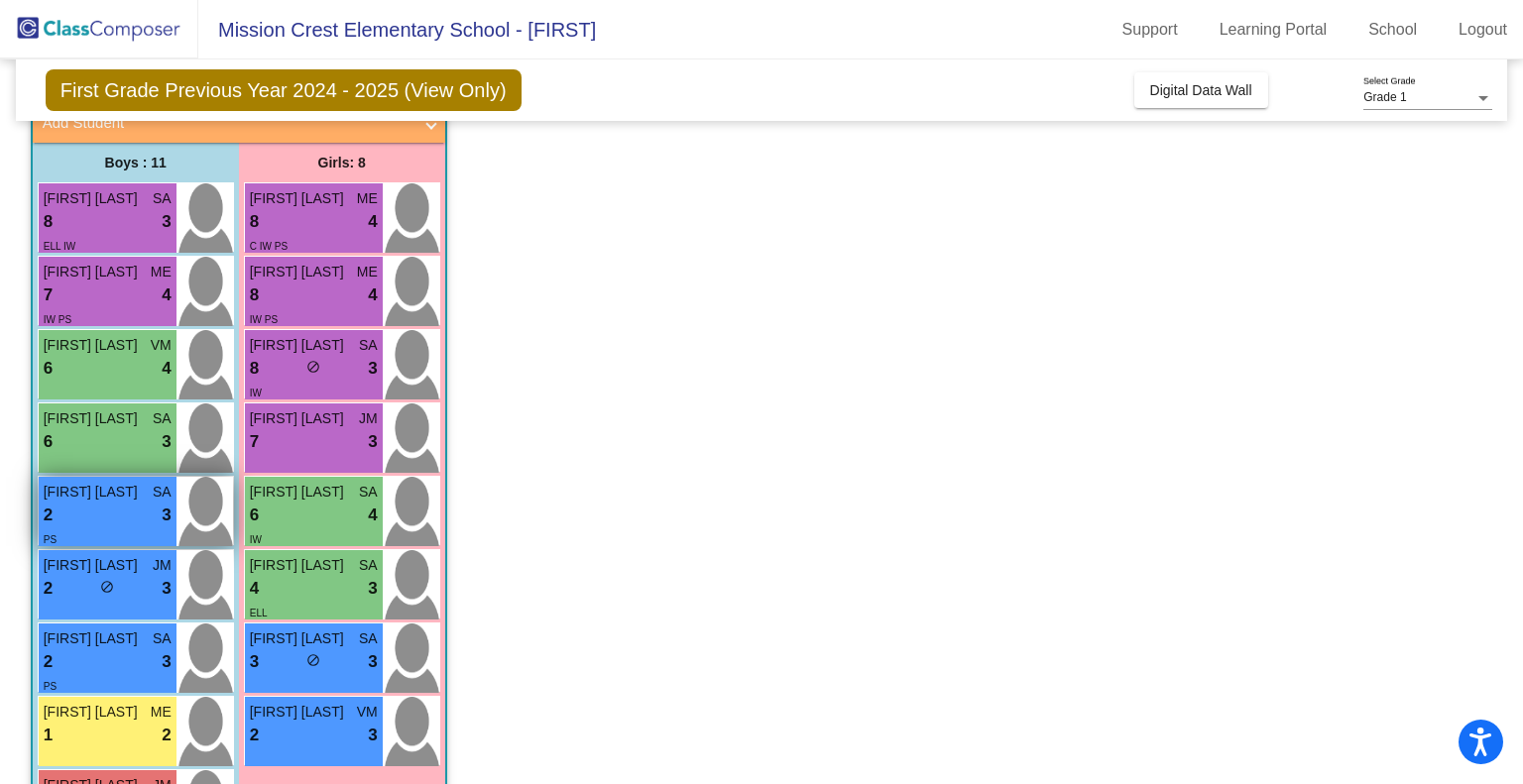 click on "2 lock do_not_disturb_alt 3" at bounding box center (107, 515) 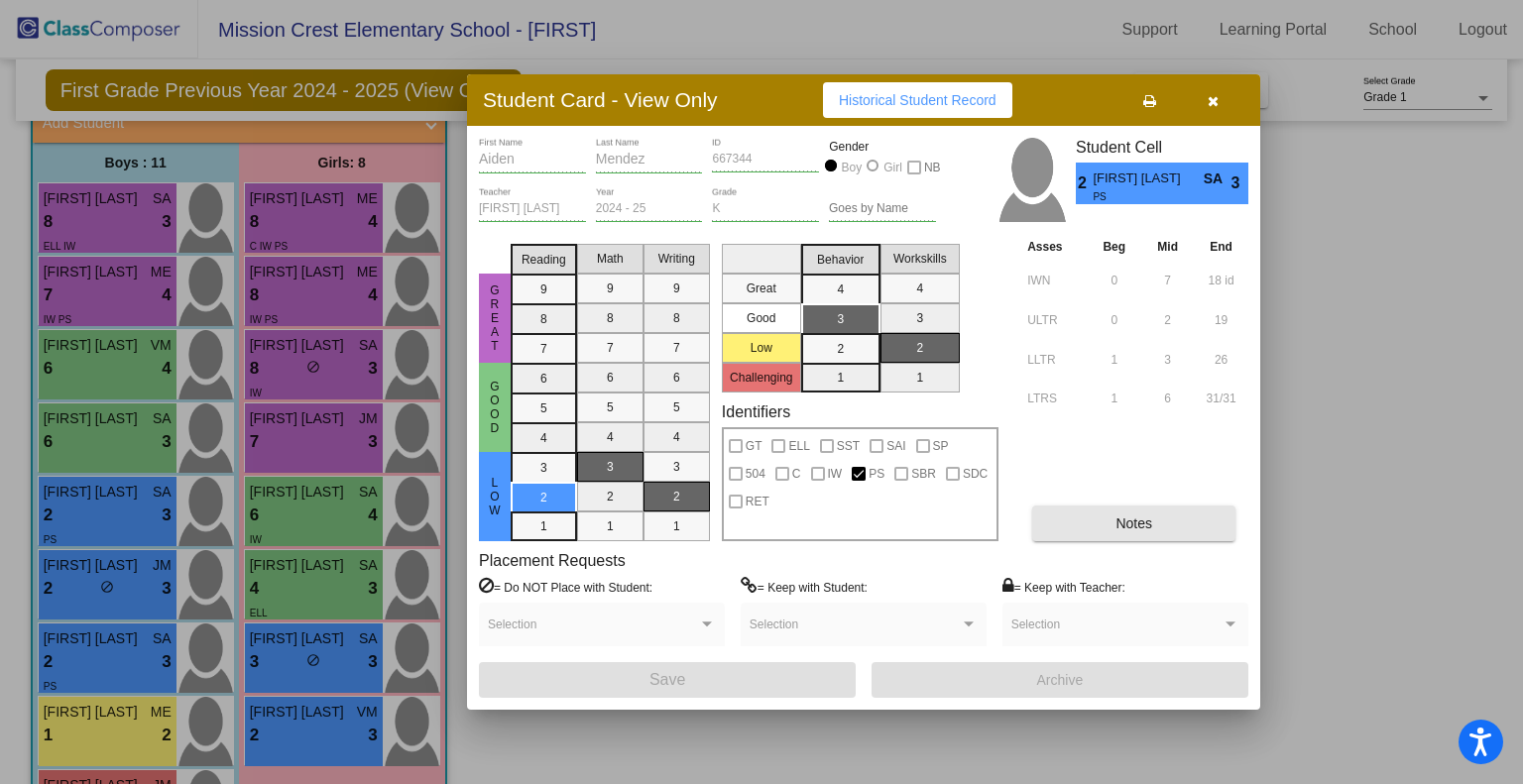click on "Notes" at bounding box center [1133, 523] 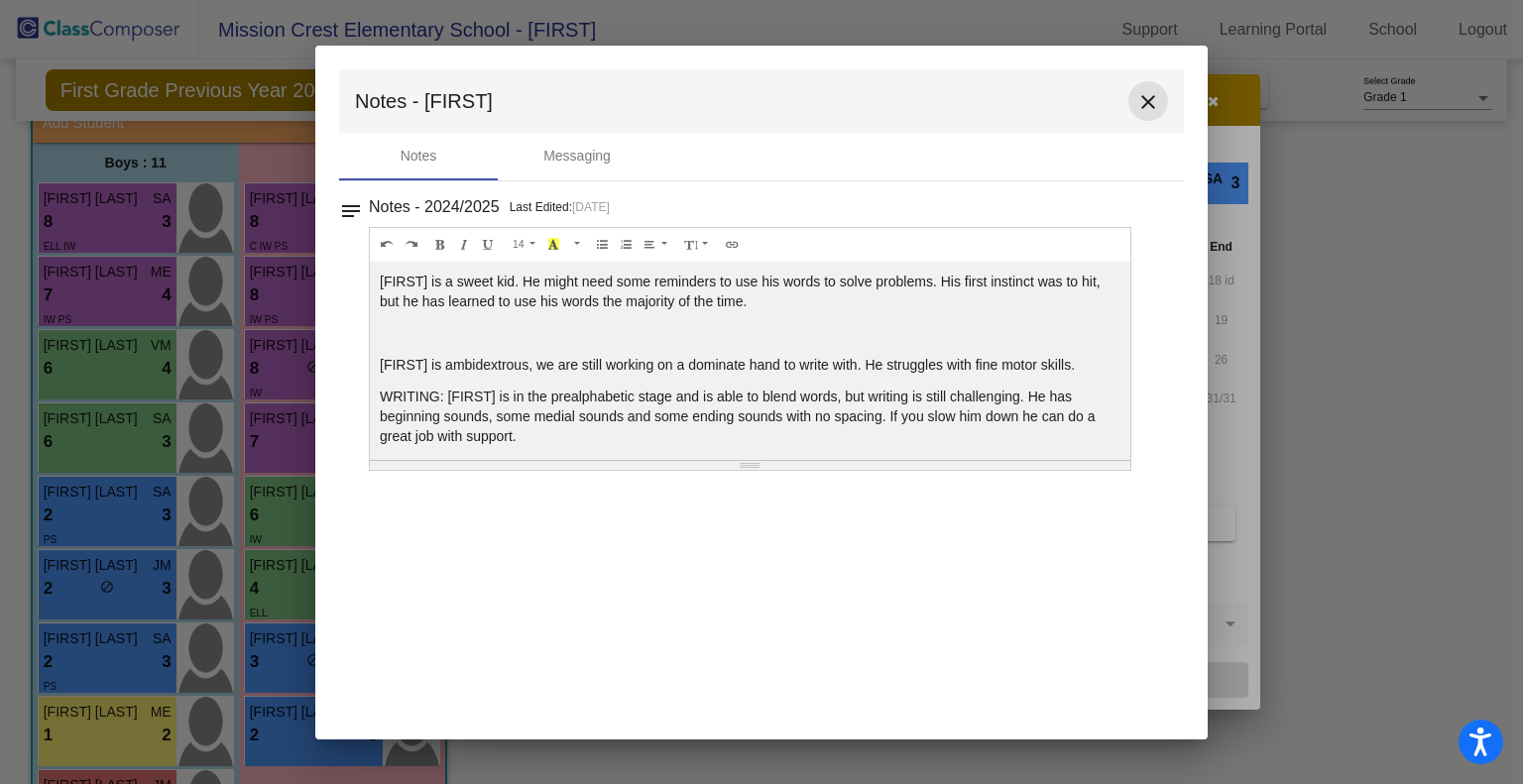 click on "close" at bounding box center (1148, 102) 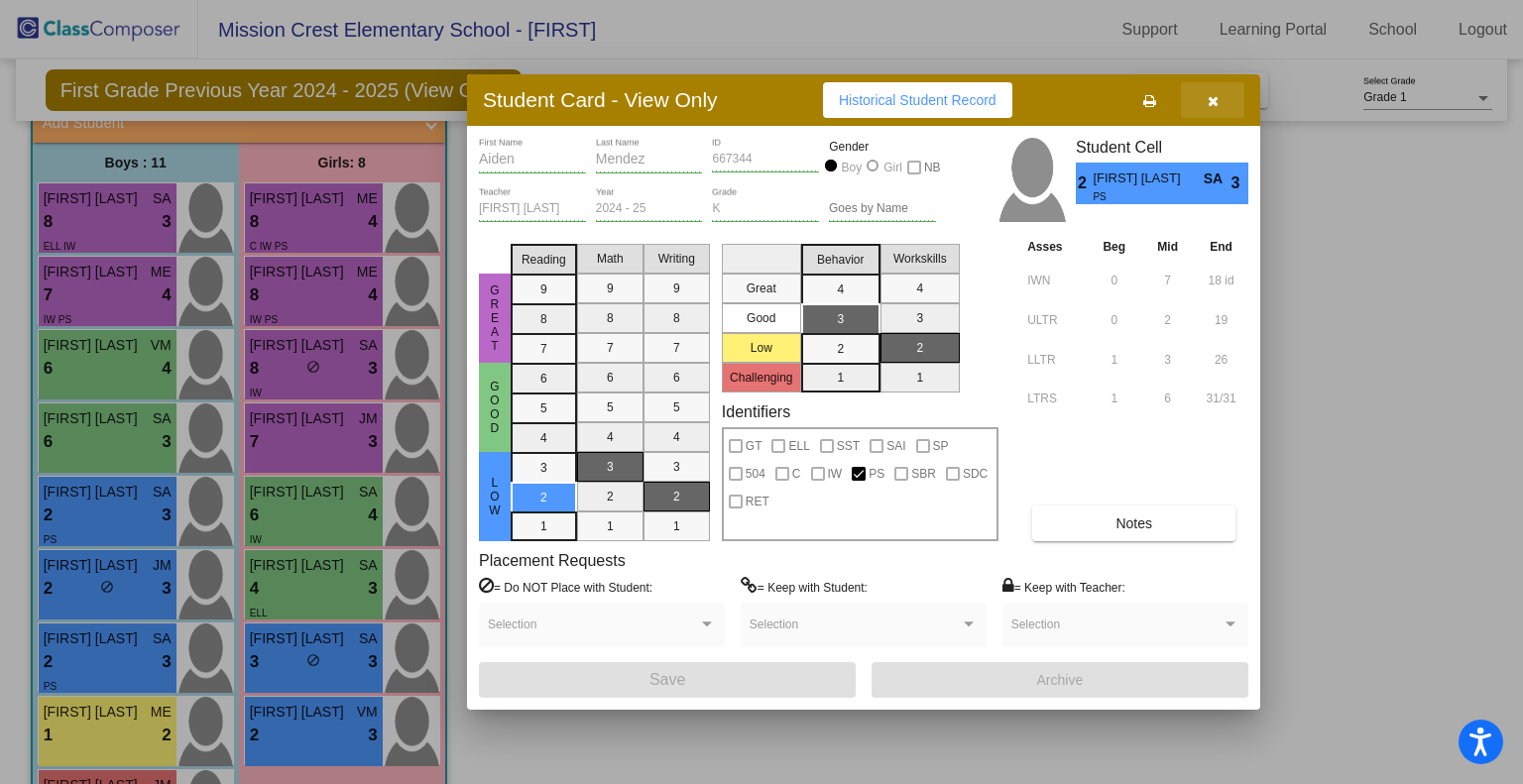 click at bounding box center (1213, 101) 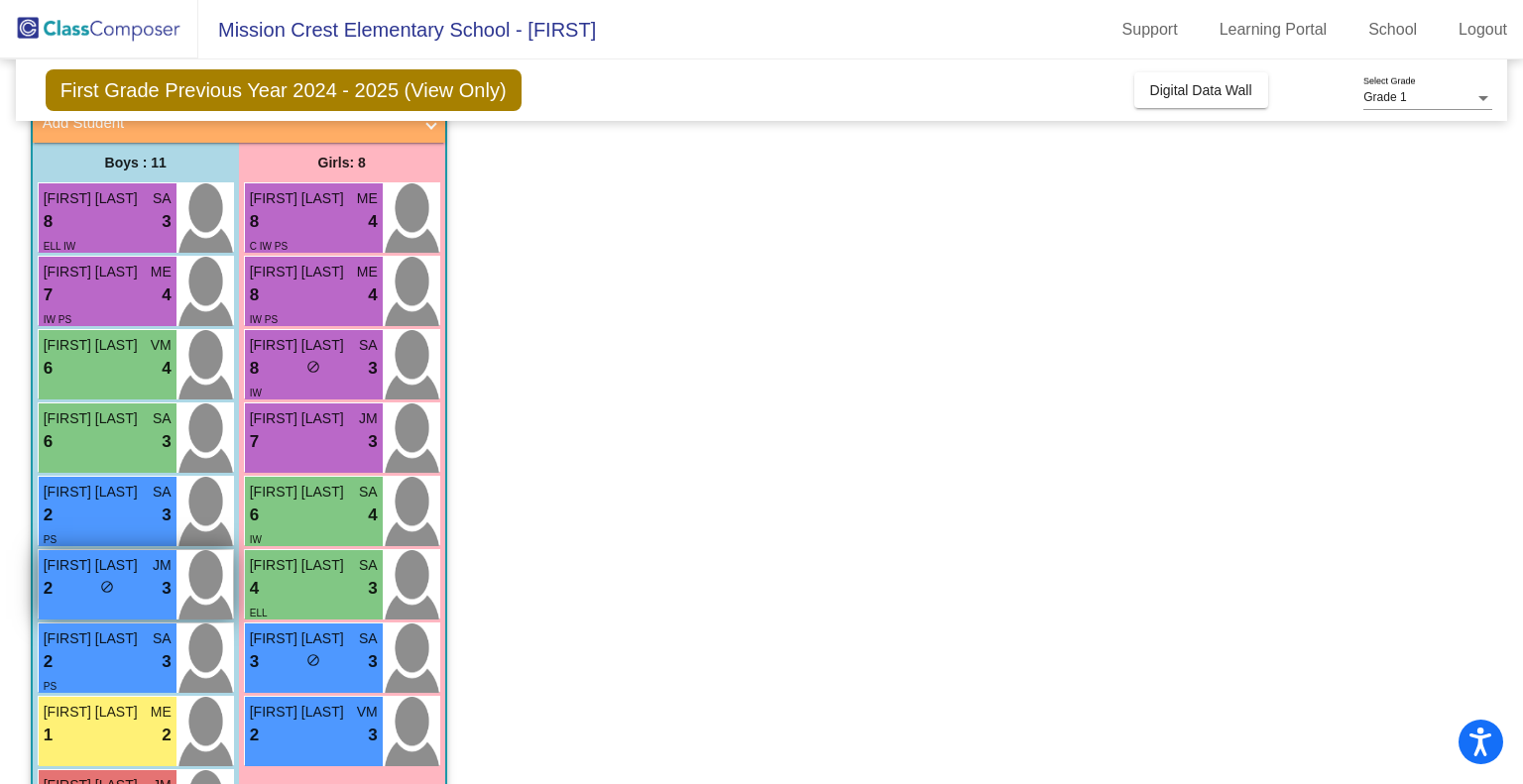 click on "2 lock do_not_disturb_alt 3" at bounding box center (107, 589) 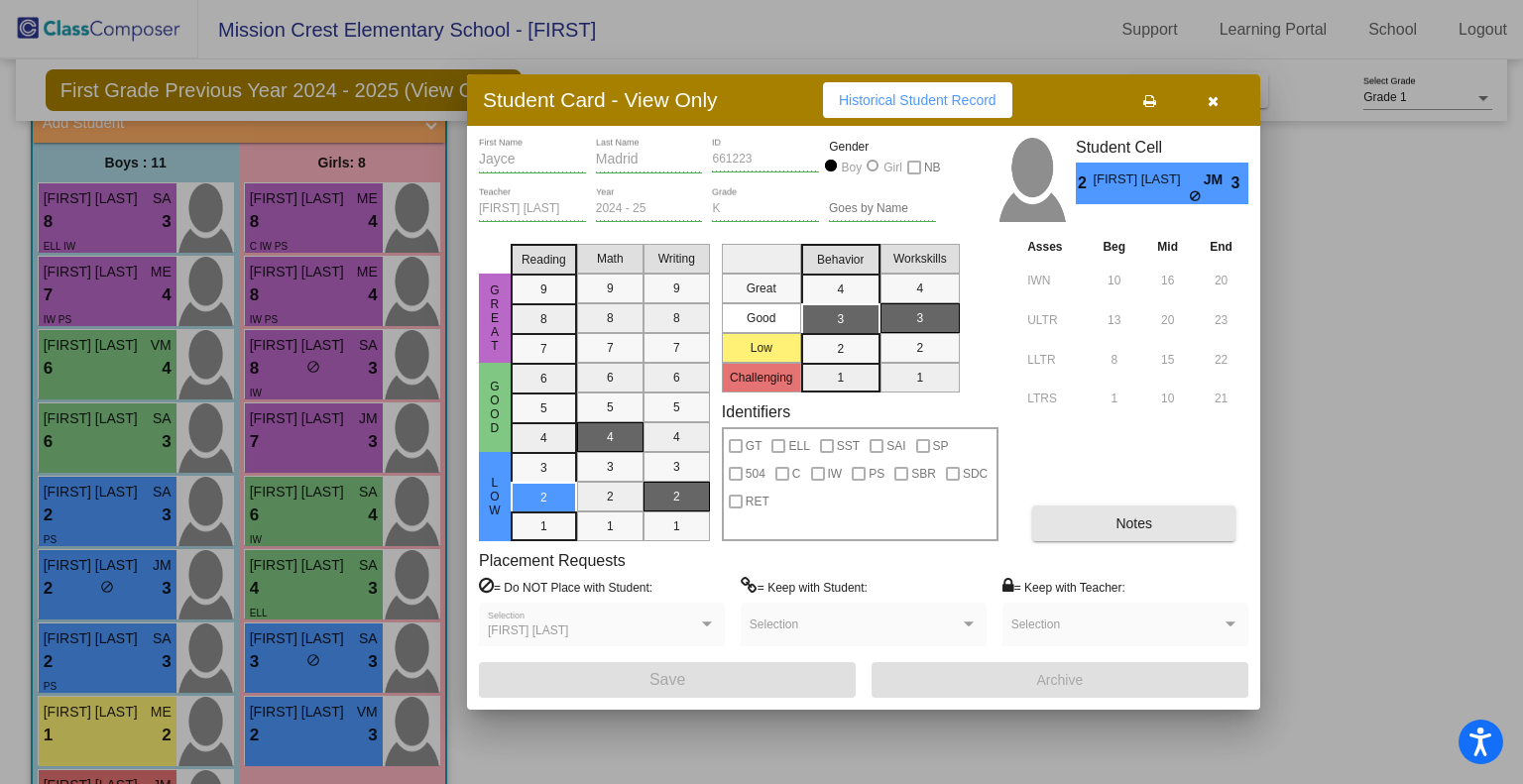 click on "Notes" at bounding box center (1133, 523) 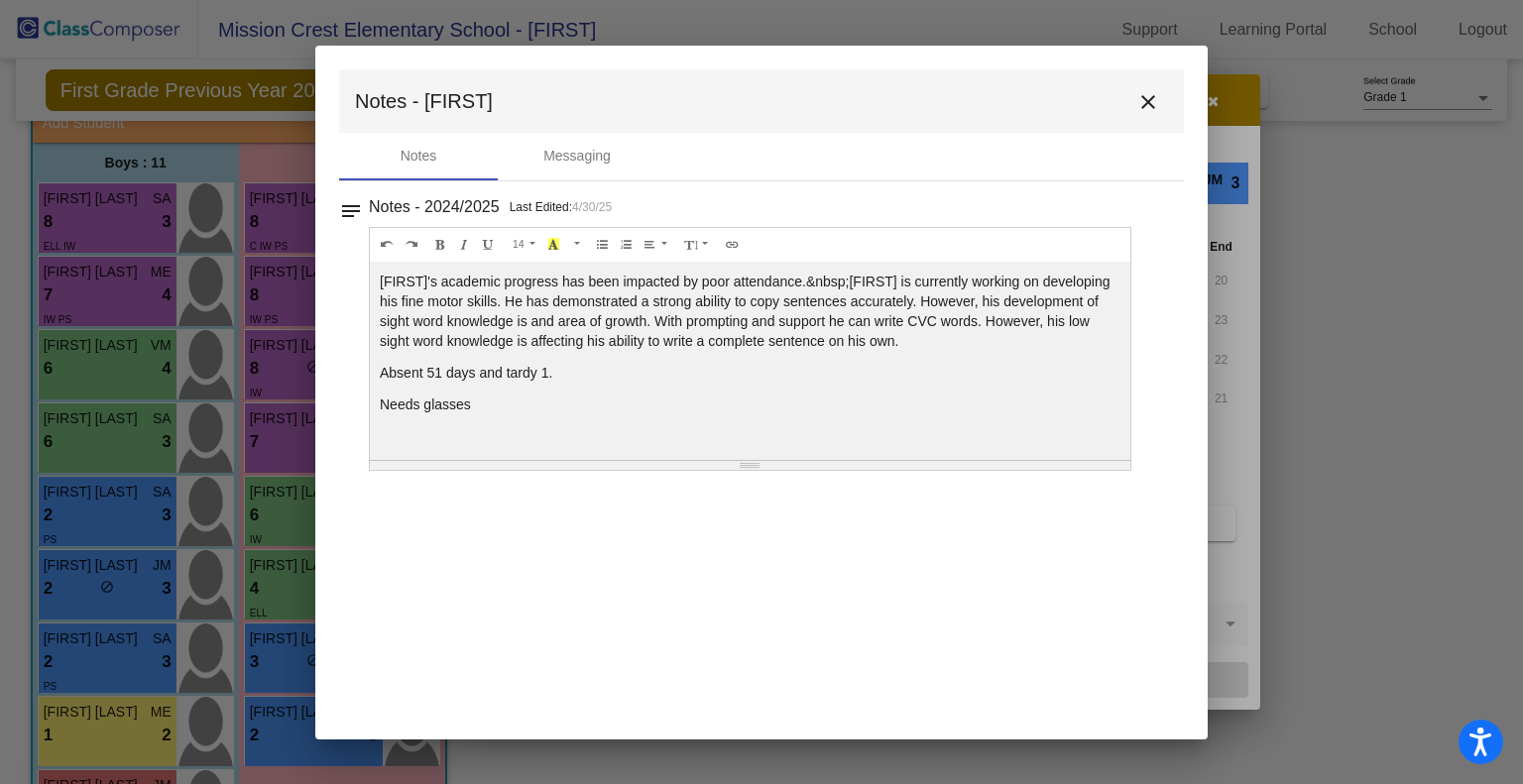 drag, startPoint x: 1142, startPoint y: 534, endPoint x: 1112, endPoint y: 102, distance: 433.04041 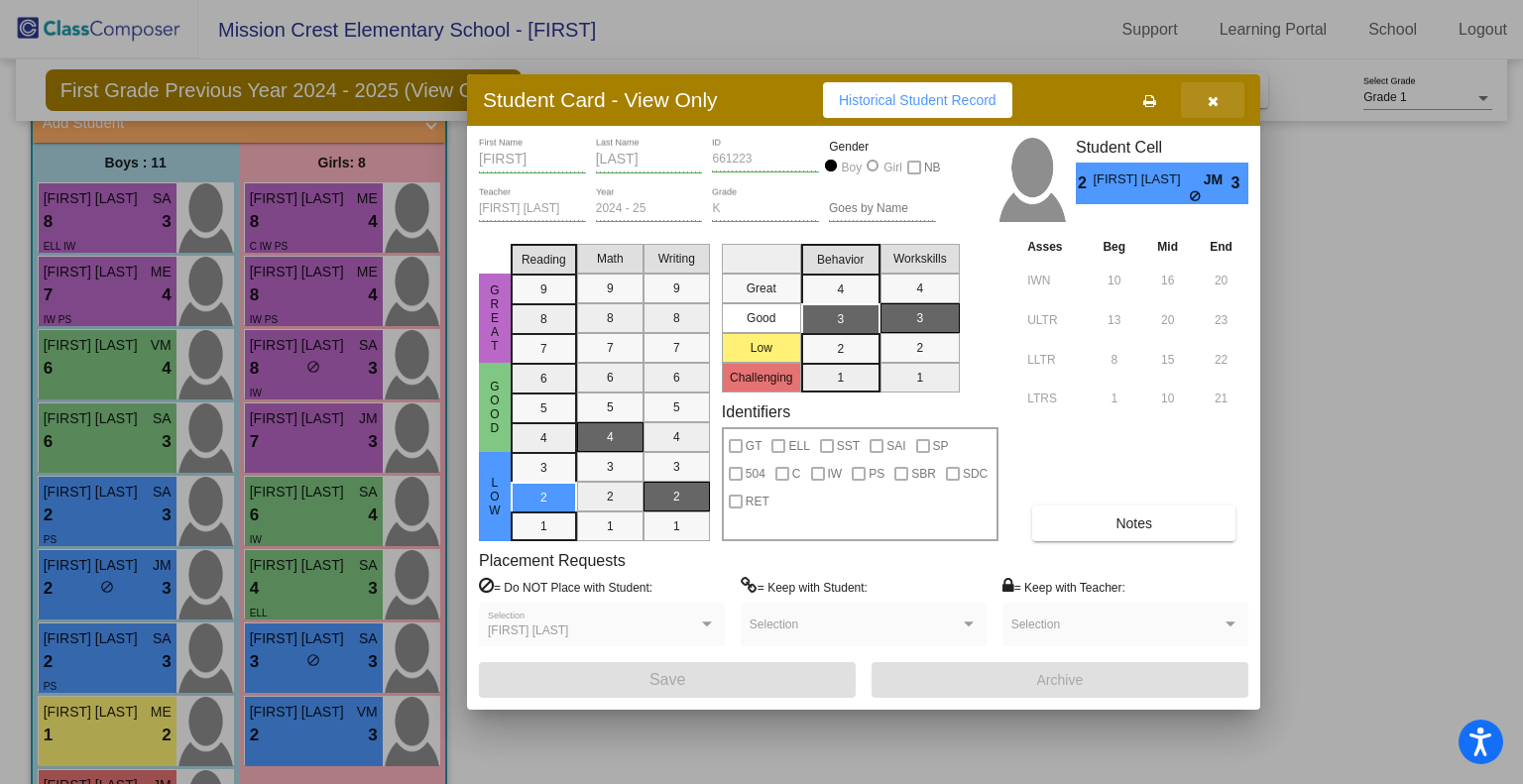 click at bounding box center (1213, 100) 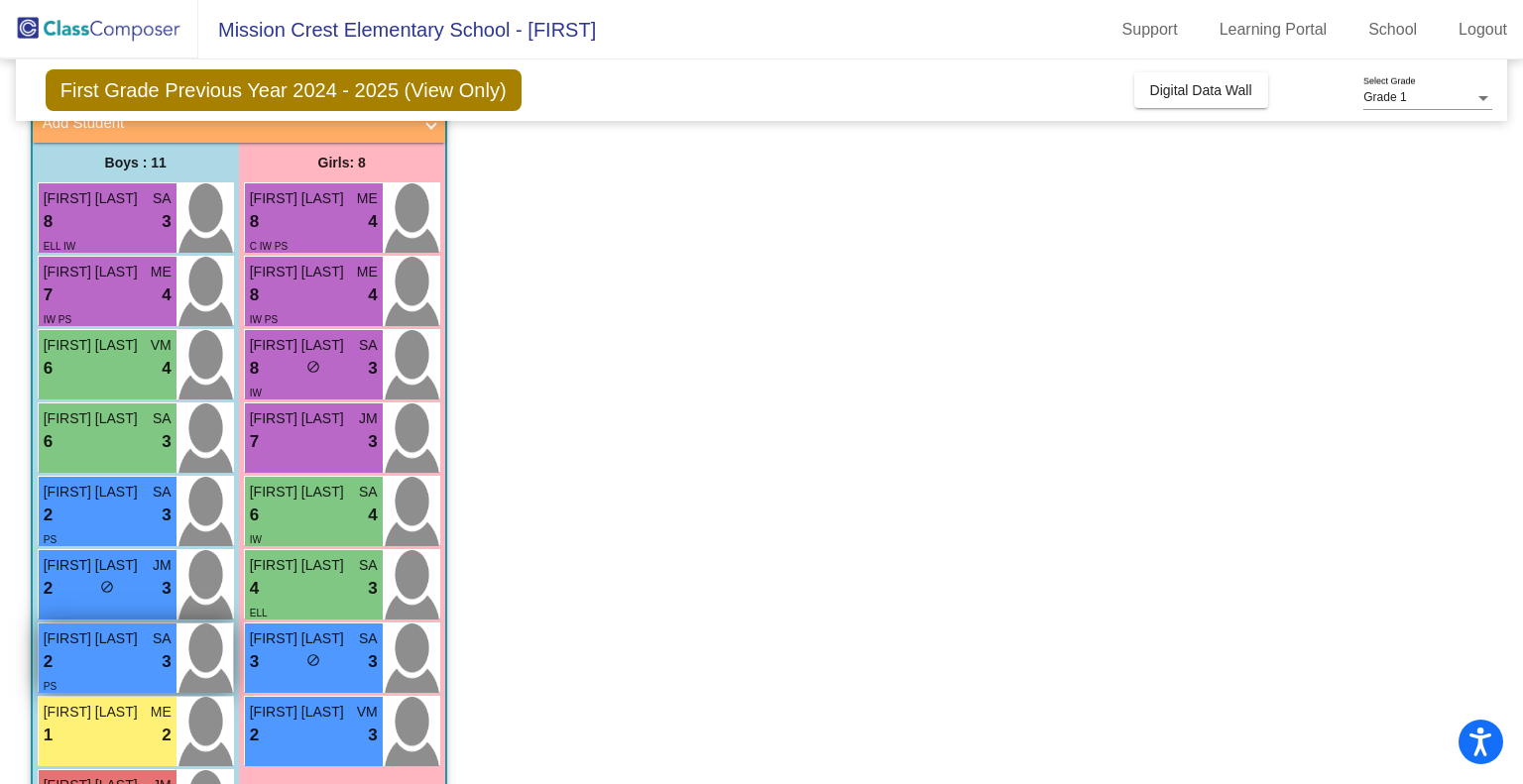 click on "[FIRST] SA 2 lock do_not_disturb_alt 3 PS" at bounding box center [107, 658] 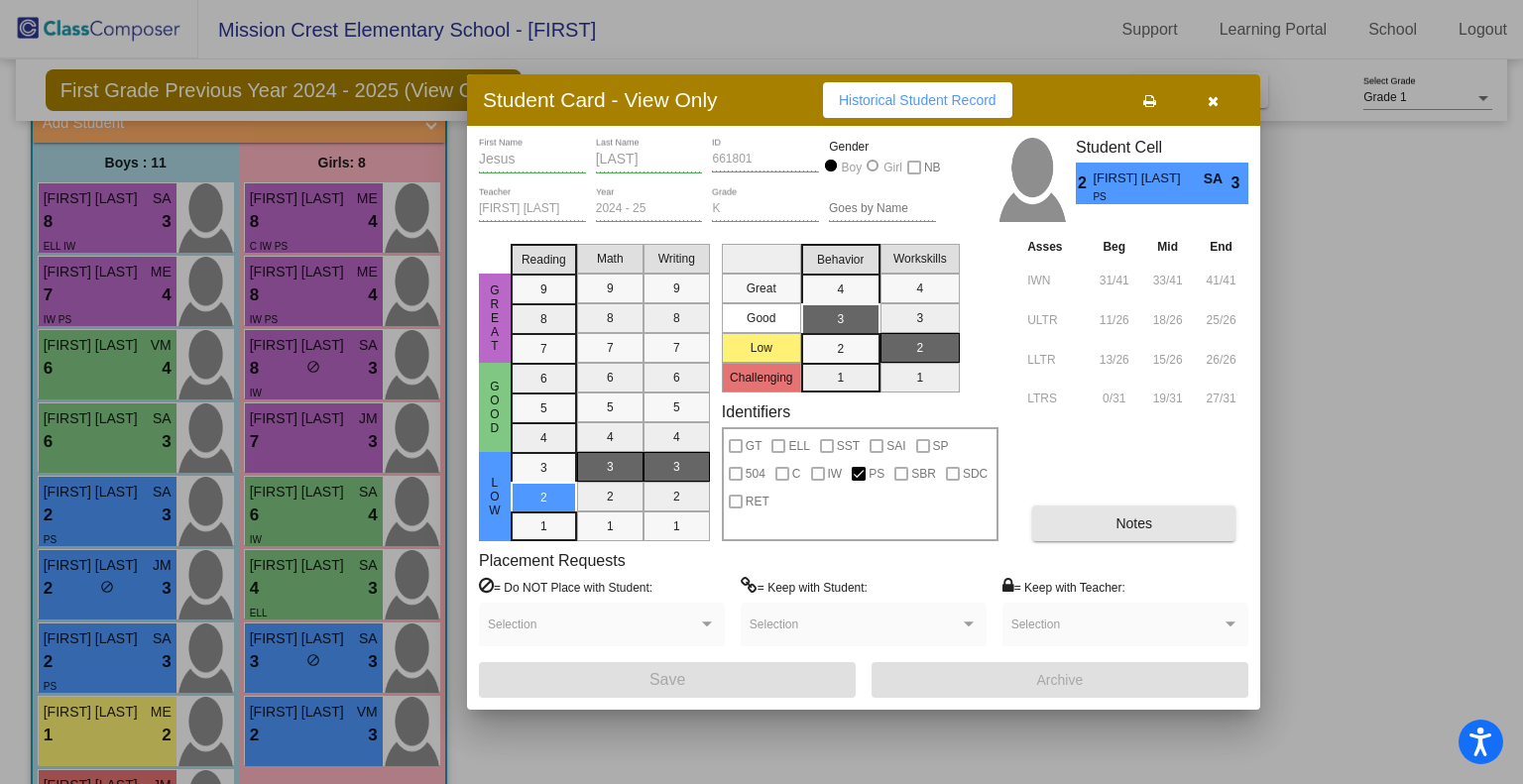 click on "Notes" at bounding box center [1133, 523] 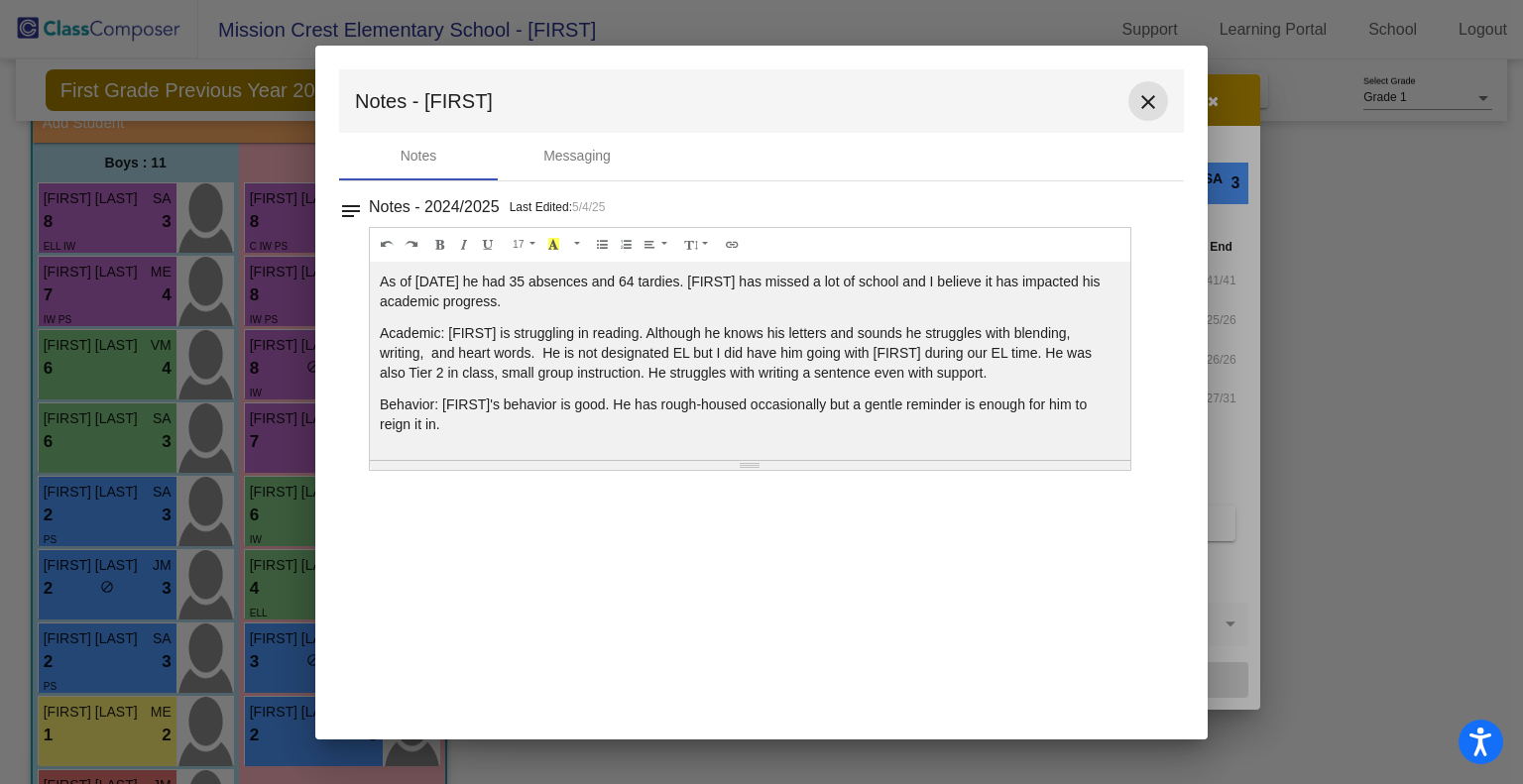 click on "close" at bounding box center [1148, 102] 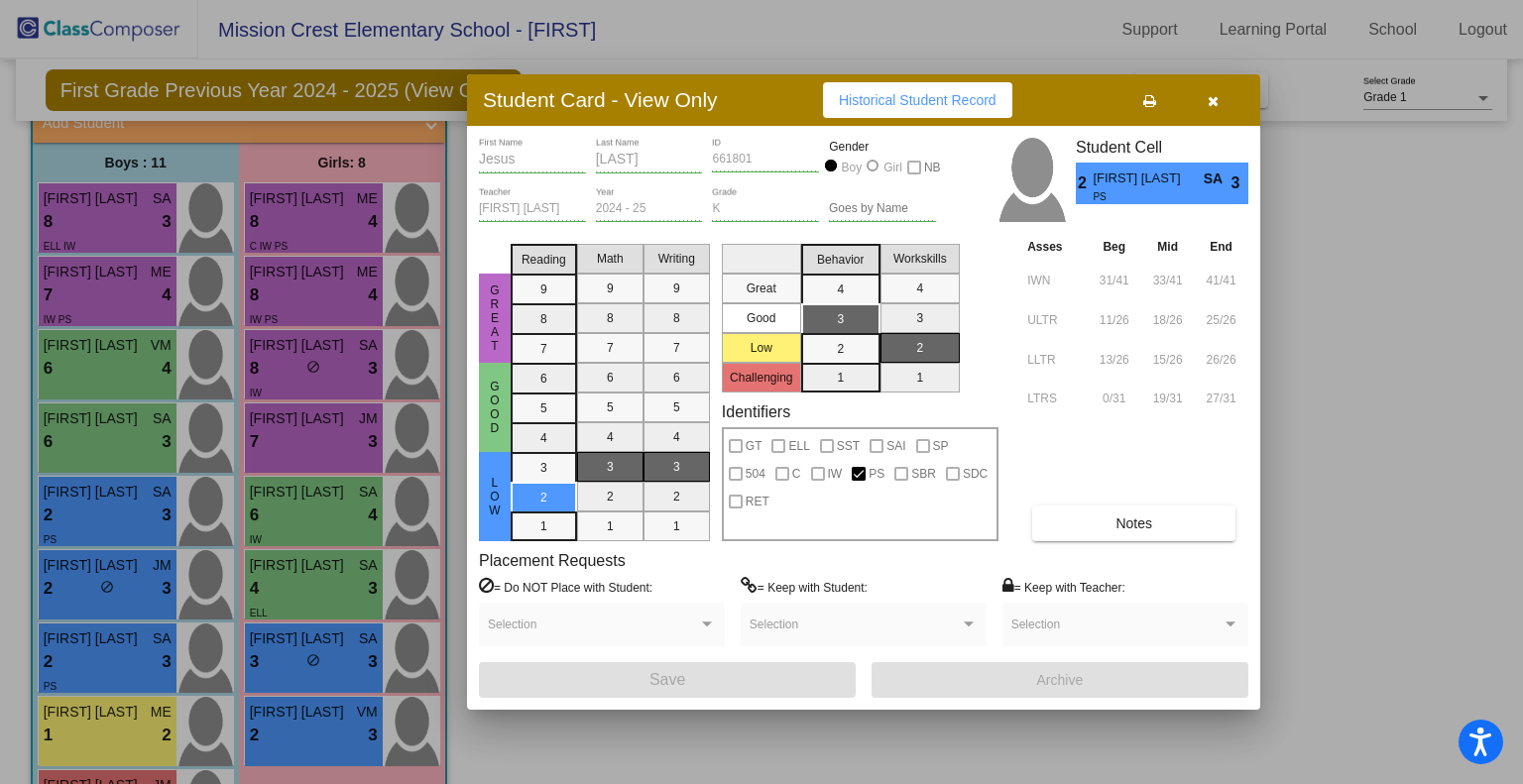 click at bounding box center [1213, 100] 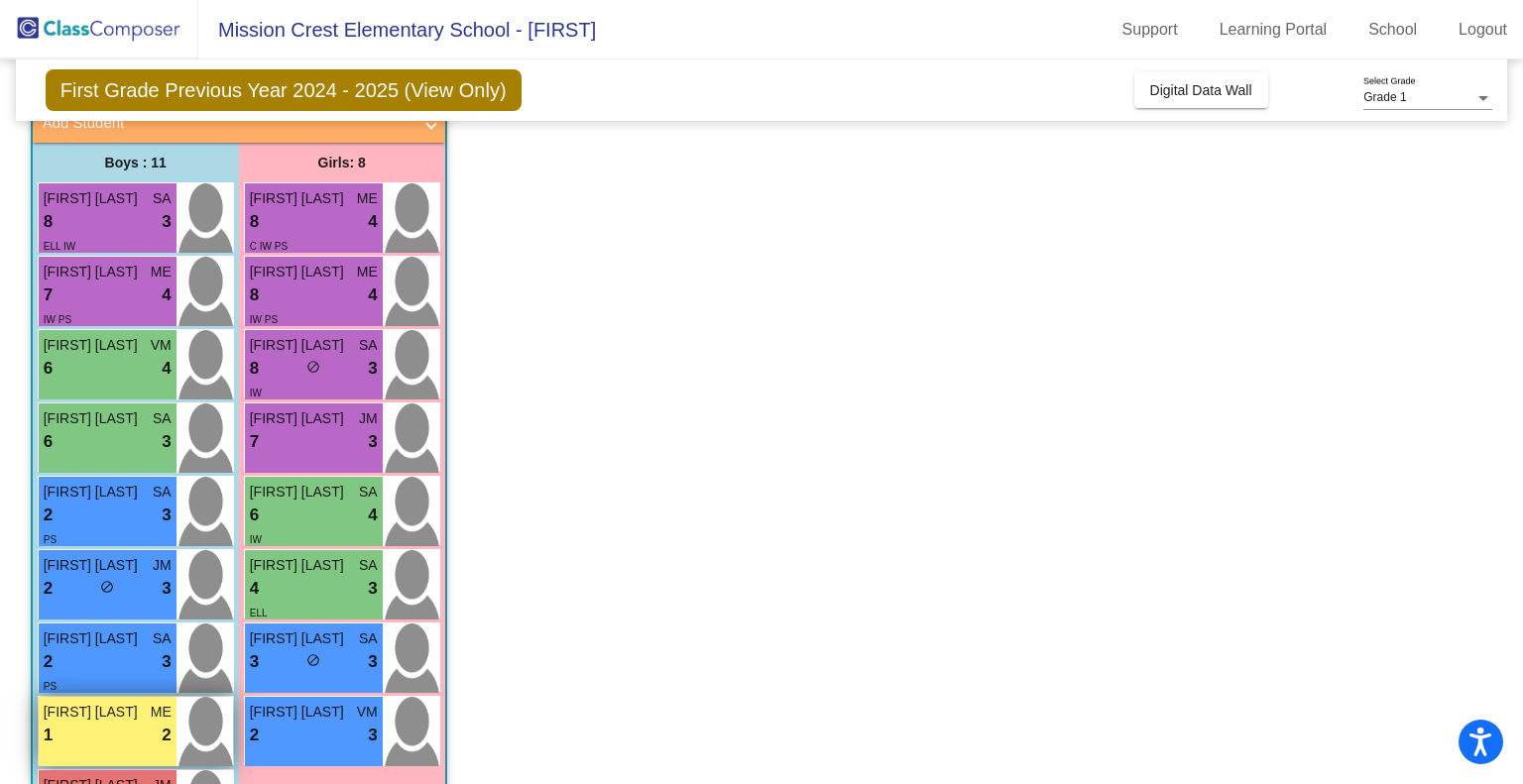 click on "1 lock do_not_disturb_alt 2" at bounding box center (107, 735) 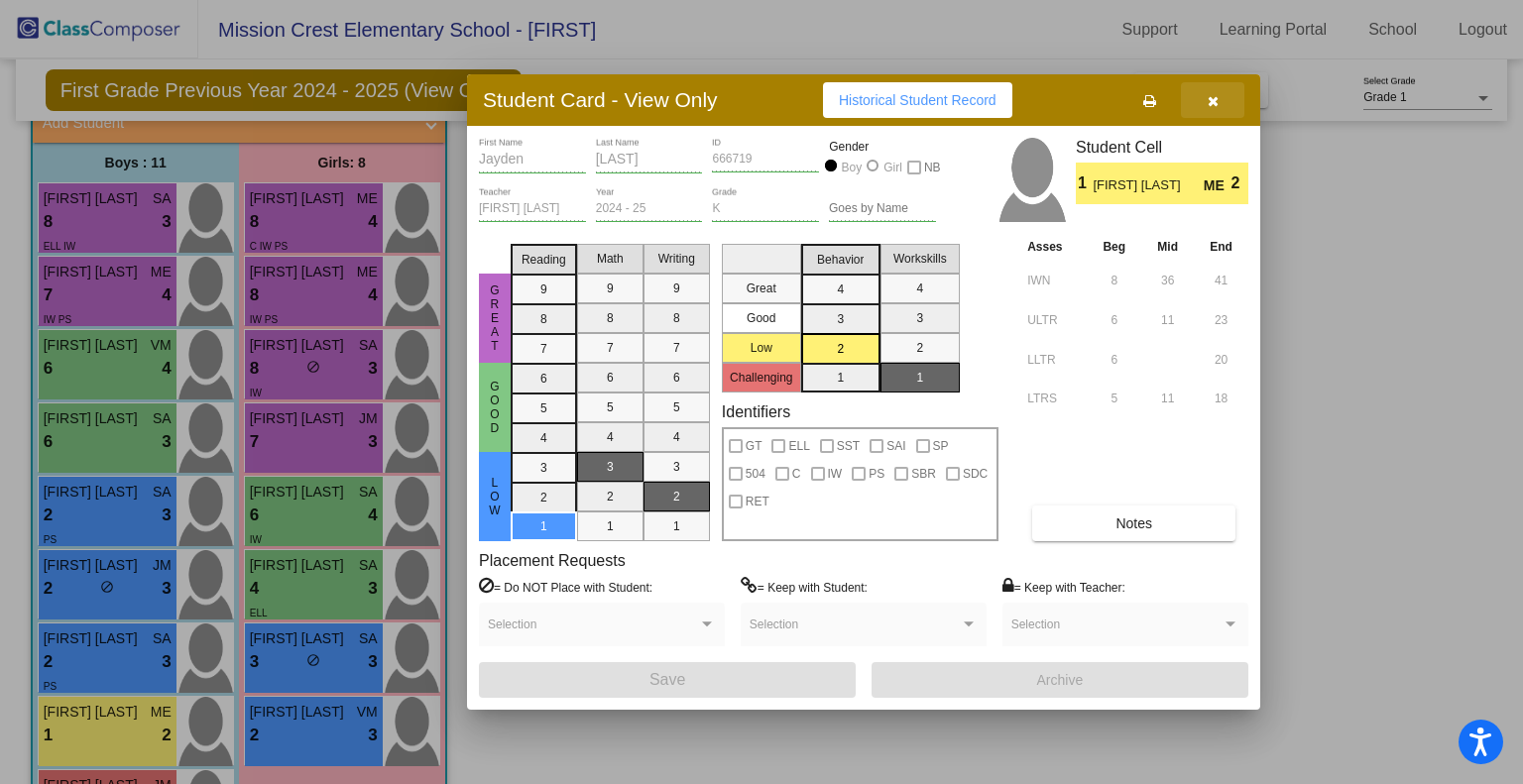 click at bounding box center (1213, 101) 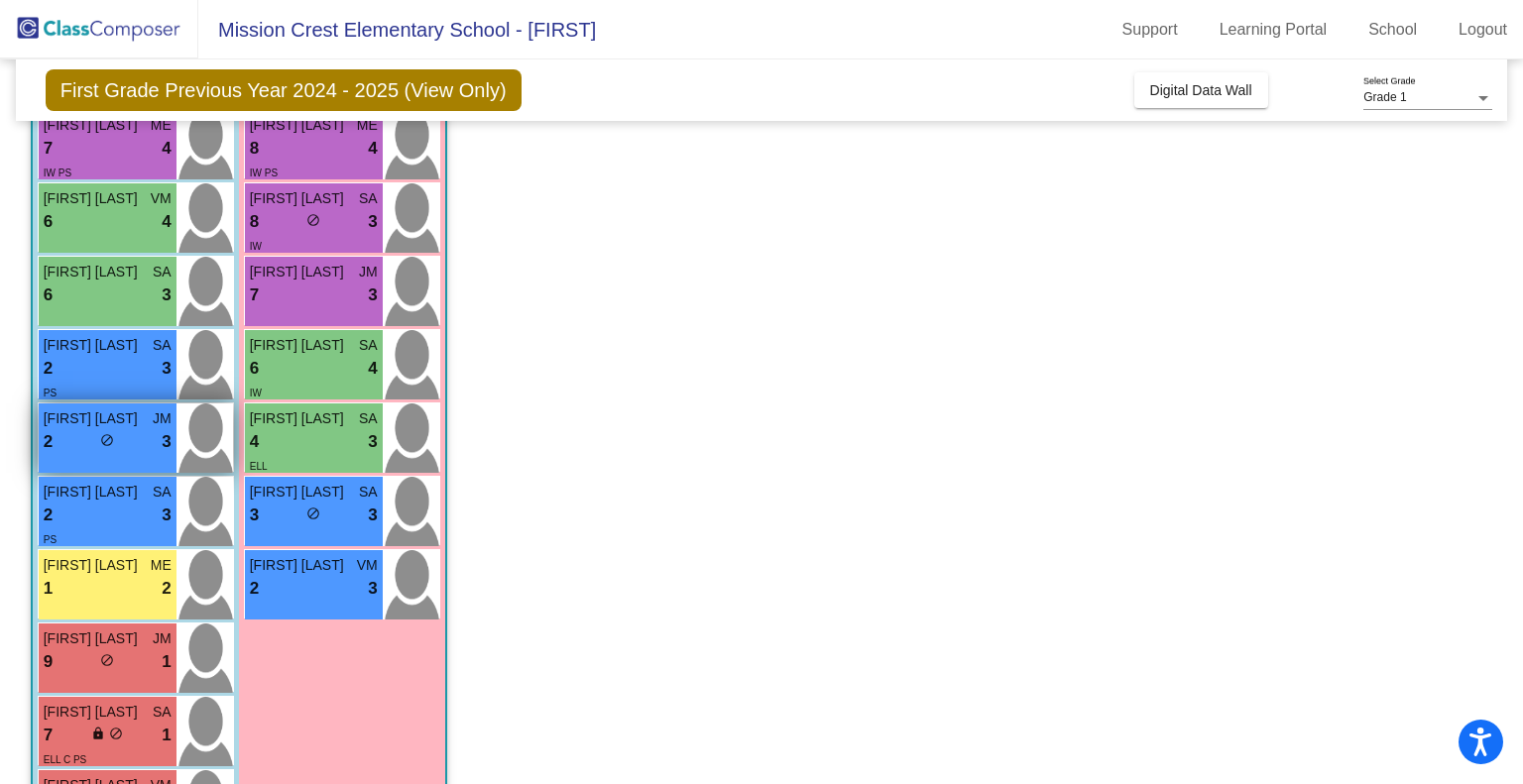 scroll, scrollTop: 370, scrollLeft: 0, axis: vertical 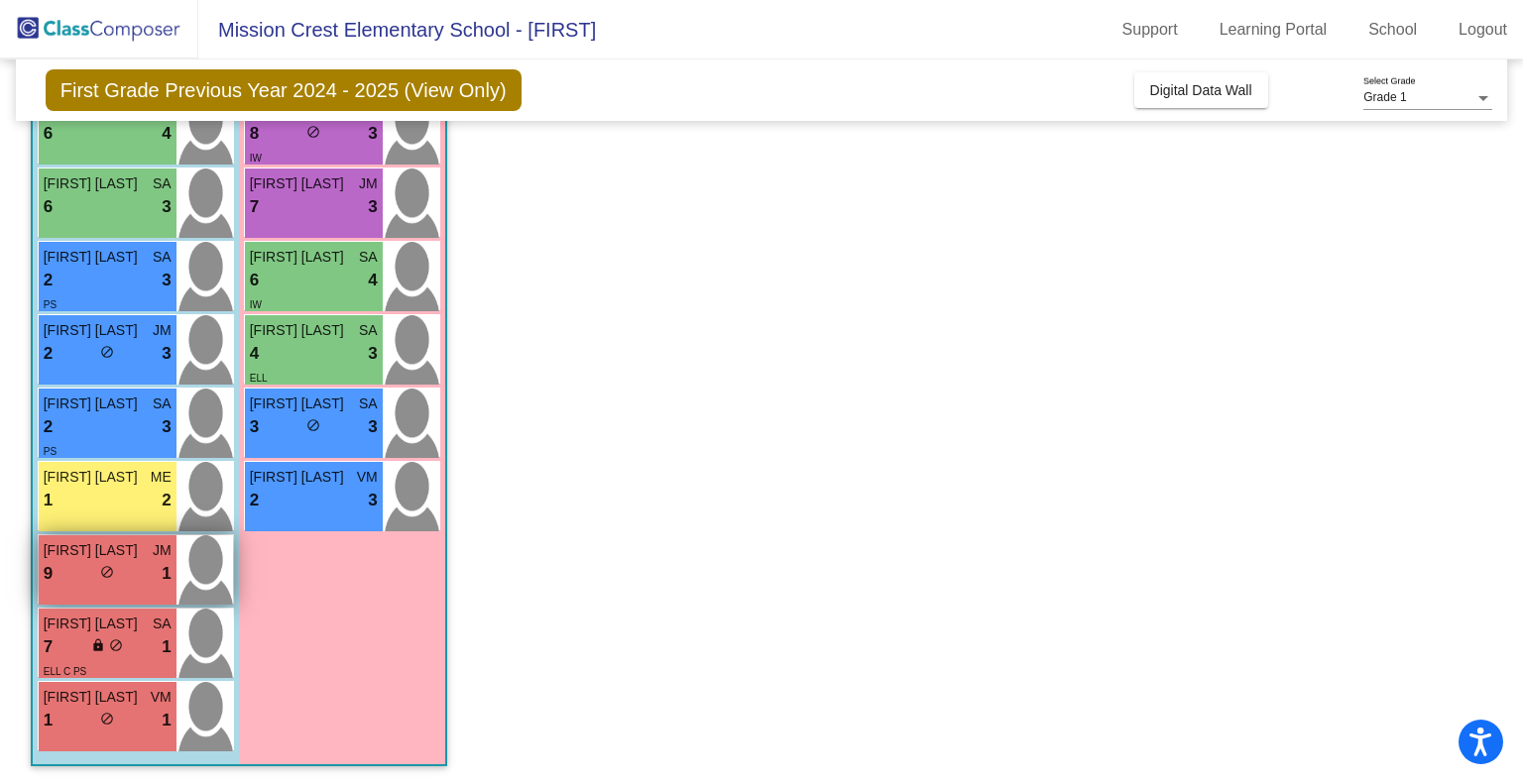 click on "9 lock do_not_disturb_alt 1" at bounding box center (107, 574) 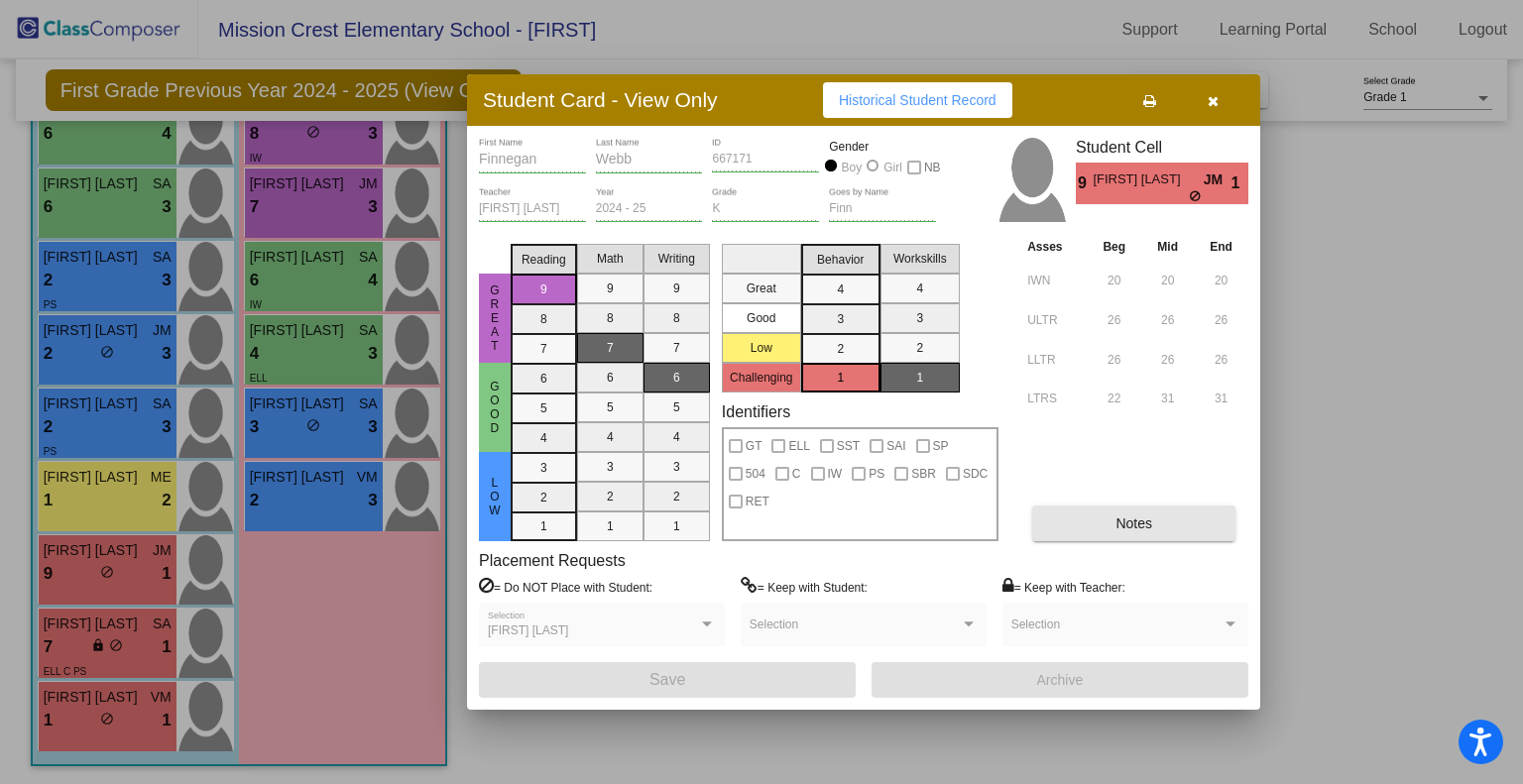 click on "Notes" at bounding box center (1133, 523) 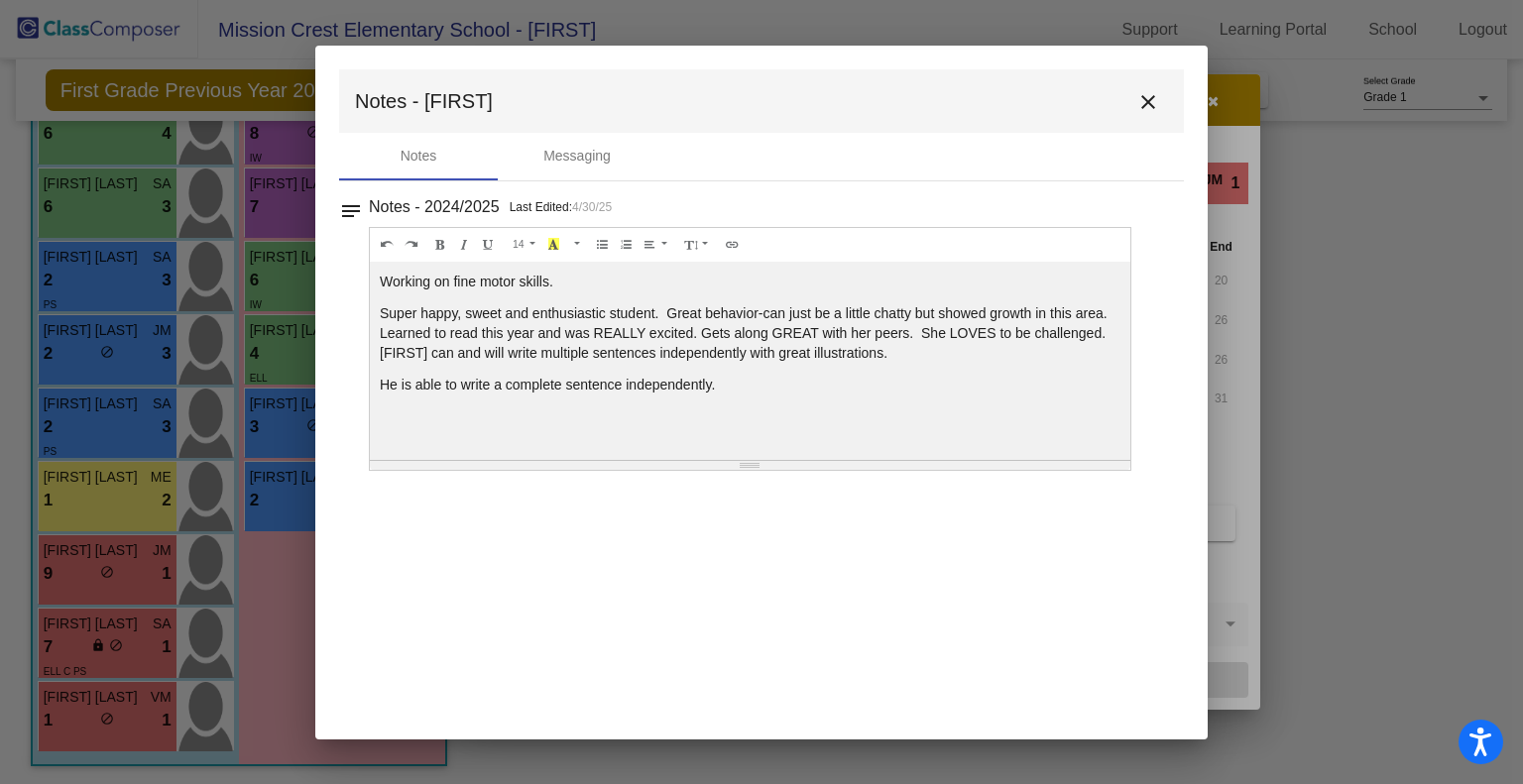 click on "close" at bounding box center [1148, 102] 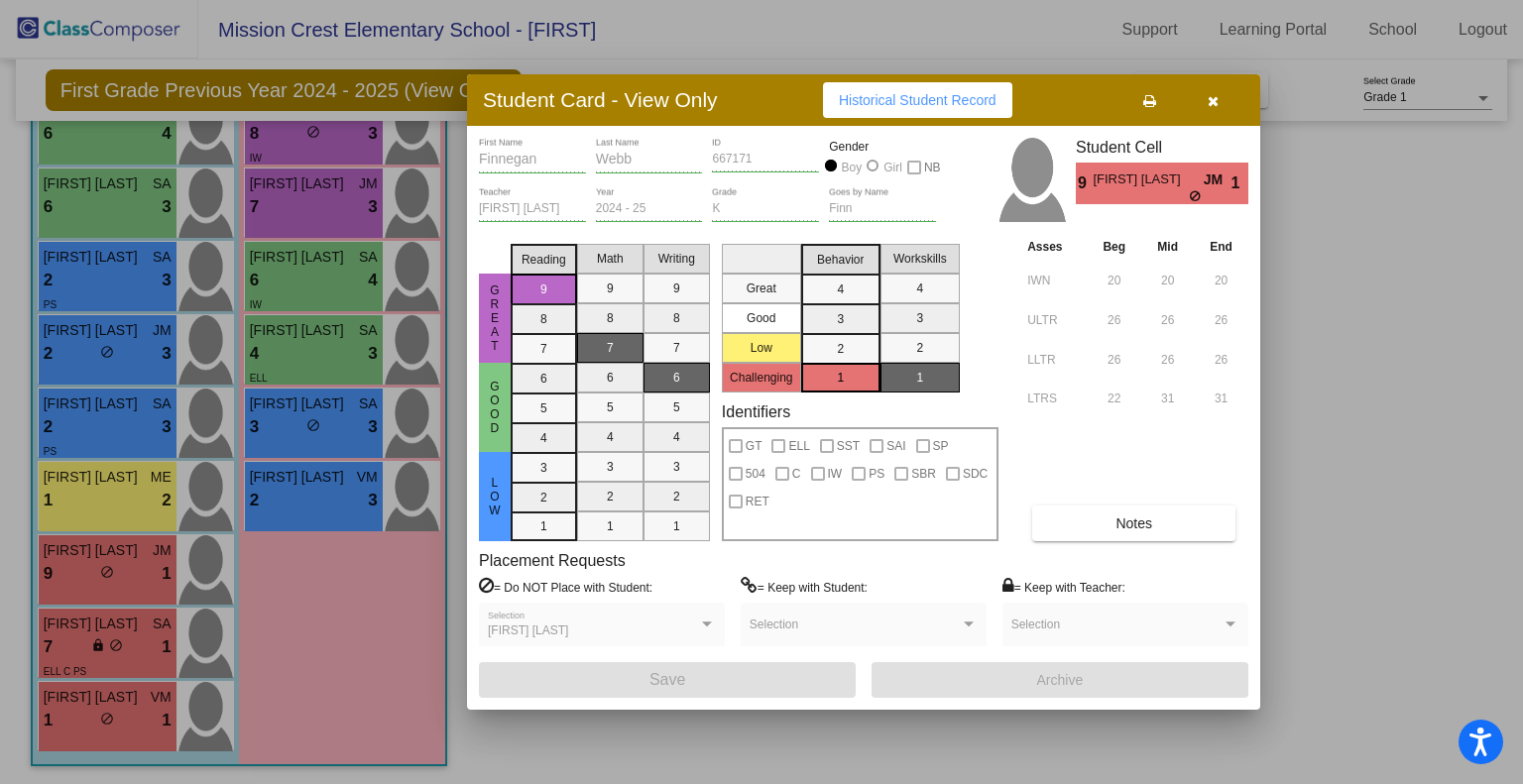 click at bounding box center (1213, 100) 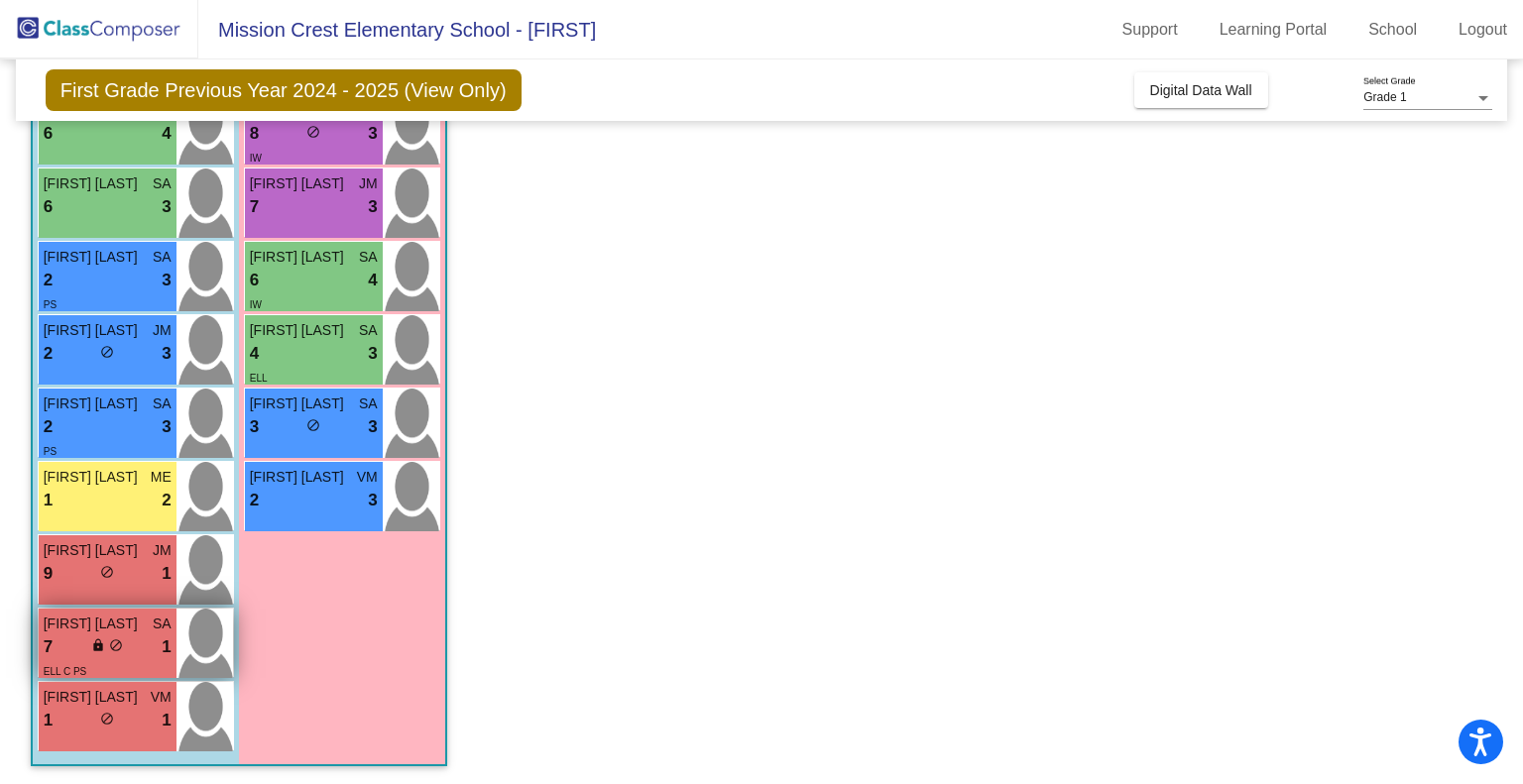 click on "ELL C PS" at bounding box center [107, 670] 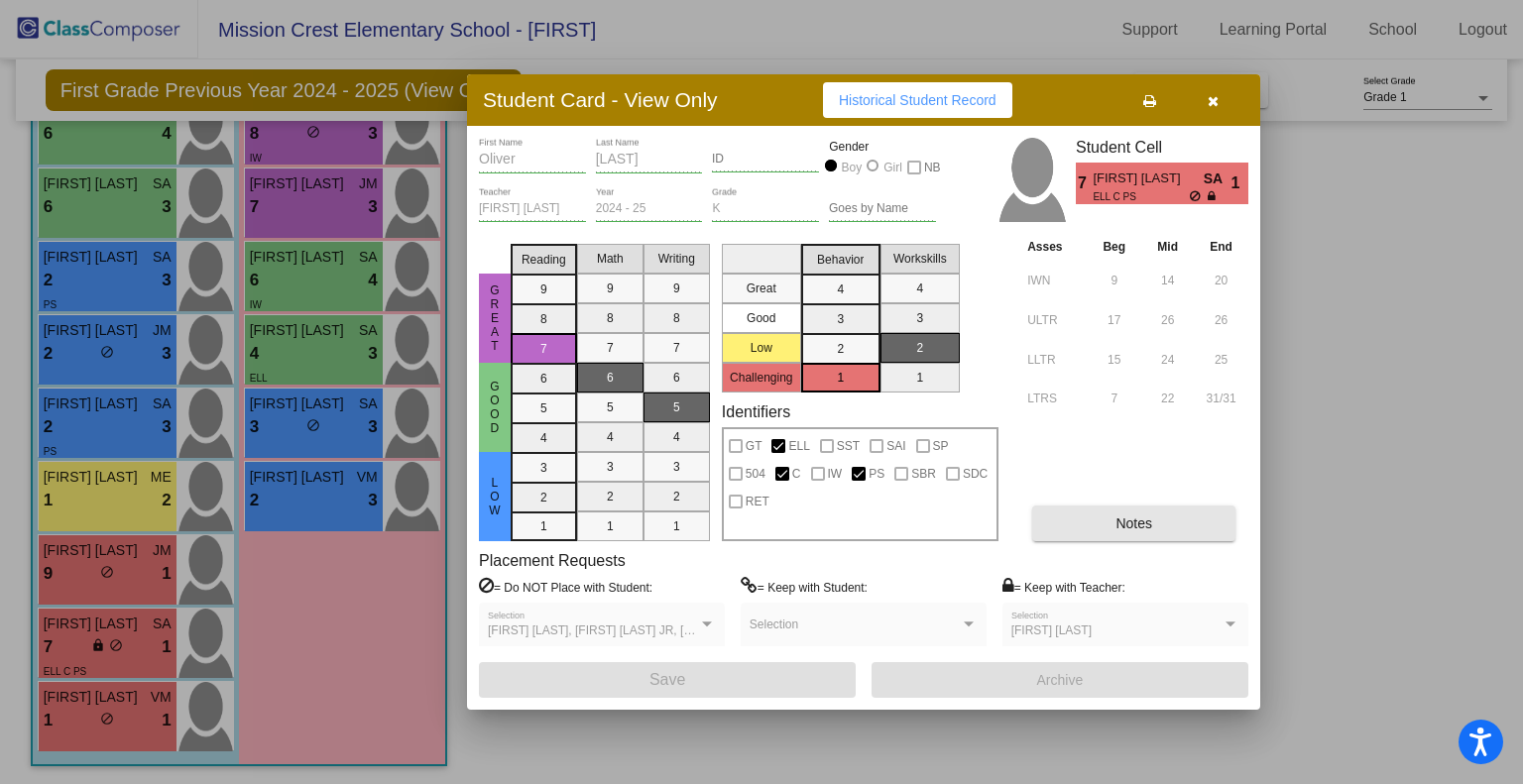 click on "Notes" at bounding box center [1133, 523] 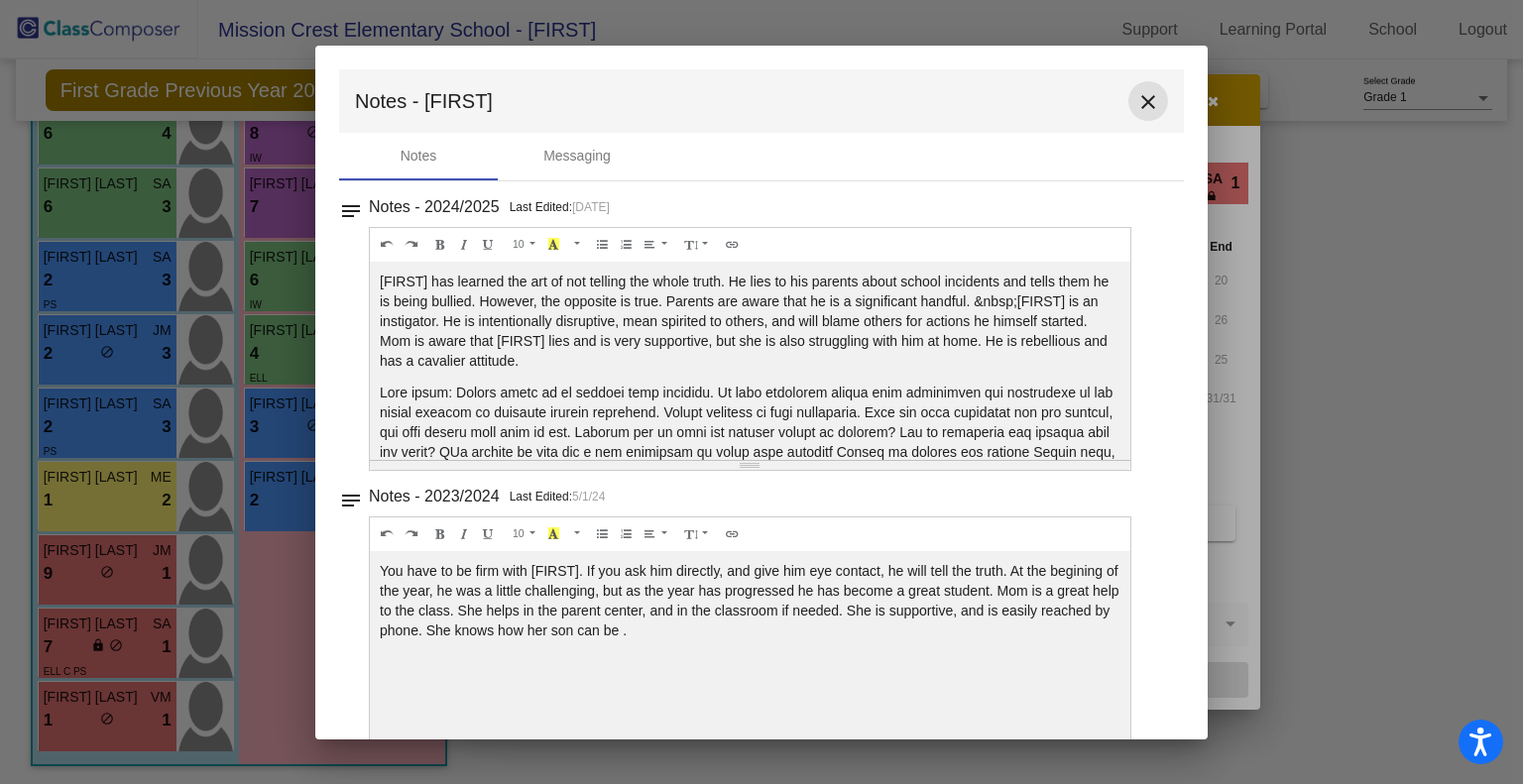 click on "close" at bounding box center (1148, 102) 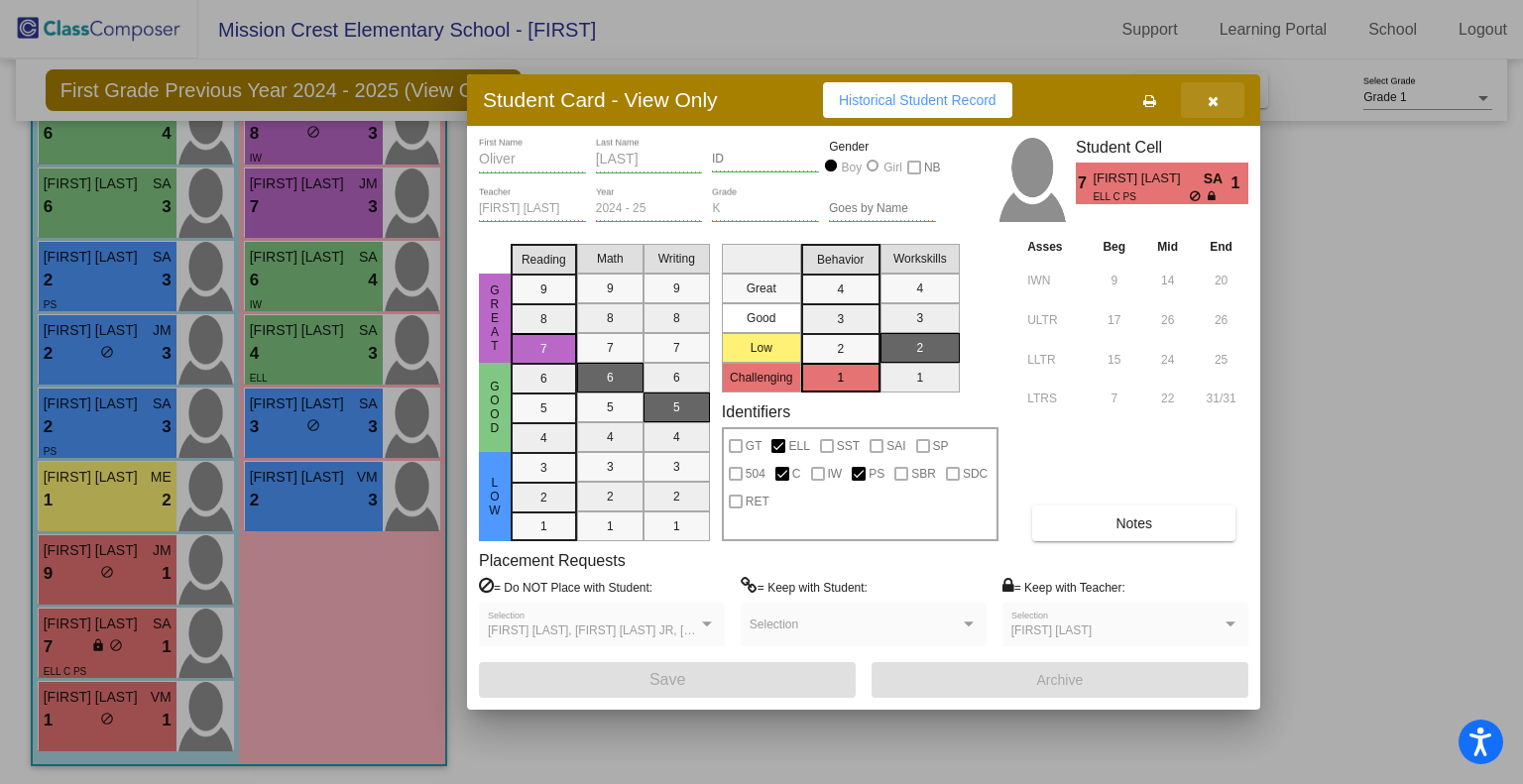 click at bounding box center [1213, 100] 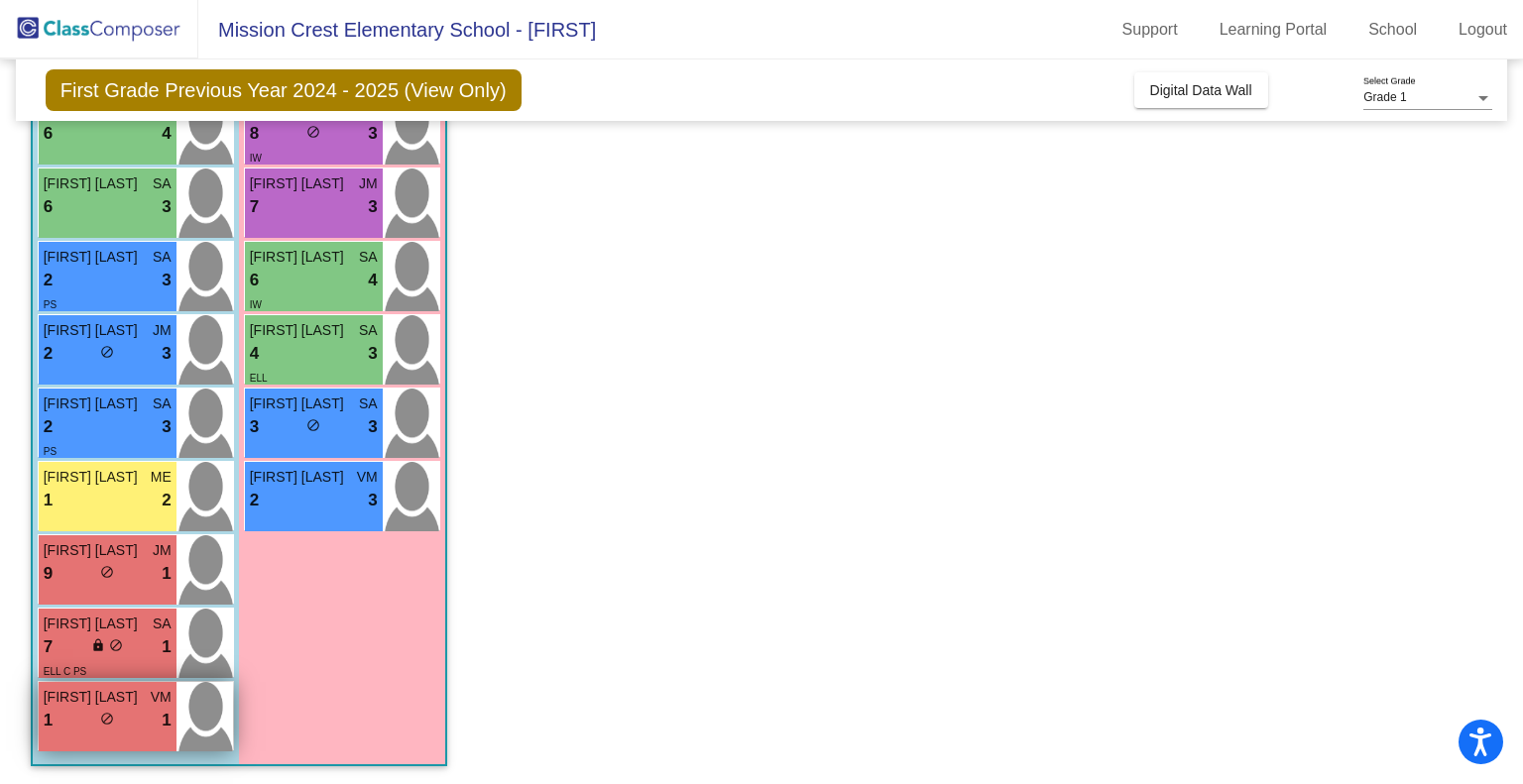 click on "[FIRST] [LAST]" at bounding box center (93, 697) 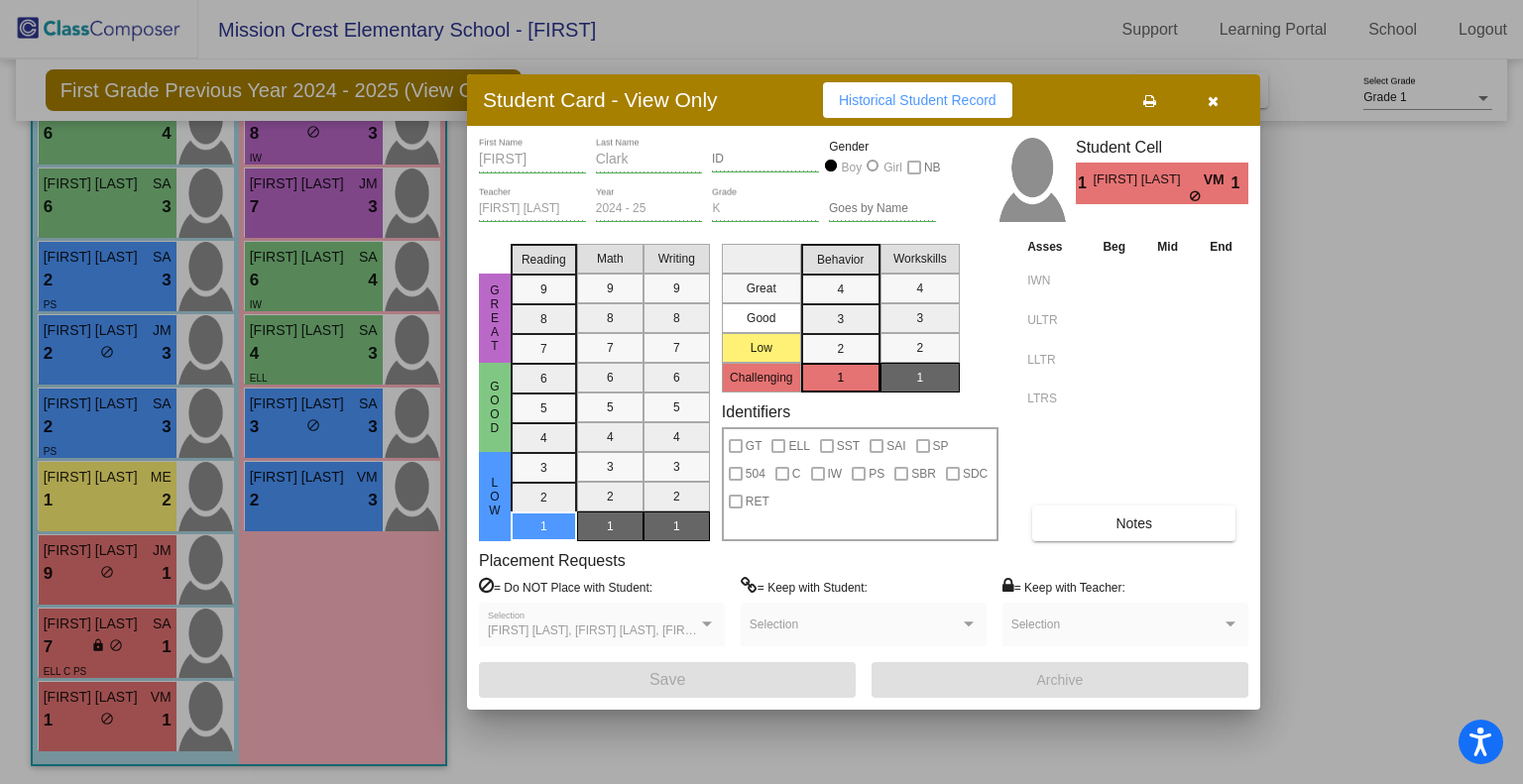 click on "Notes" at bounding box center (1133, 523) 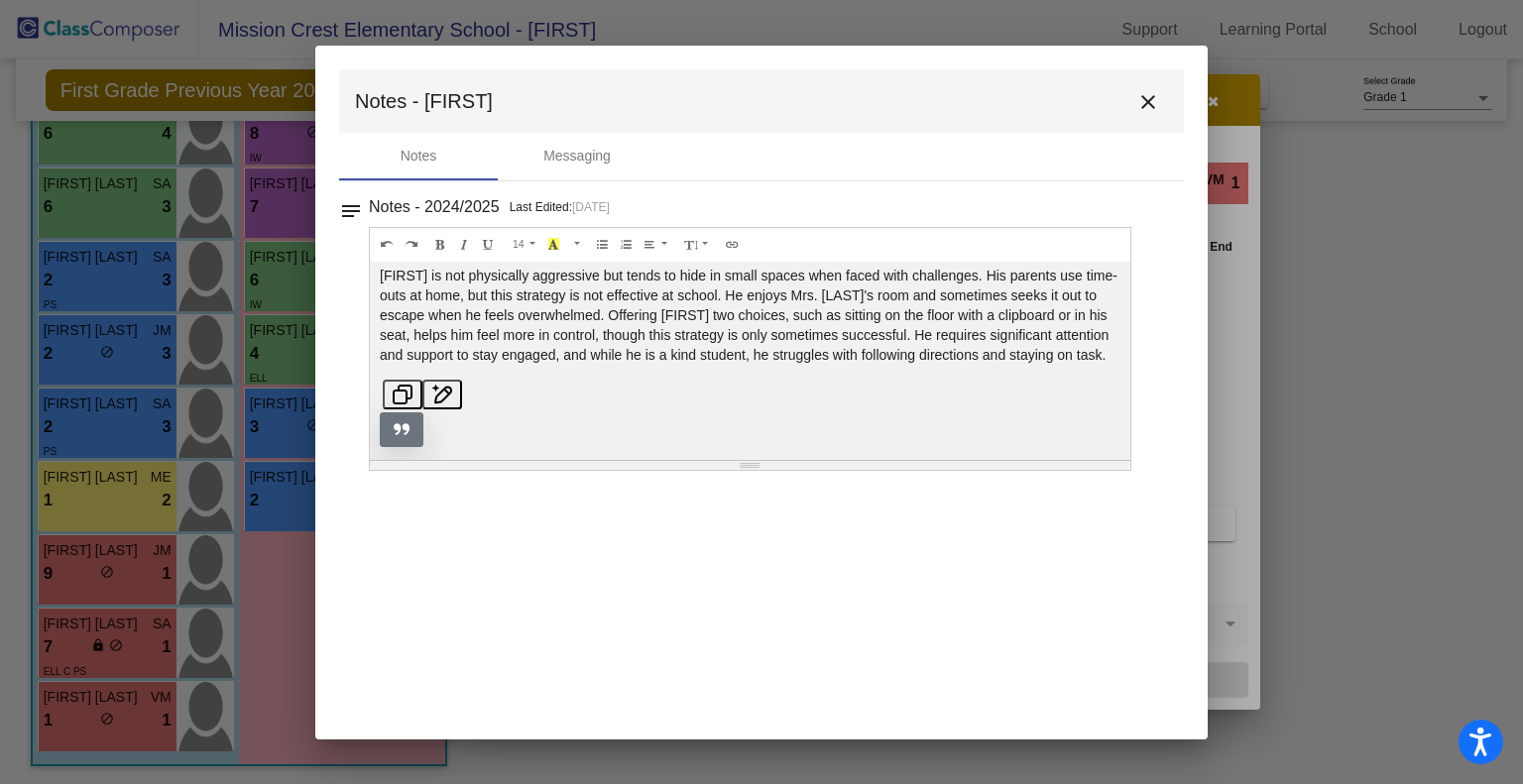 scroll, scrollTop: 203, scrollLeft: 0, axis: vertical 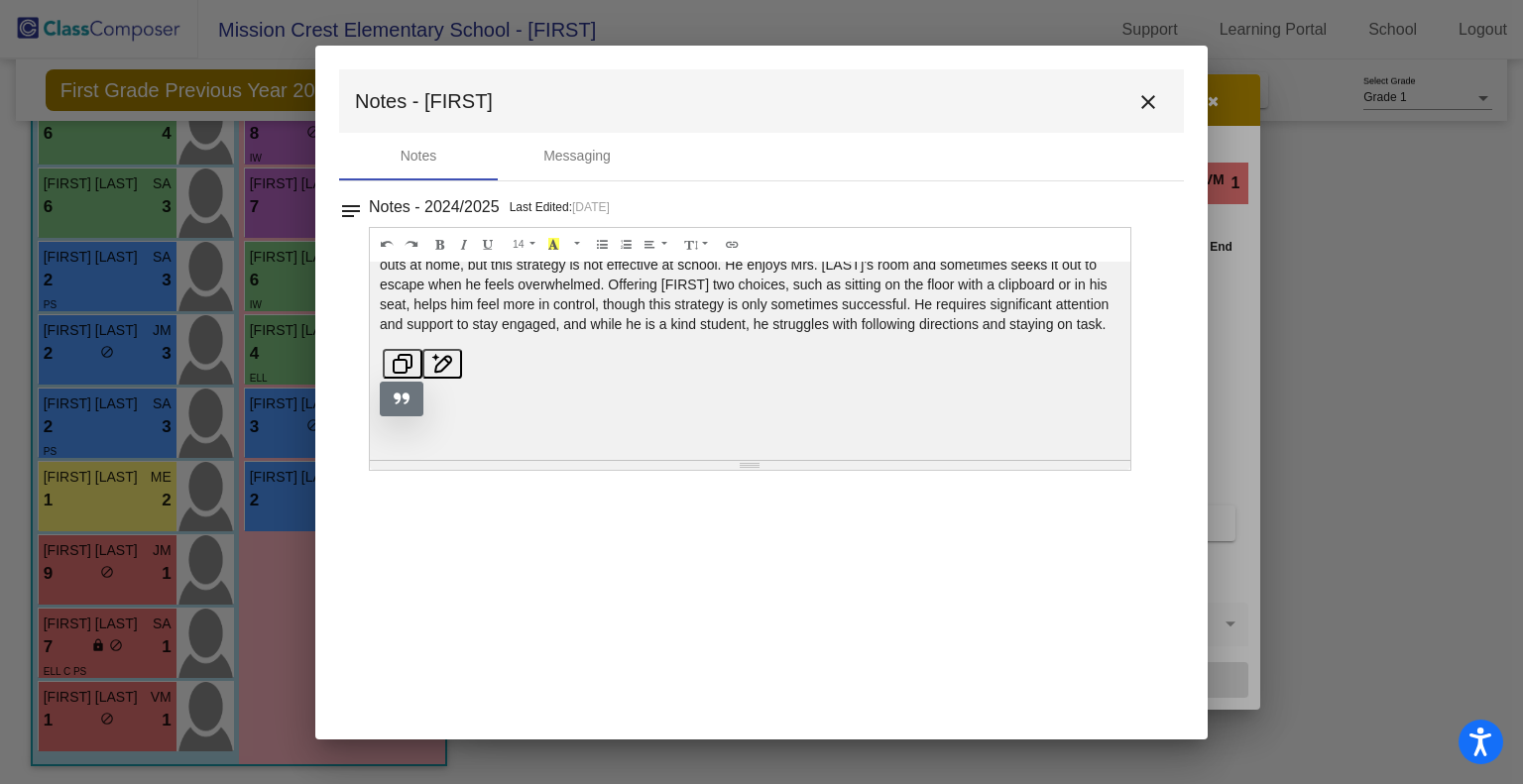 click at bounding box center [750, 364] 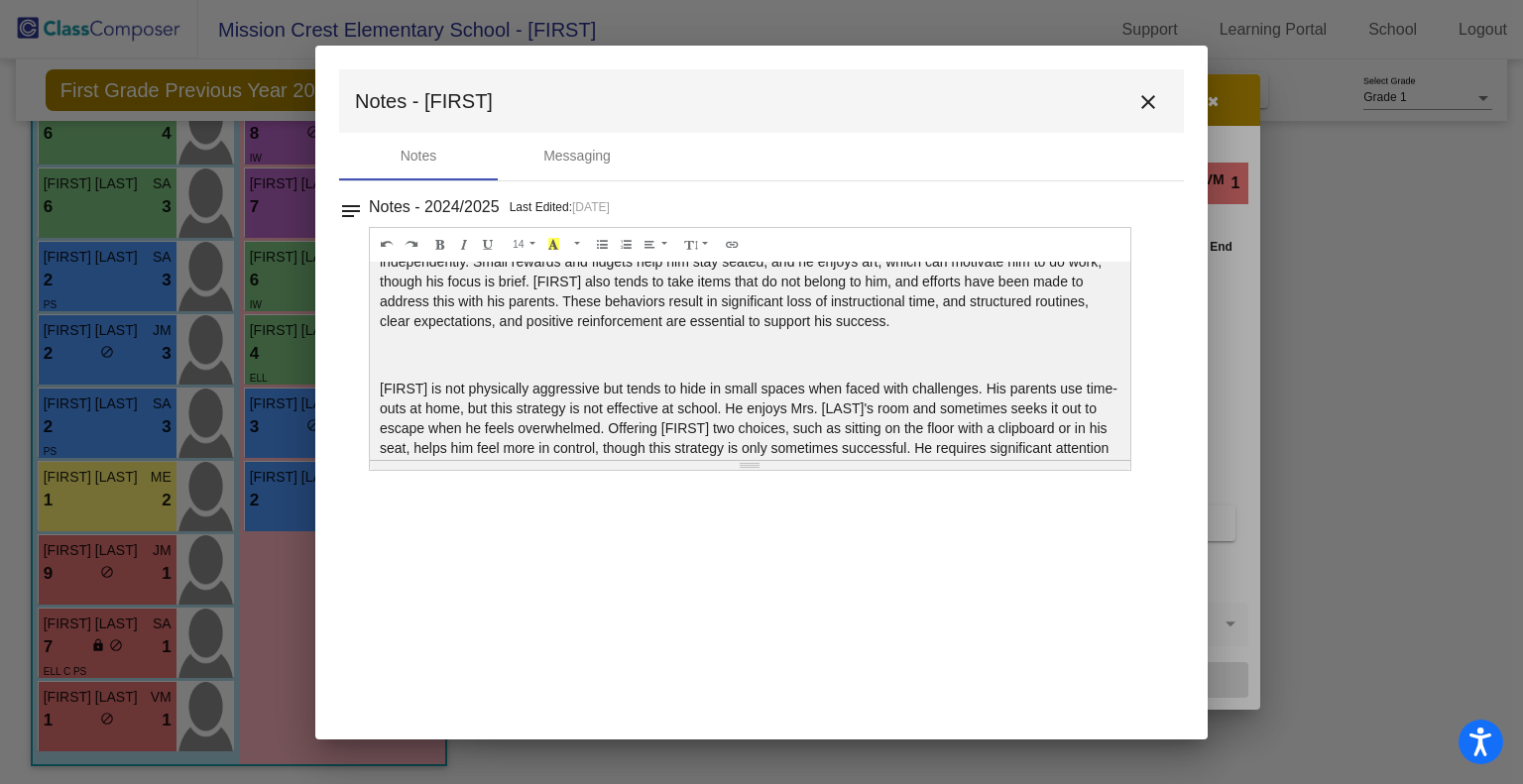 scroll, scrollTop: 57, scrollLeft: 0, axis: vertical 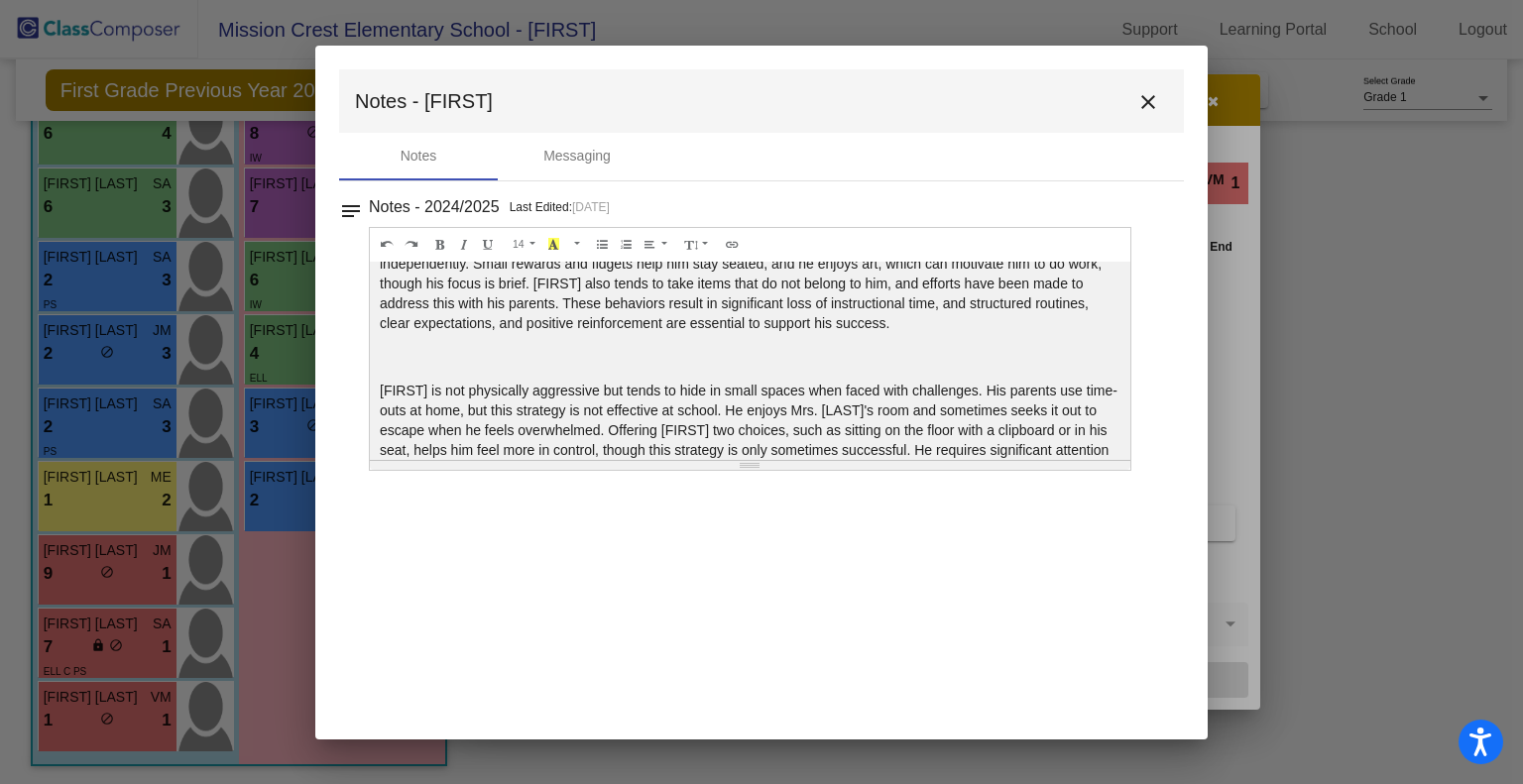 click on "close" at bounding box center [1148, 102] 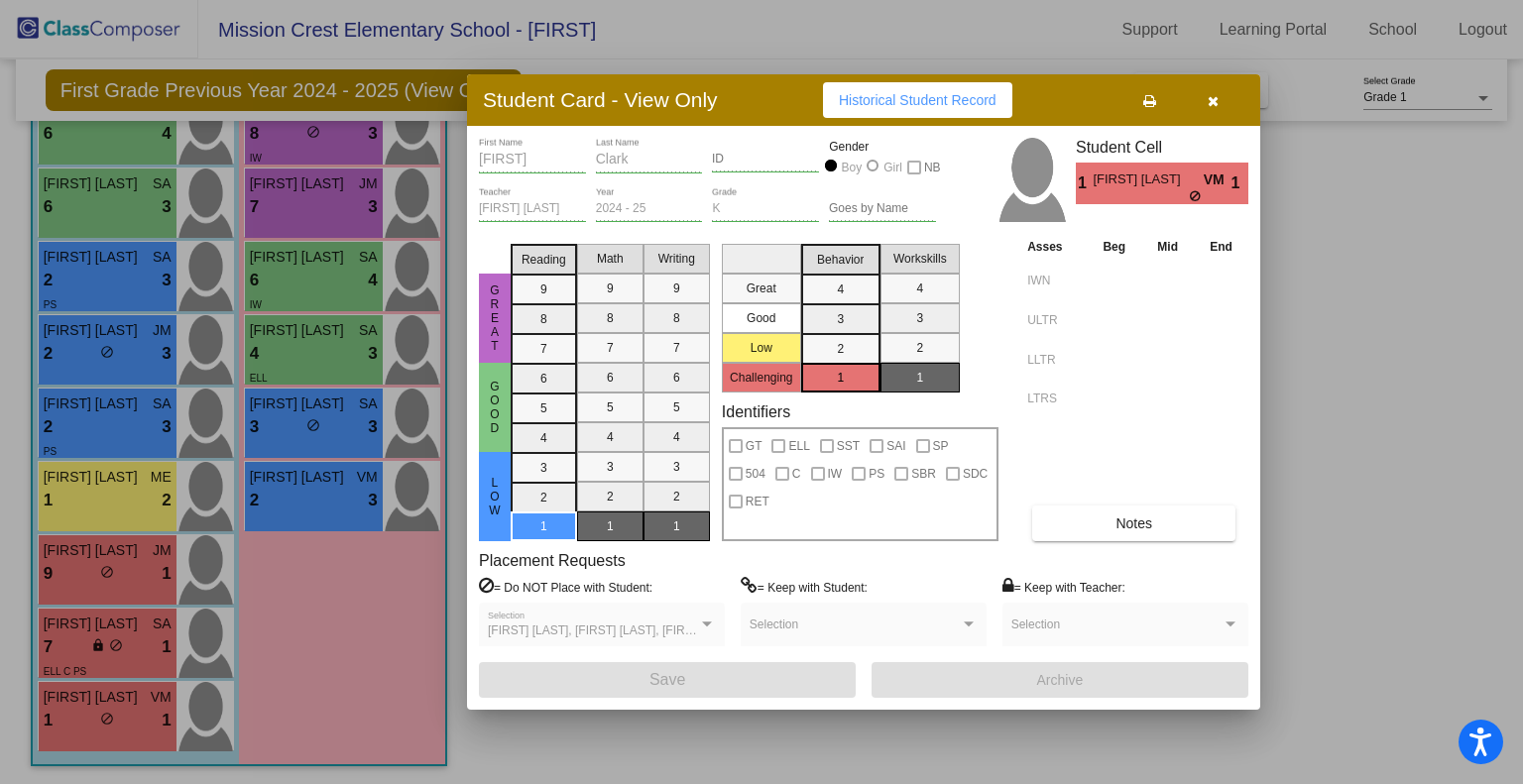 click at bounding box center (1213, 101) 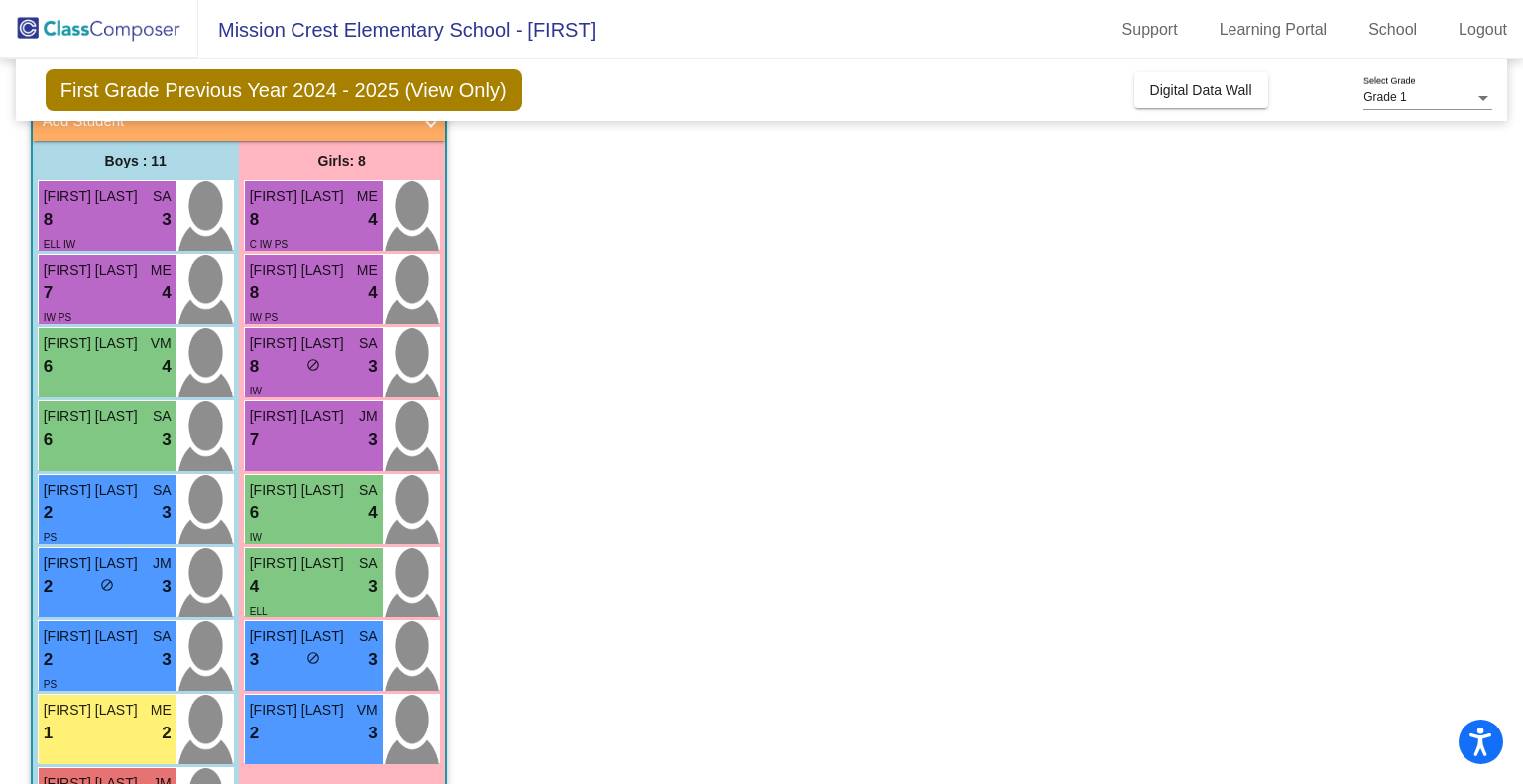 scroll, scrollTop: 133, scrollLeft: 0, axis: vertical 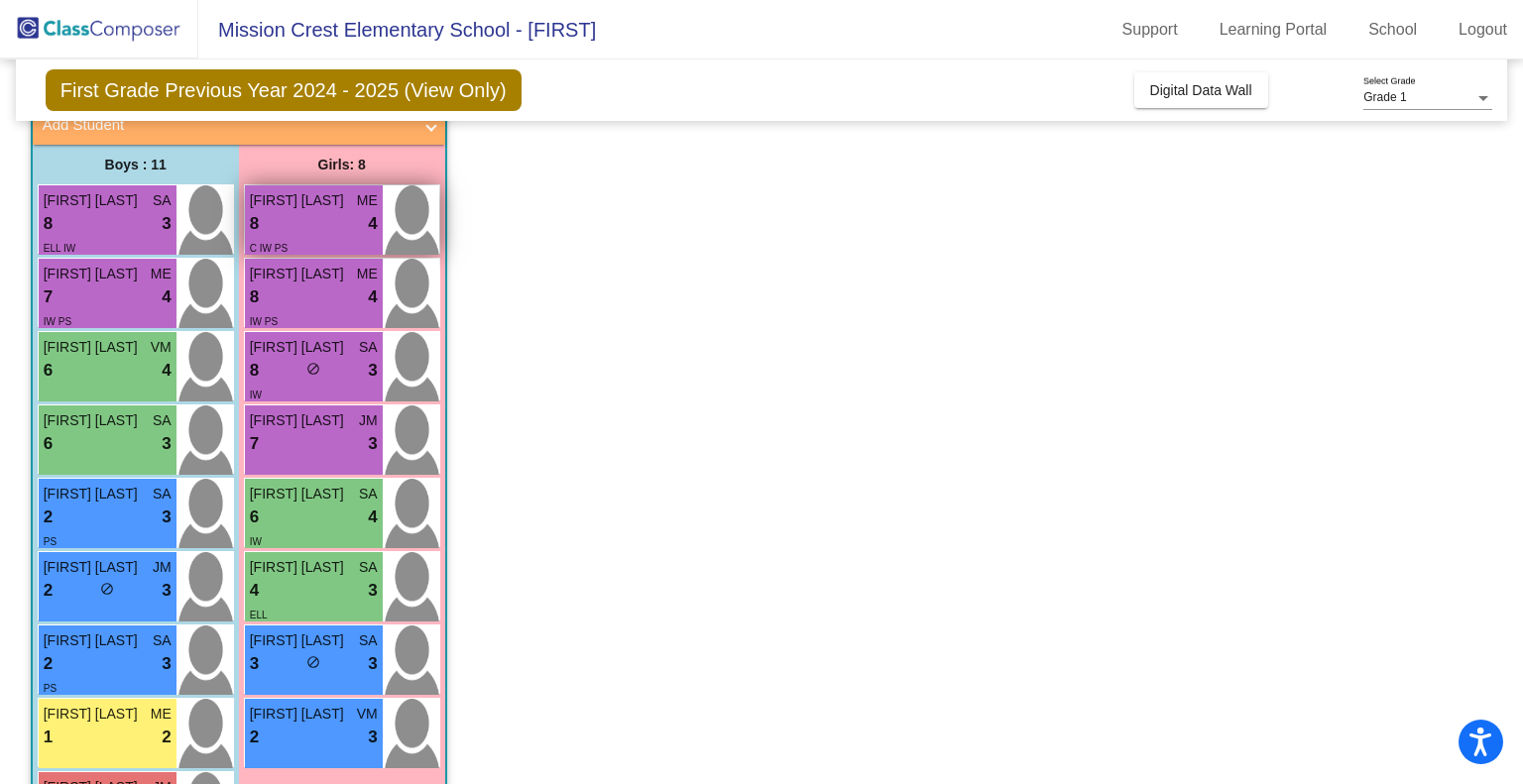 click at bounding box center [410, 220] 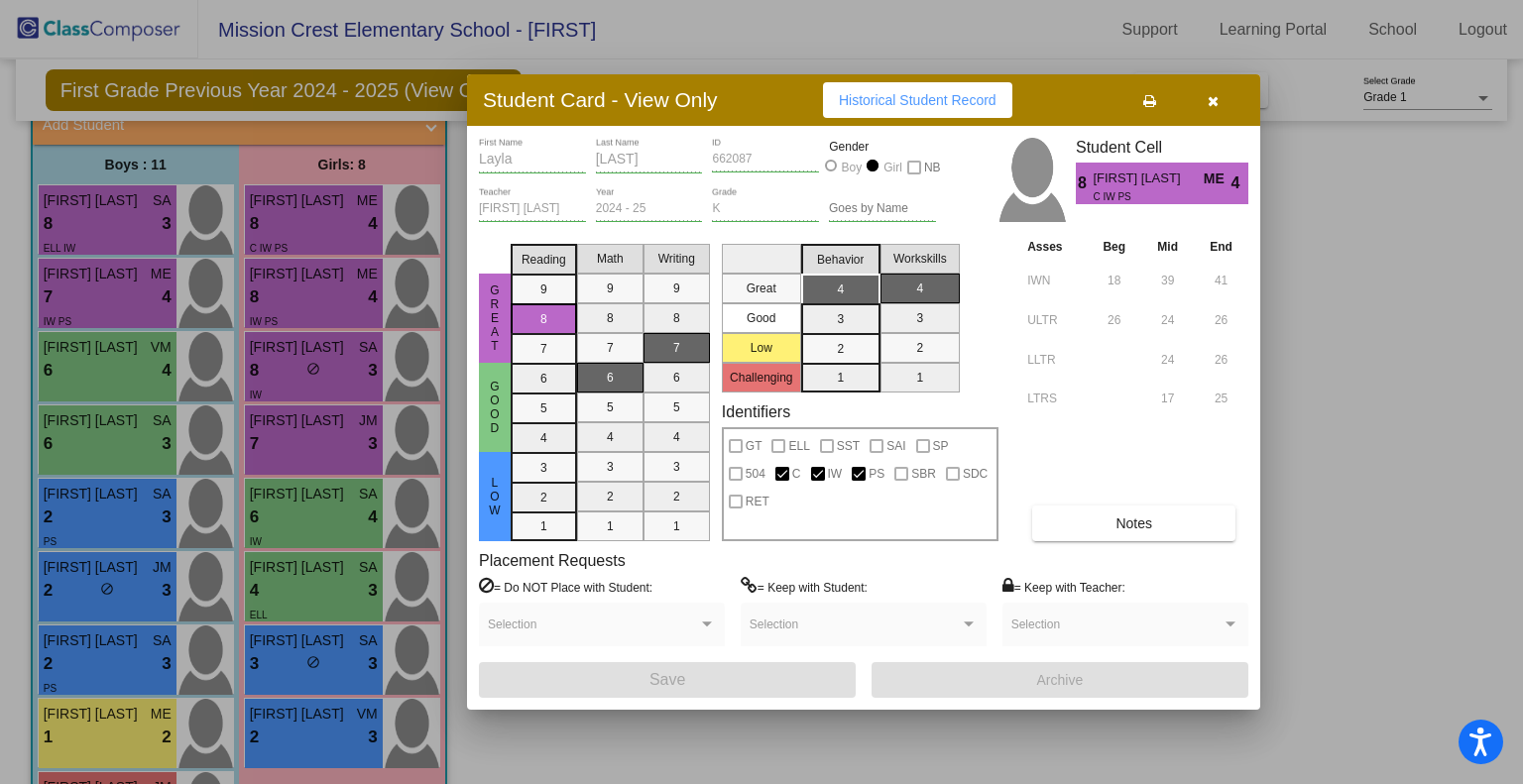 click on "Notes" at bounding box center (1133, 523) 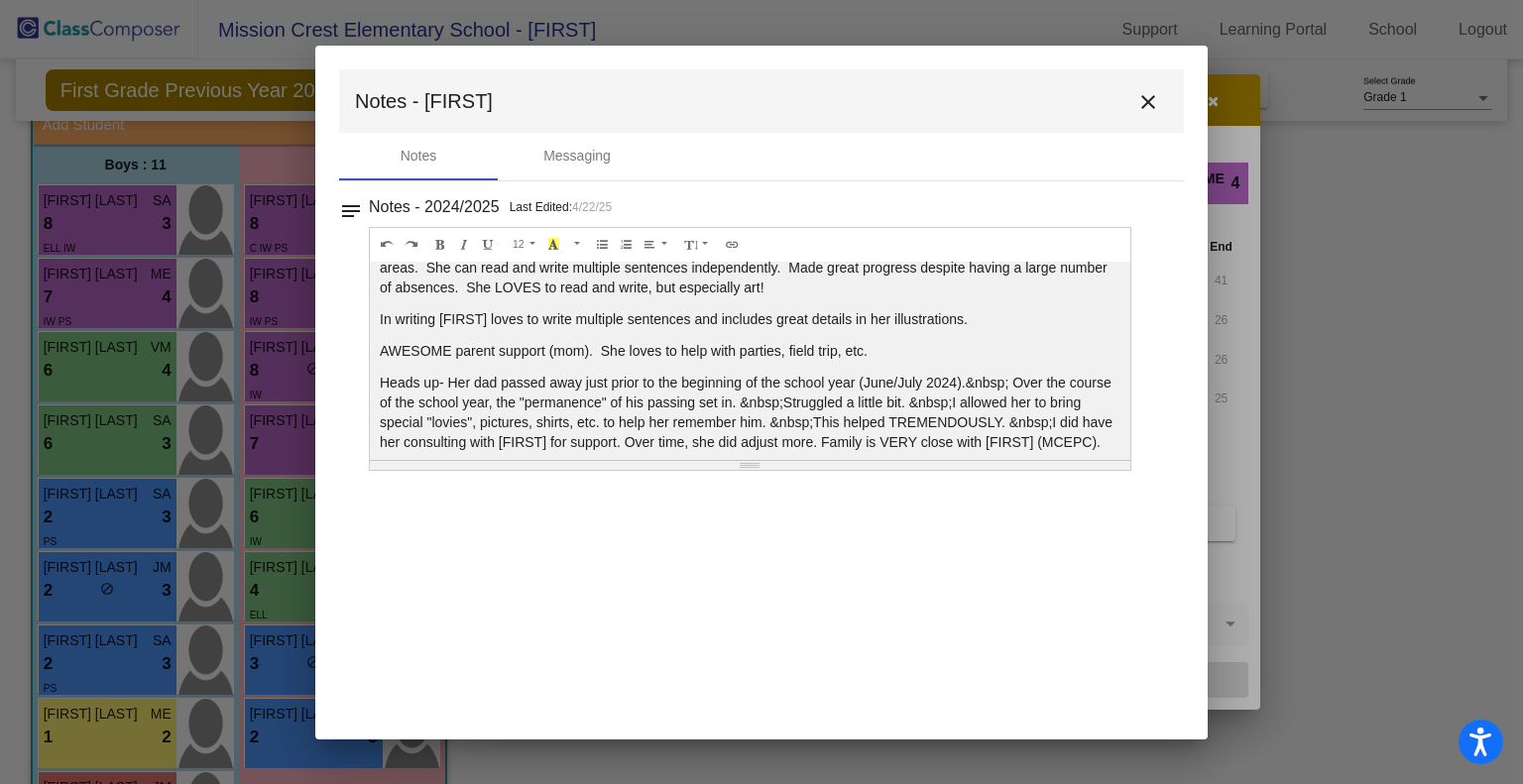 scroll, scrollTop: 151, scrollLeft: 0, axis: vertical 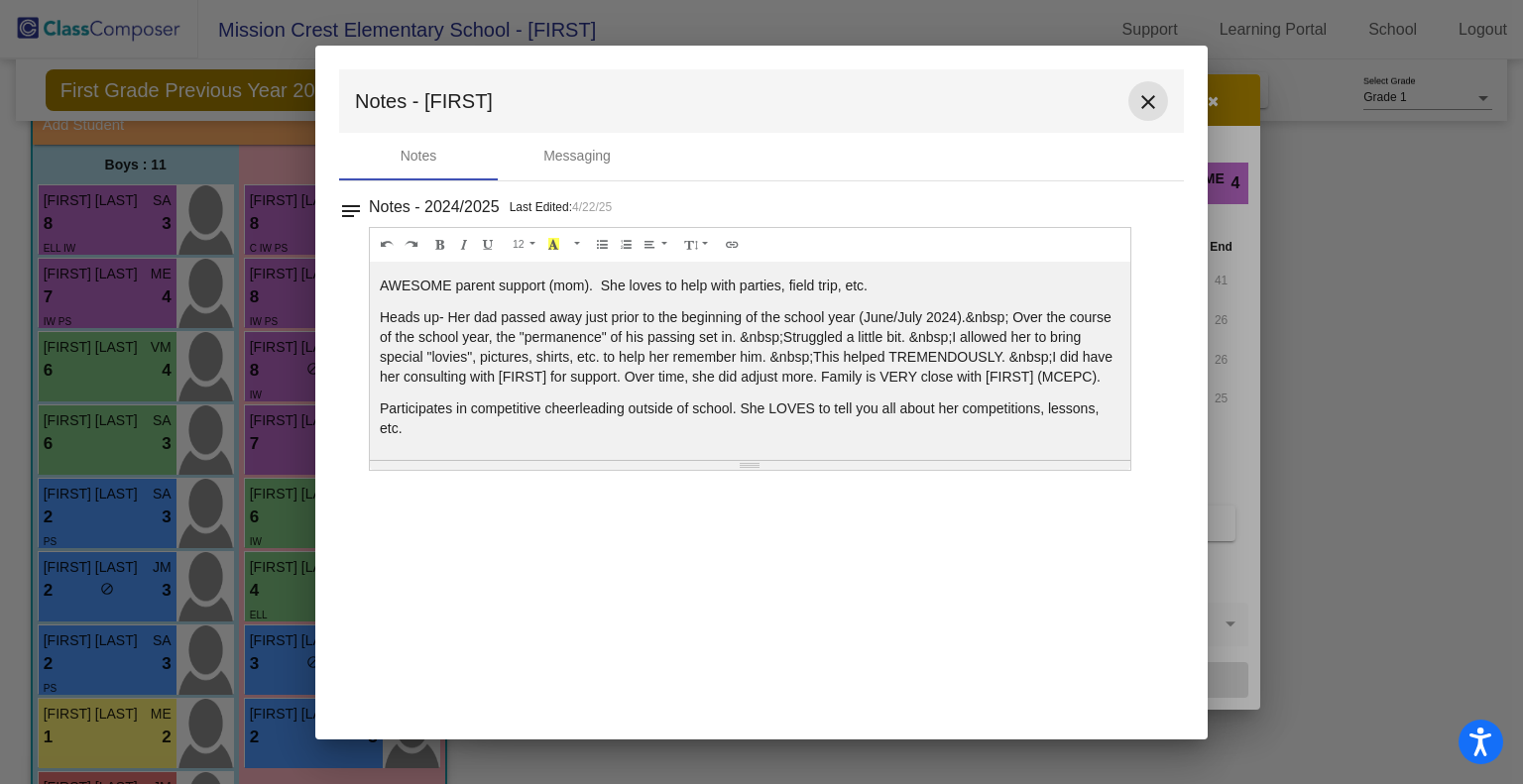 click on "close" at bounding box center (1148, 102) 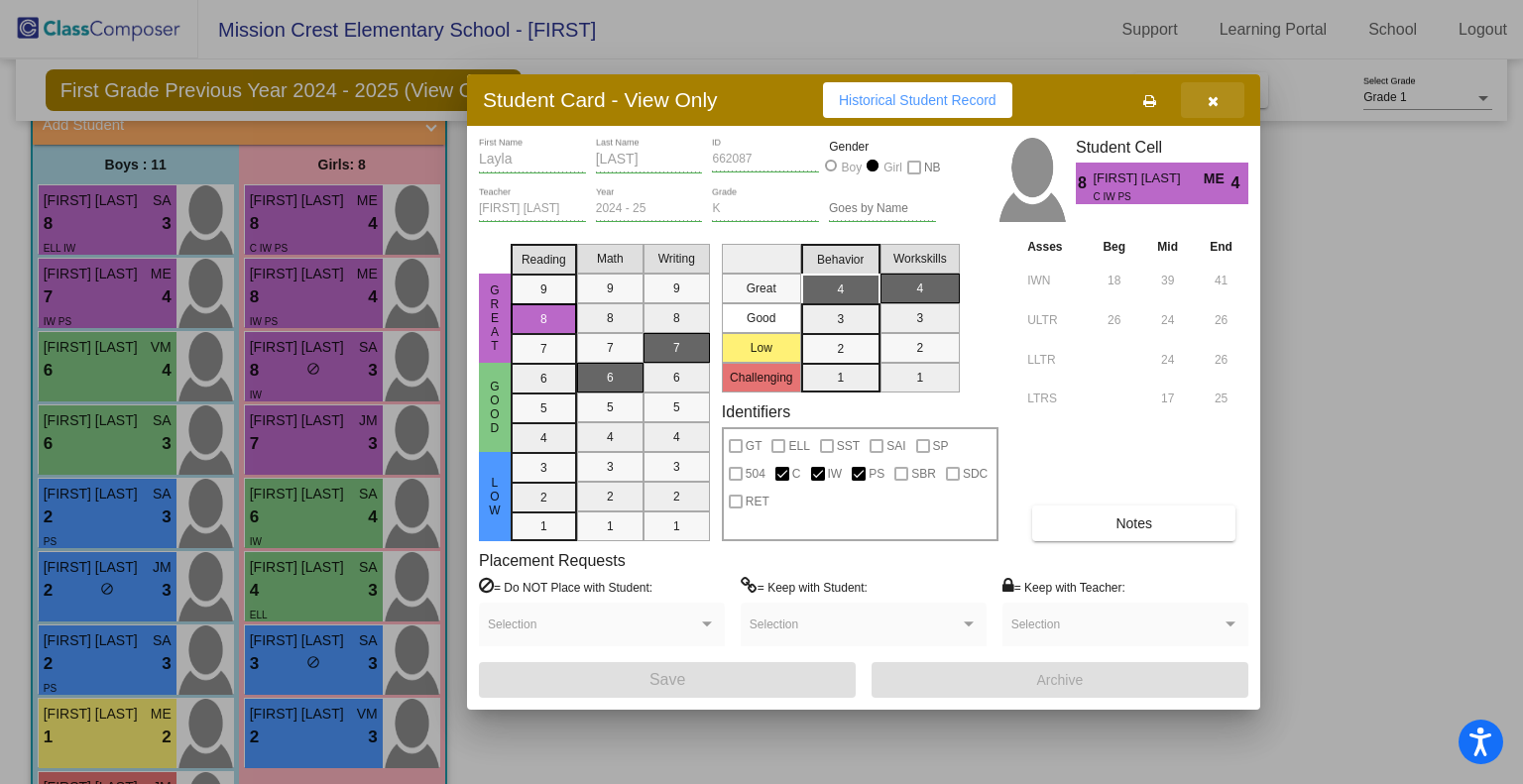 click at bounding box center [1213, 101] 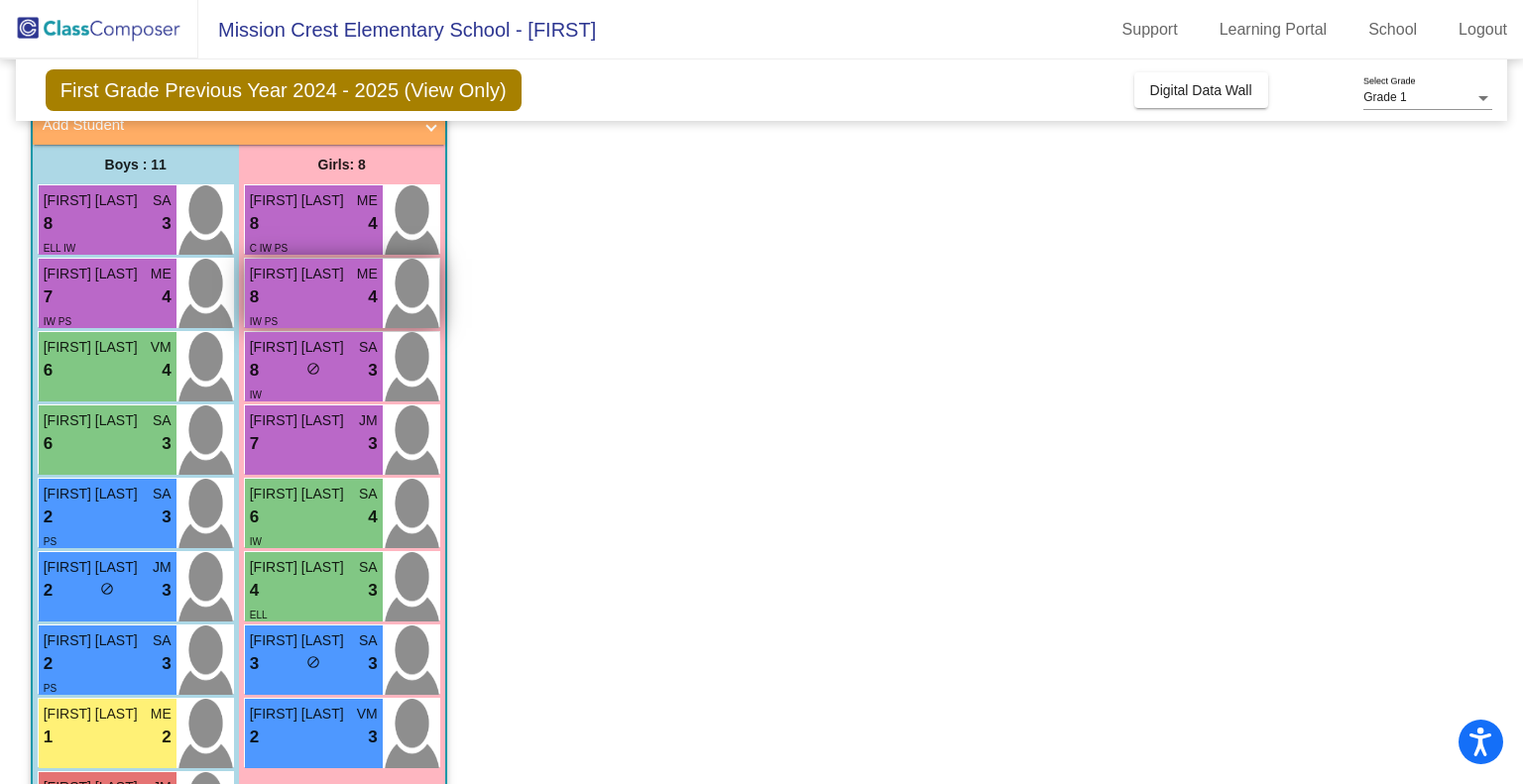 click at bounding box center [410, 293] 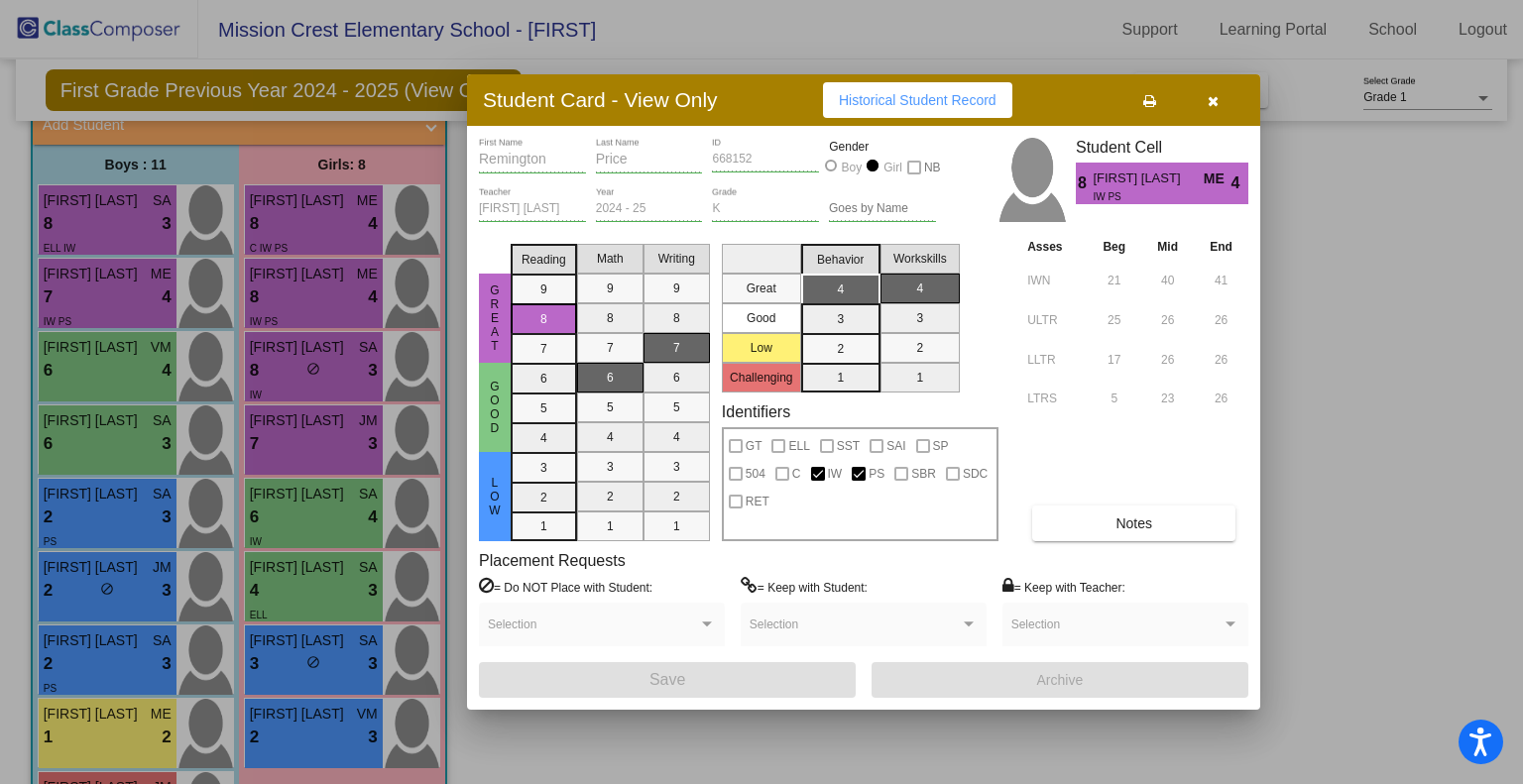 click on "Placement Requests  = Do NOT Place with Student:   Selection  = Keep with Student:   Selection  = Keep with Teacher:   Selection" at bounding box center (864, 607) 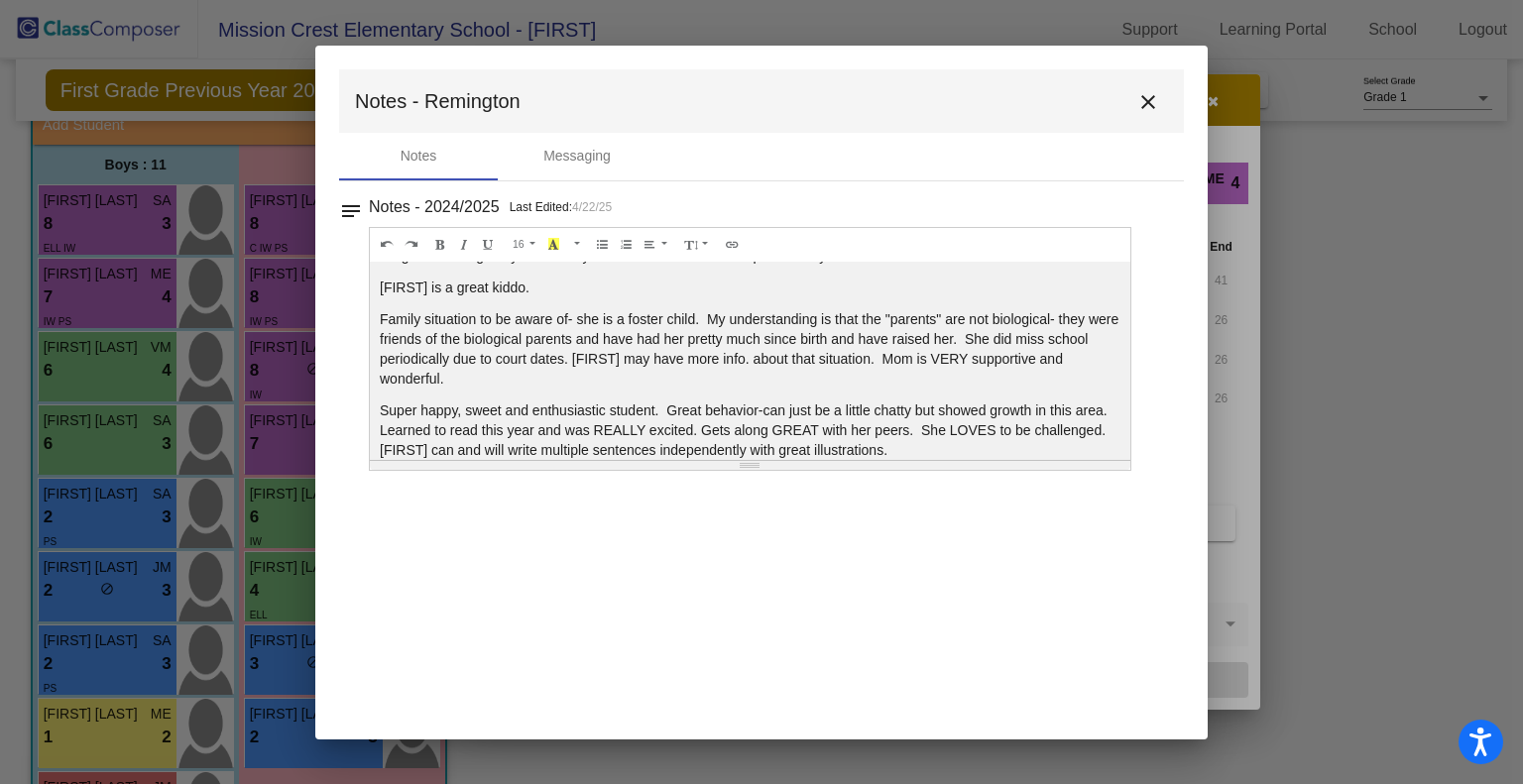 scroll, scrollTop: 48, scrollLeft: 0, axis: vertical 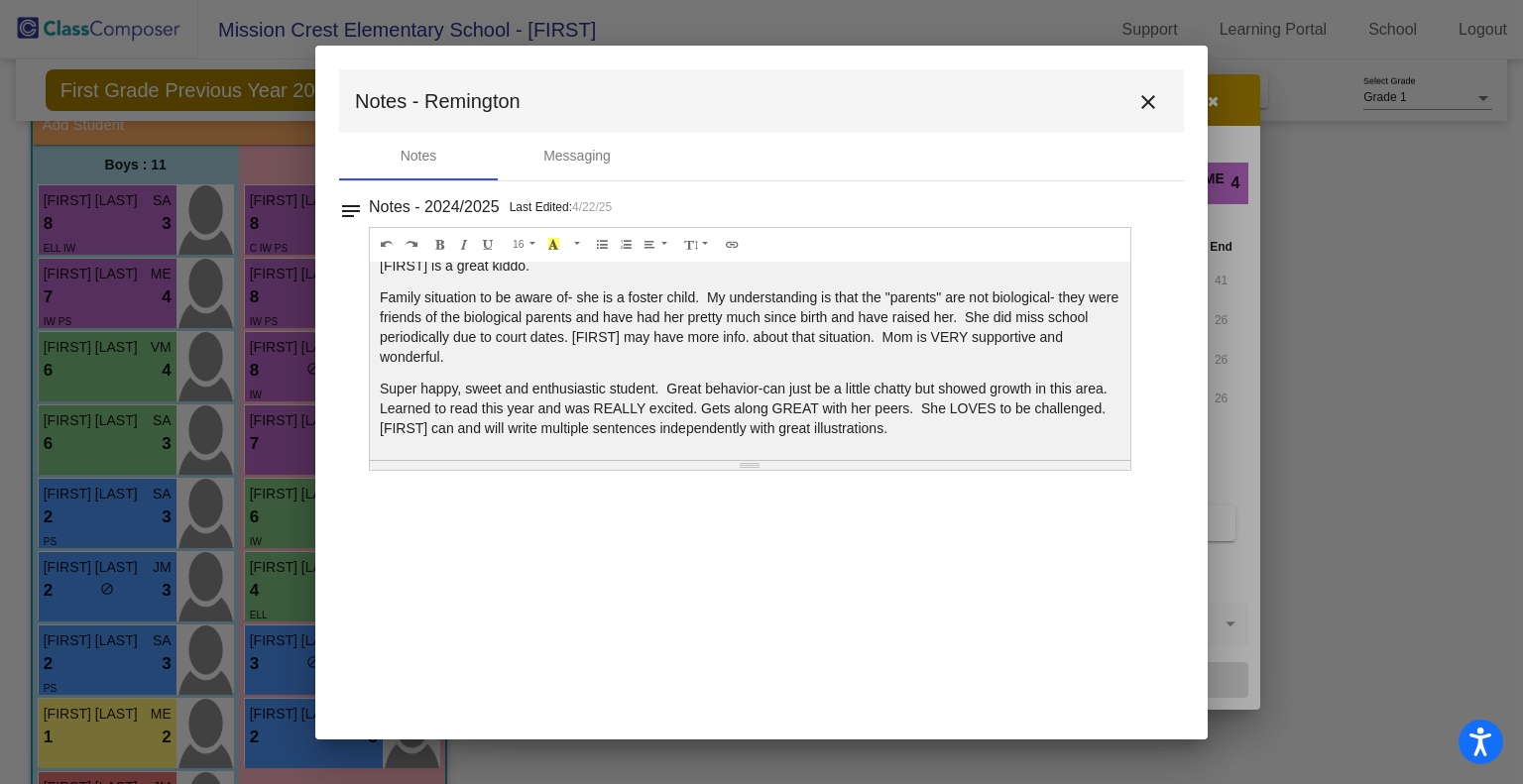 click on "close" at bounding box center (1148, 102) 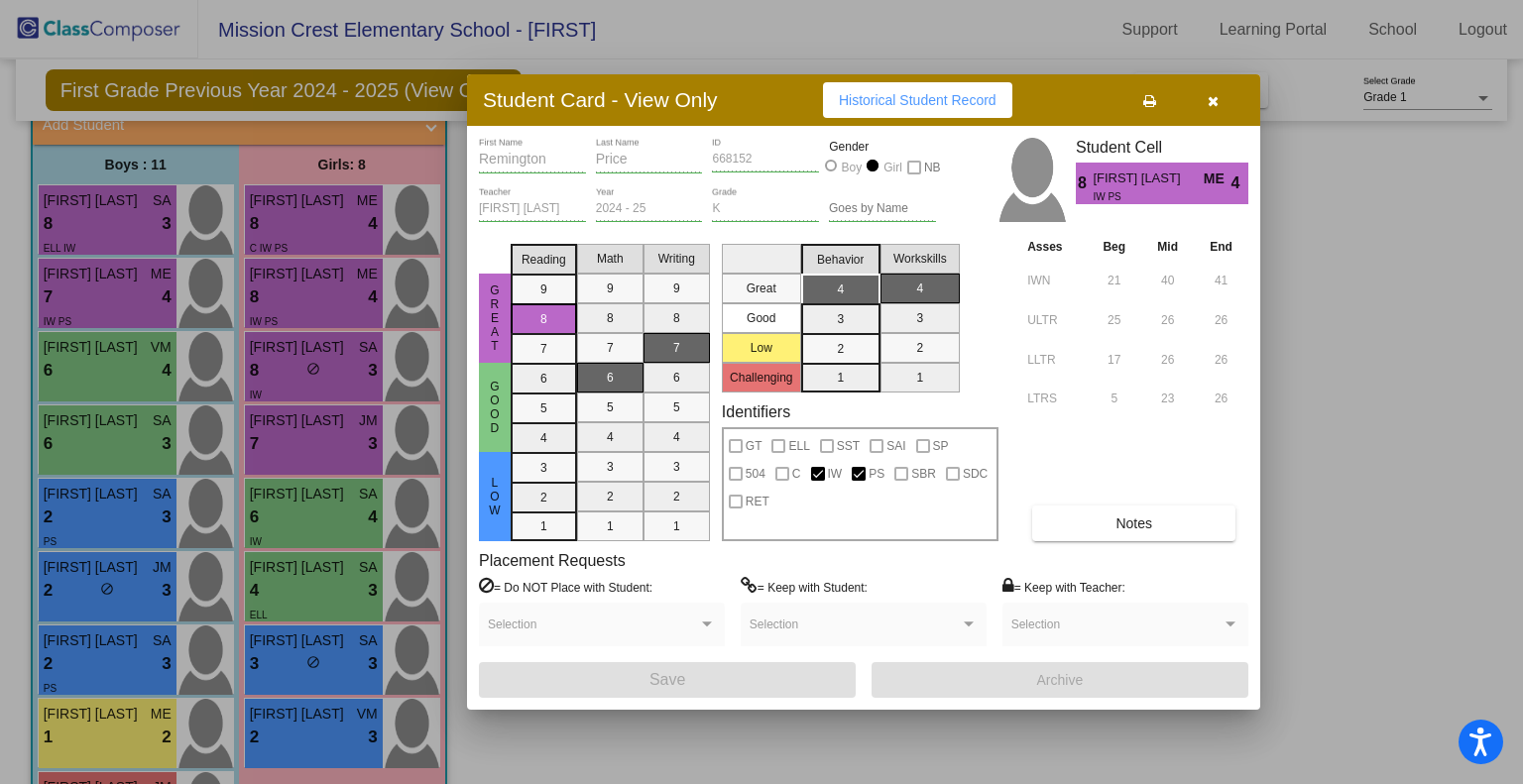 click at bounding box center [1213, 101] 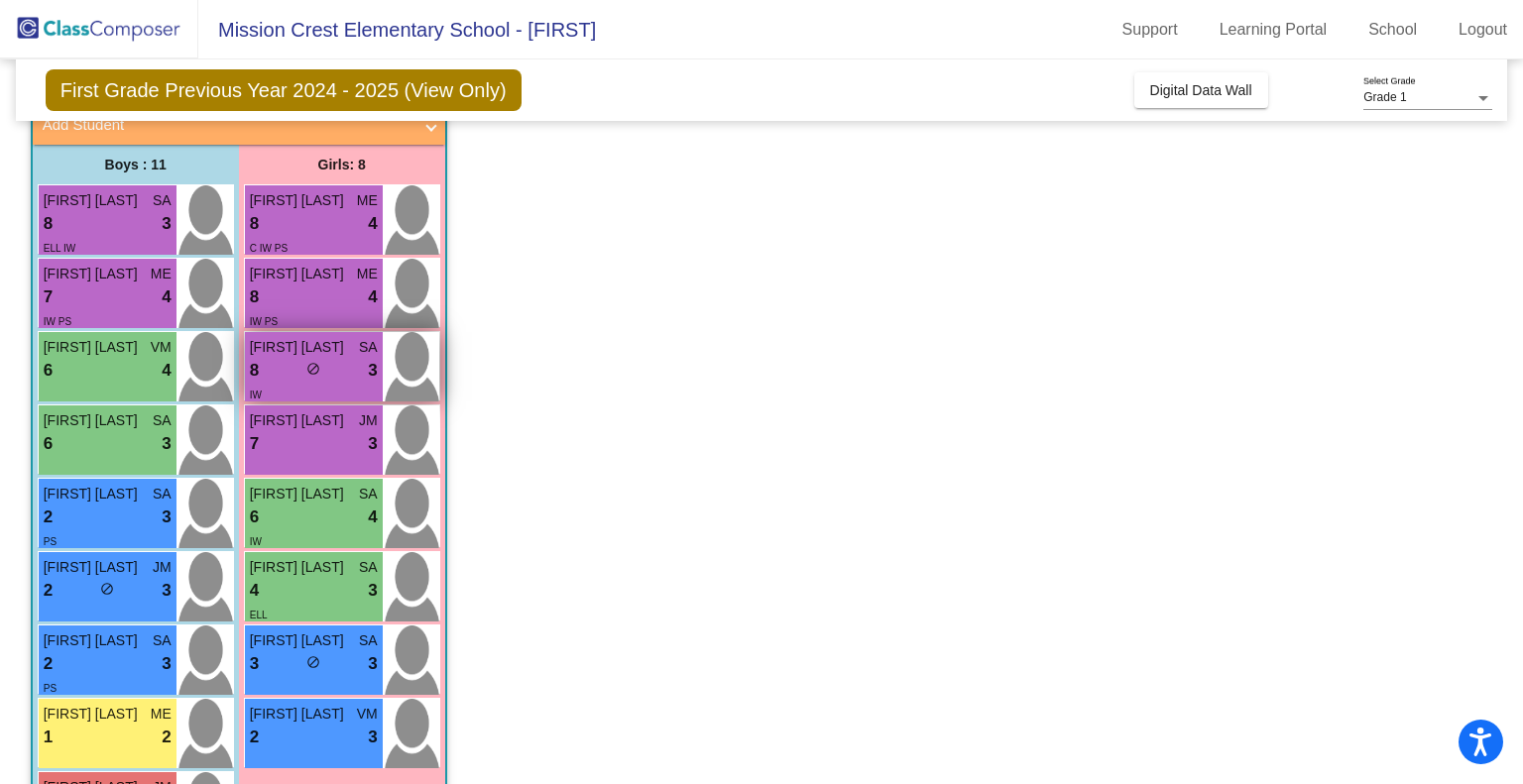 click on "[FIRST] [LAST]" at bounding box center [299, 347] 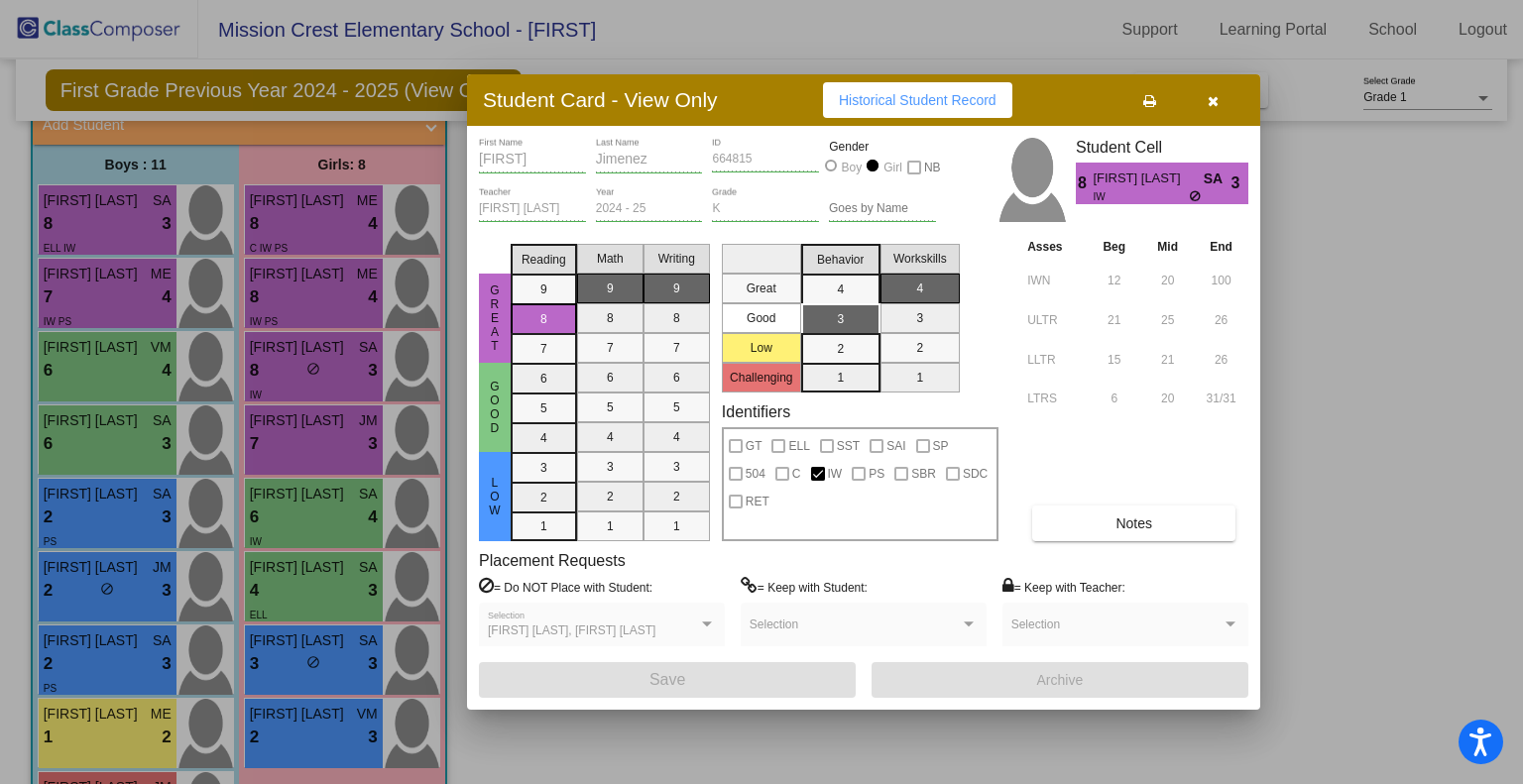 click on "Notes" at bounding box center (1133, 523) 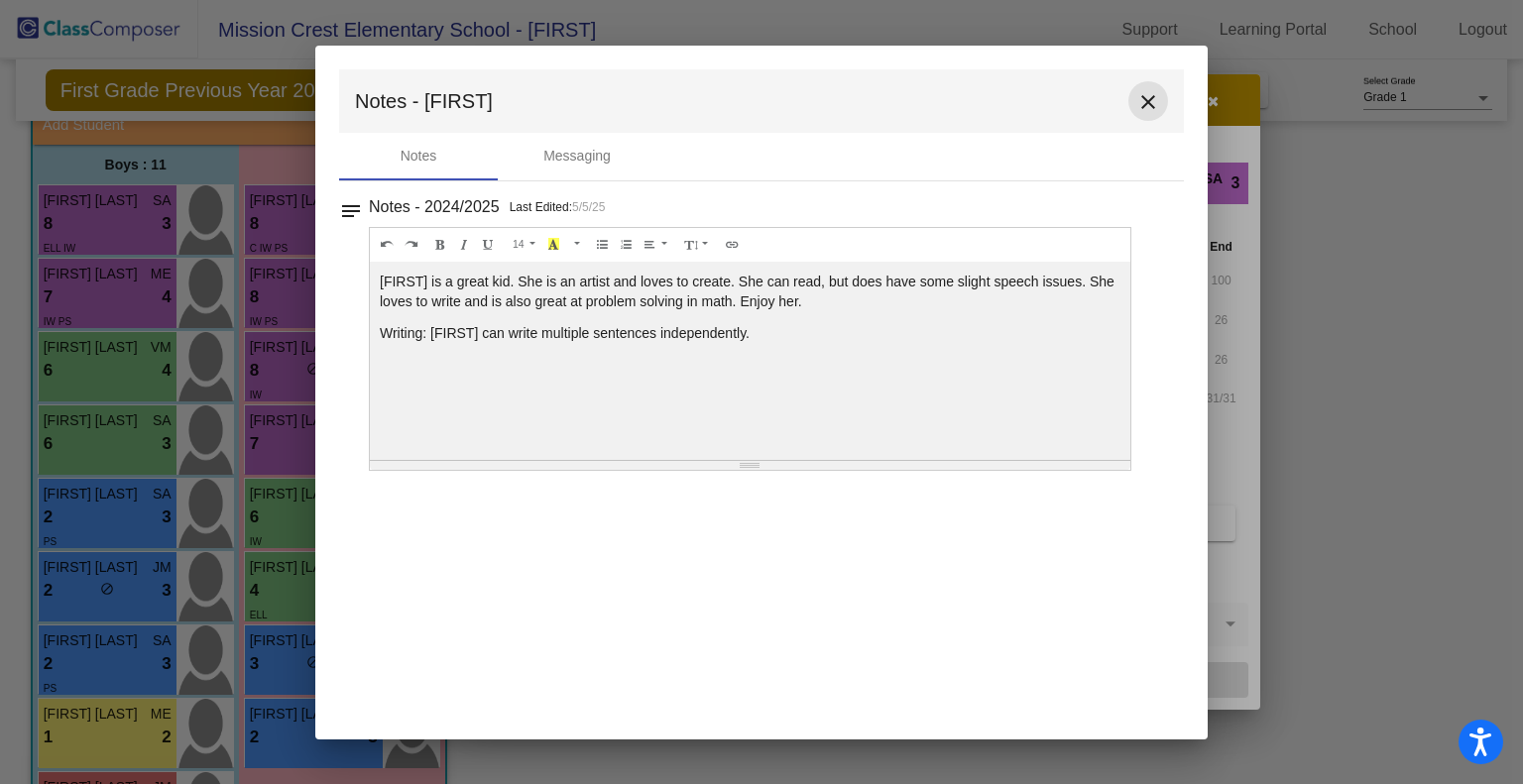 click on "close" at bounding box center (1148, 102) 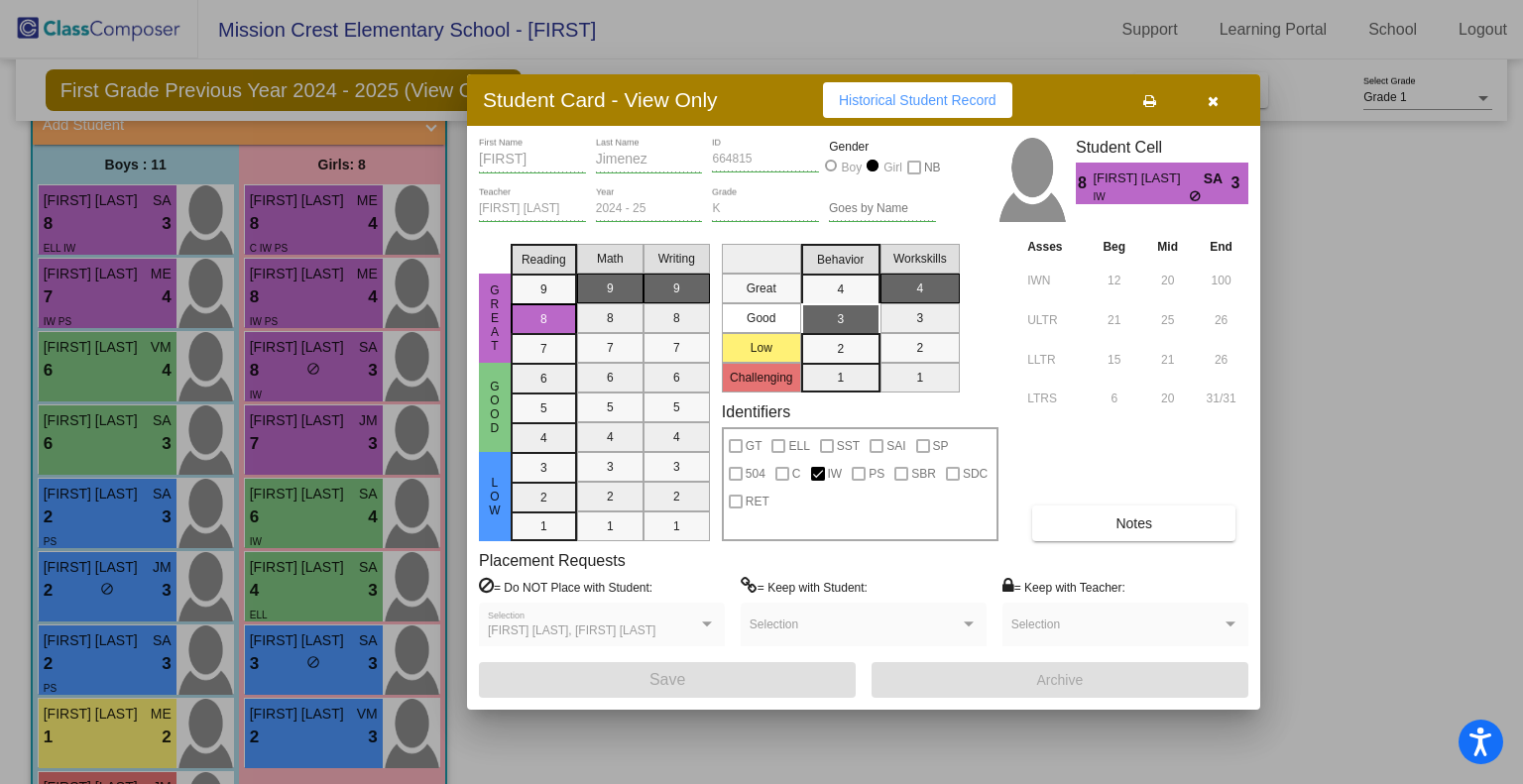 click at bounding box center (1213, 100) 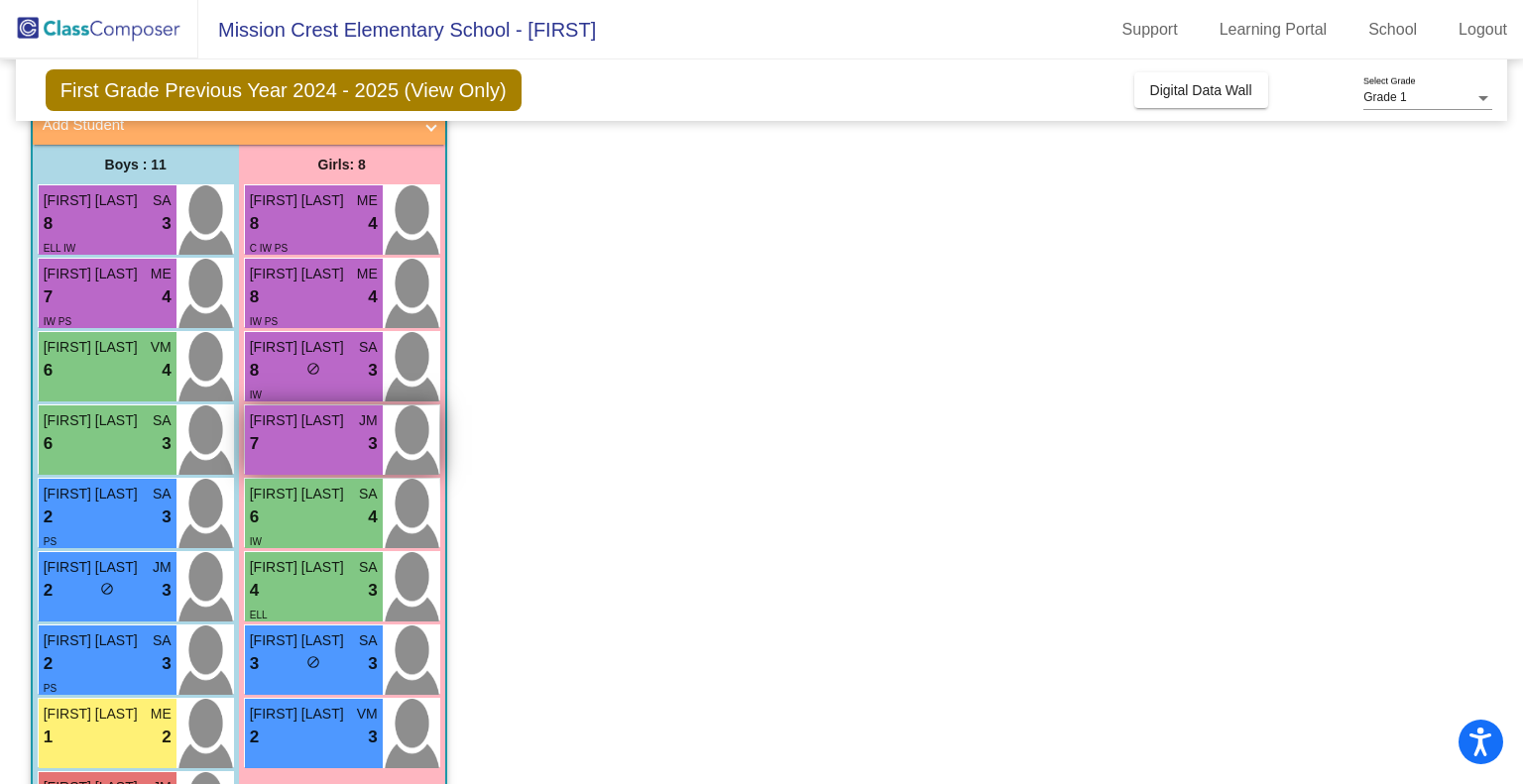 click at bounding box center (410, 440) 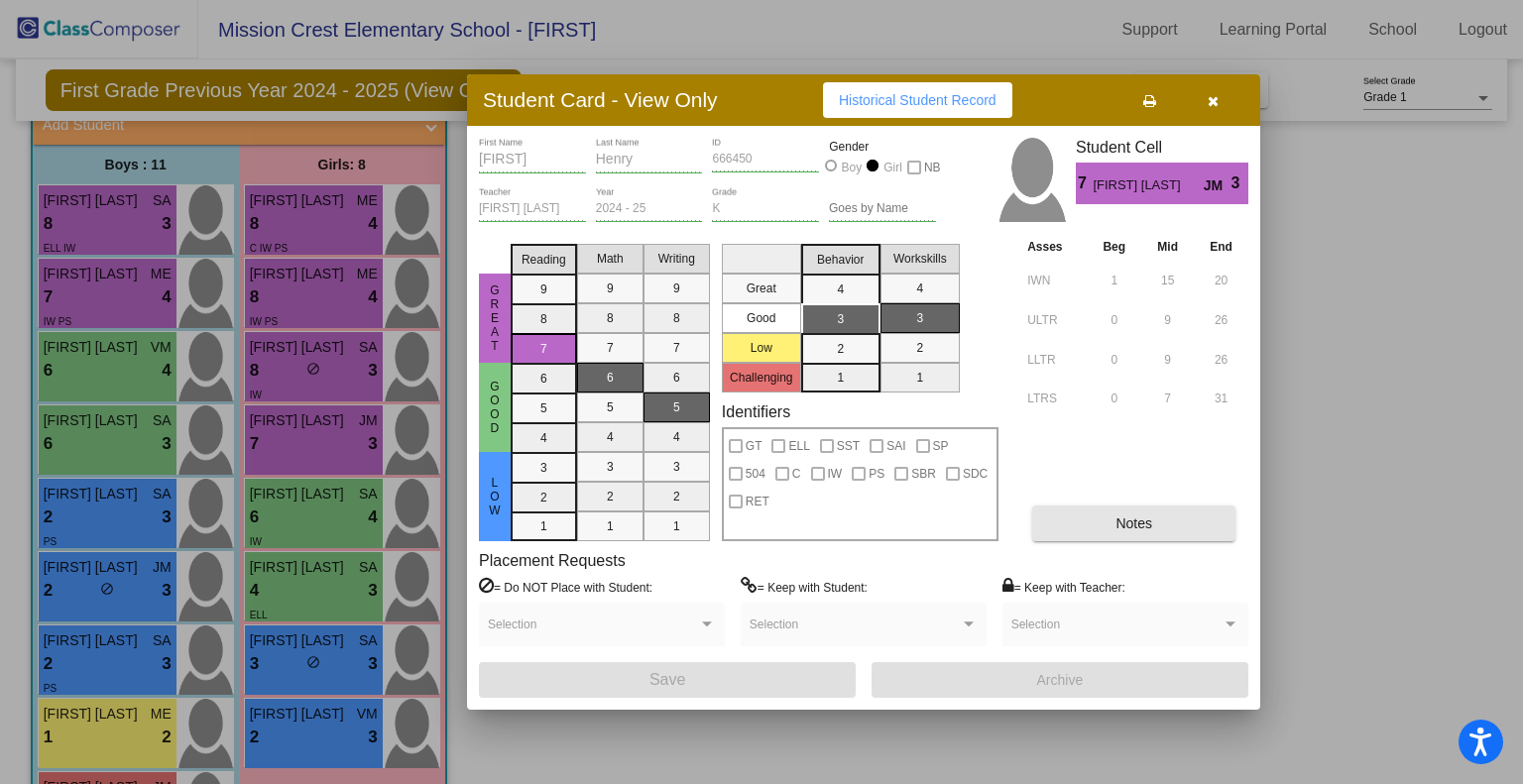 click on "Notes" at bounding box center [1133, 523] 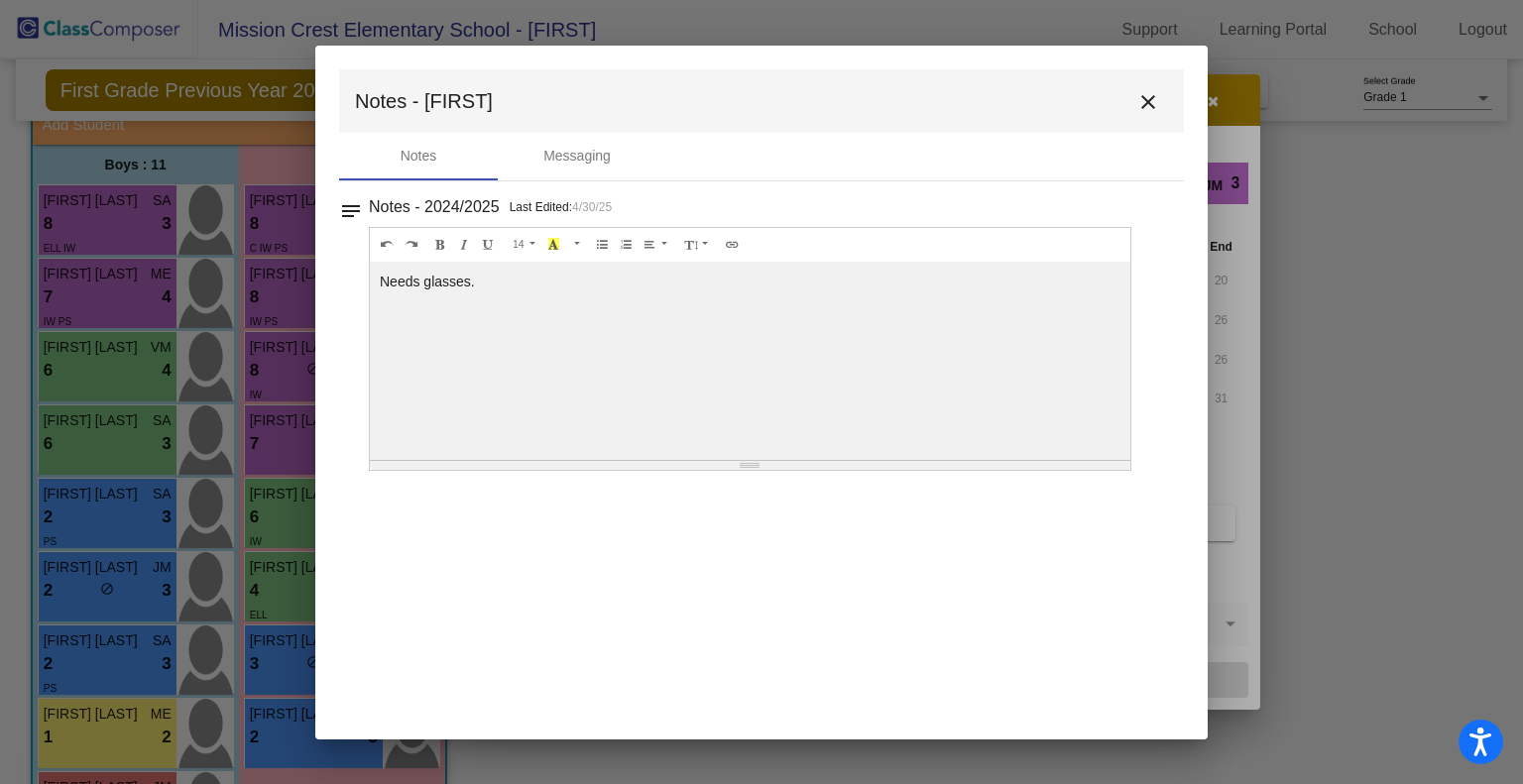 click on "close" at bounding box center [1148, 102] 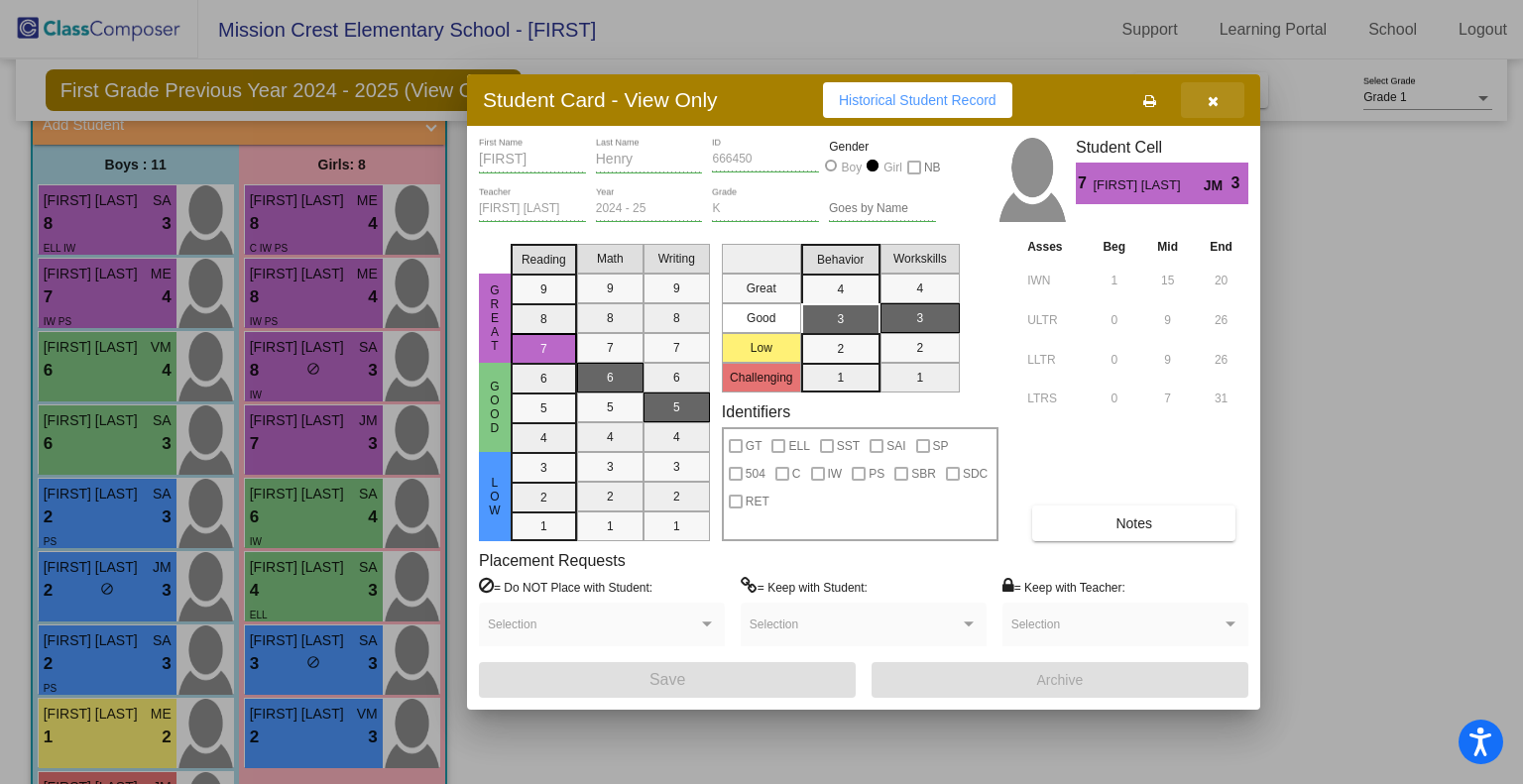 click at bounding box center (1213, 101) 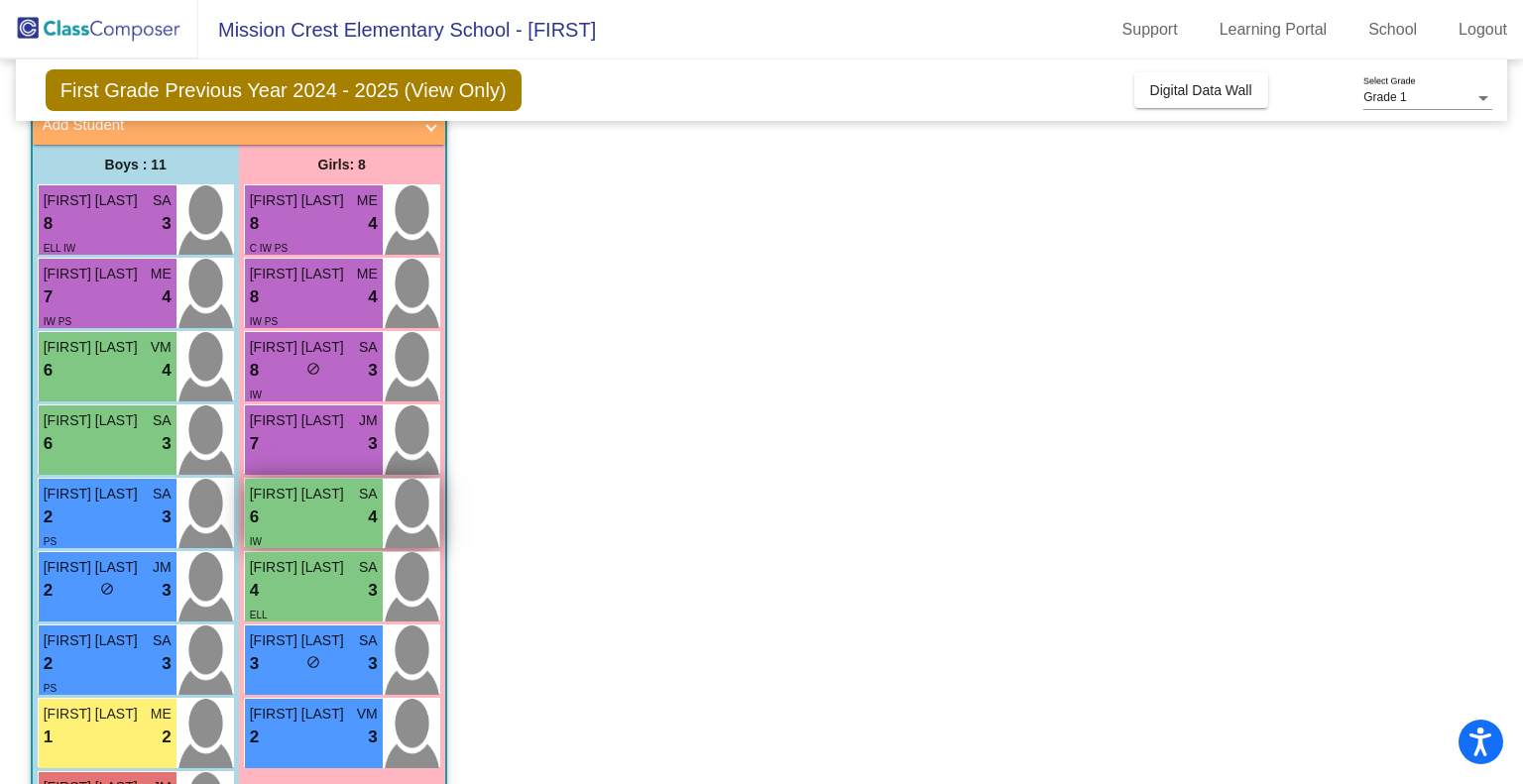 click at bounding box center (410, 513) 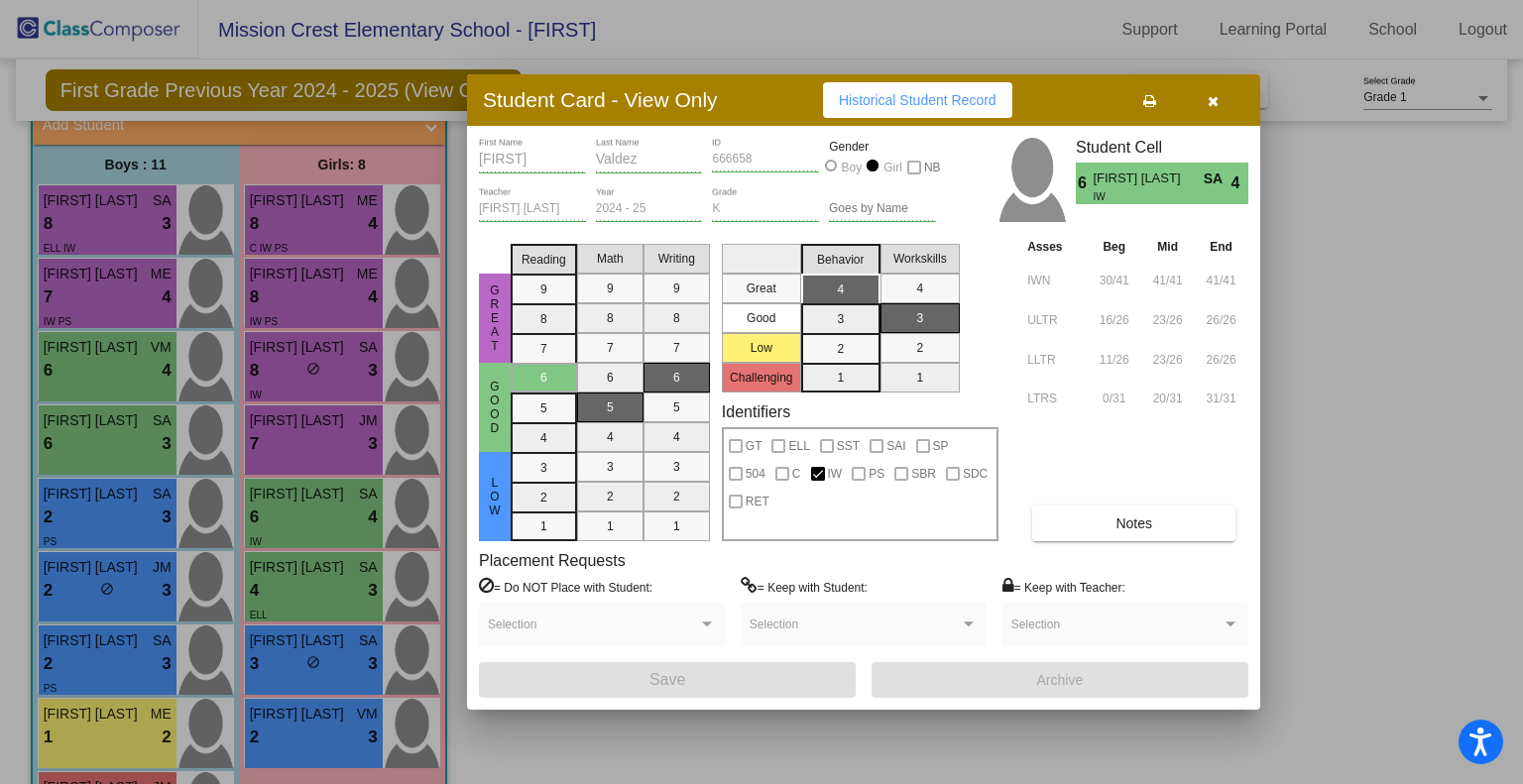 click on "Notes" at bounding box center [1133, 523] 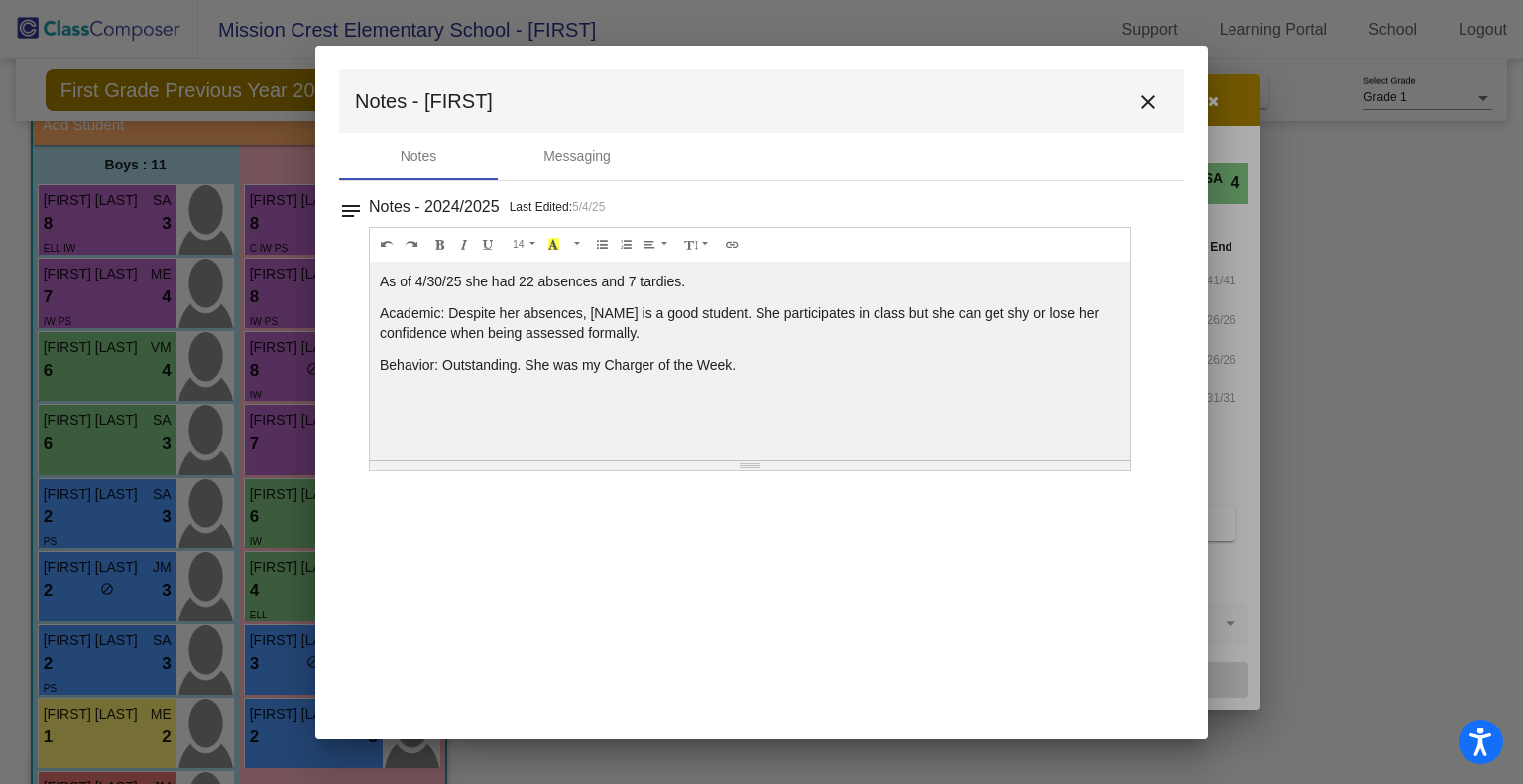 click on "close" at bounding box center [1148, 101] 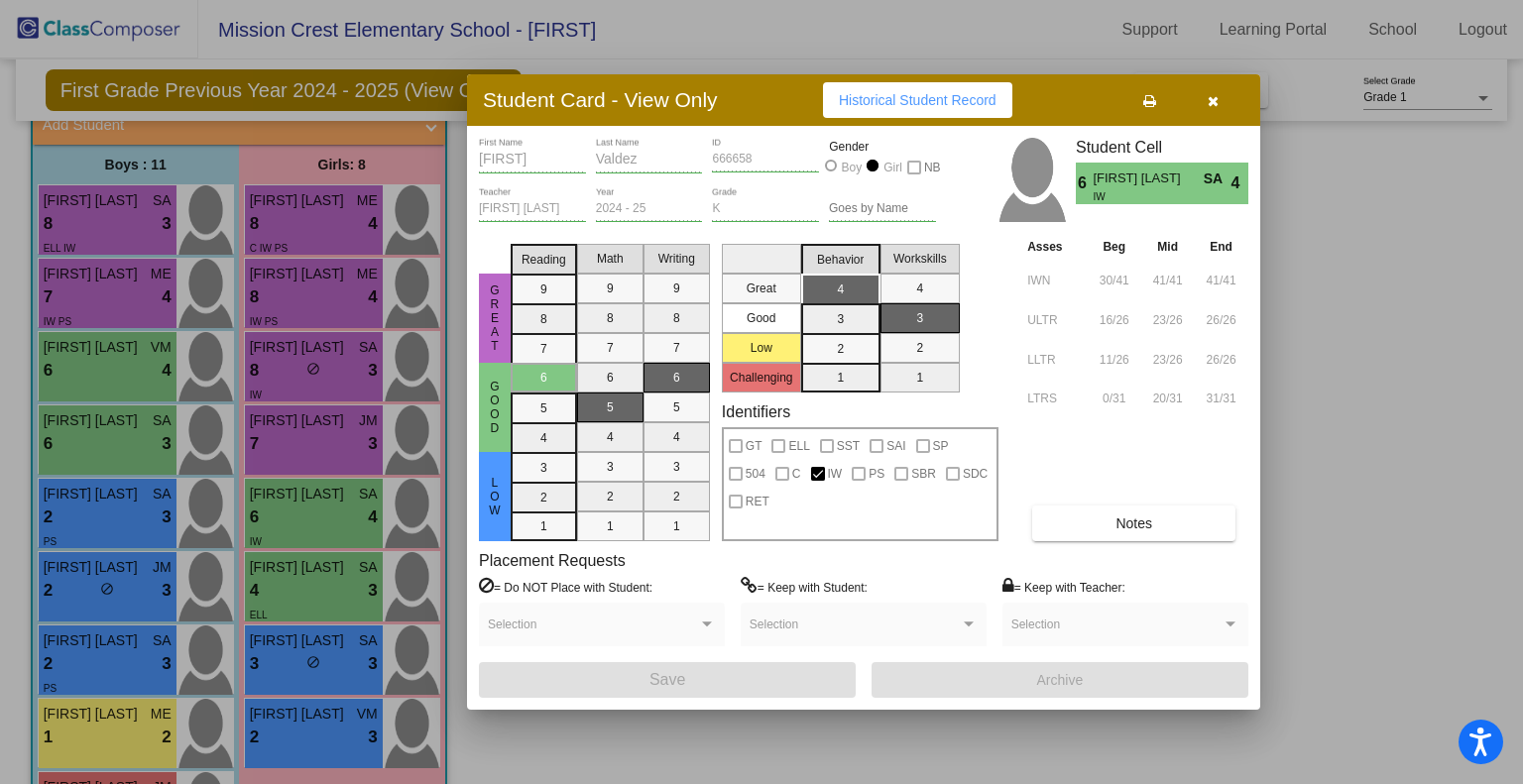click at bounding box center (1213, 101) 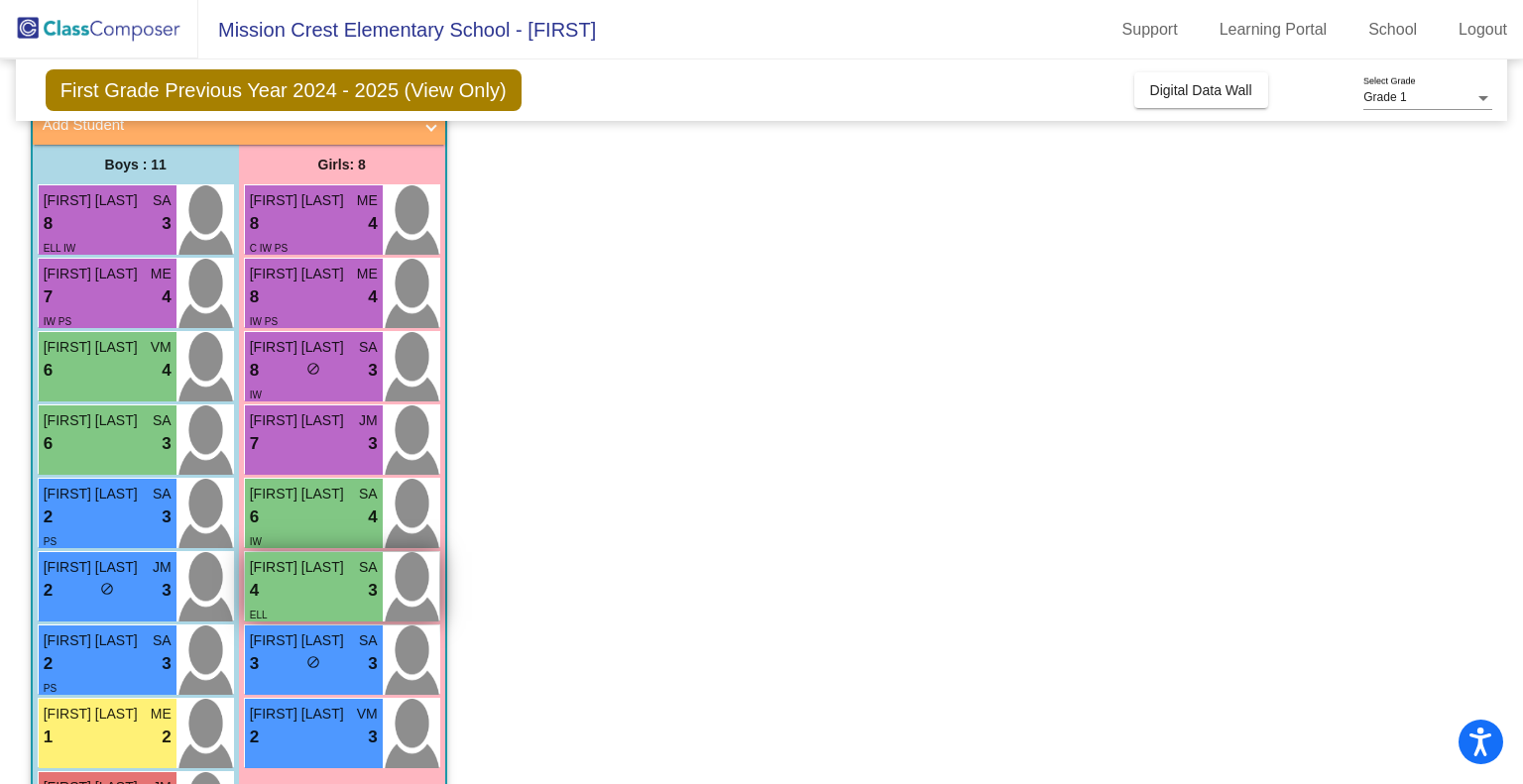 click at bounding box center (410, 587) 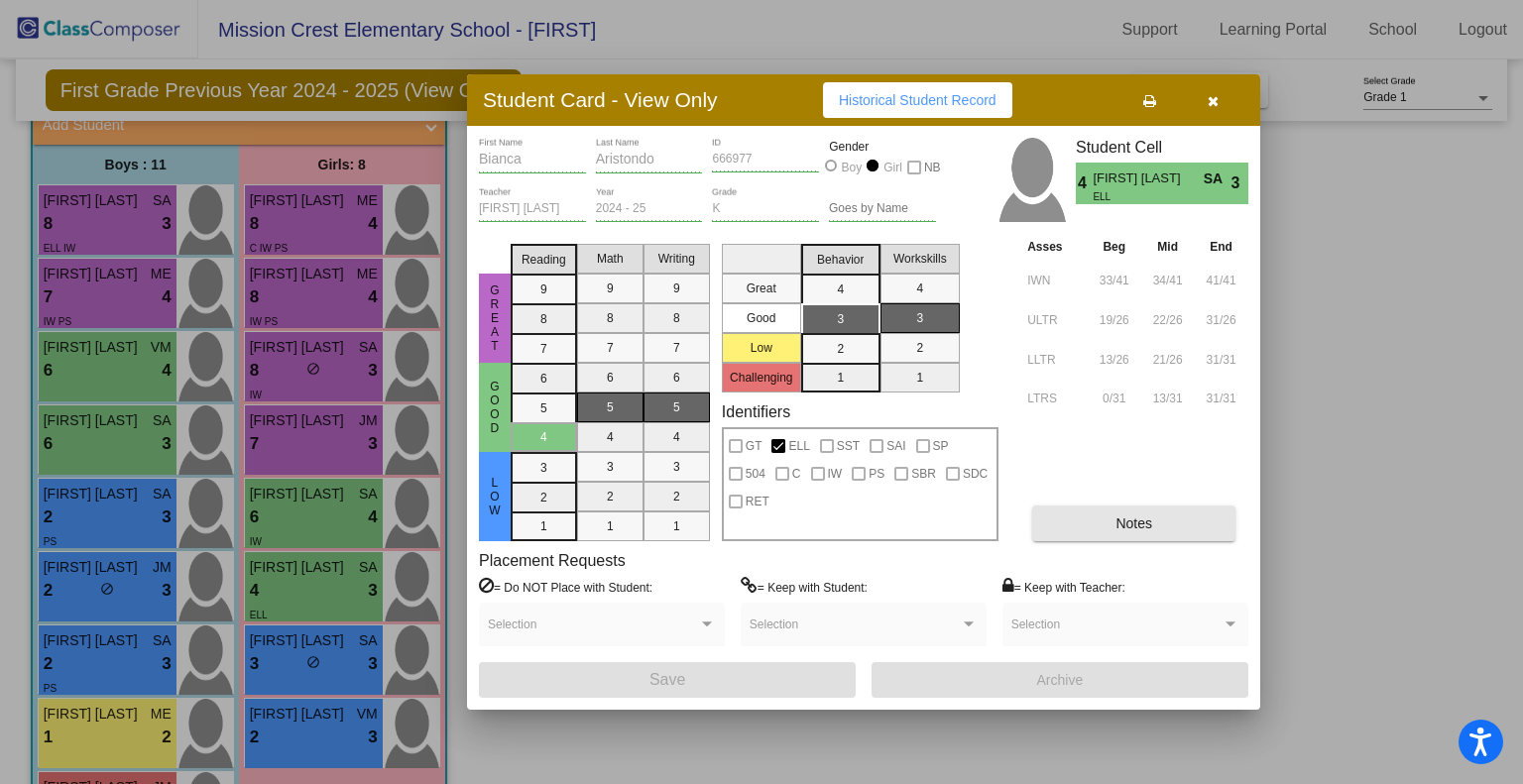 click on "Notes" at bounding box center [1133, 523] 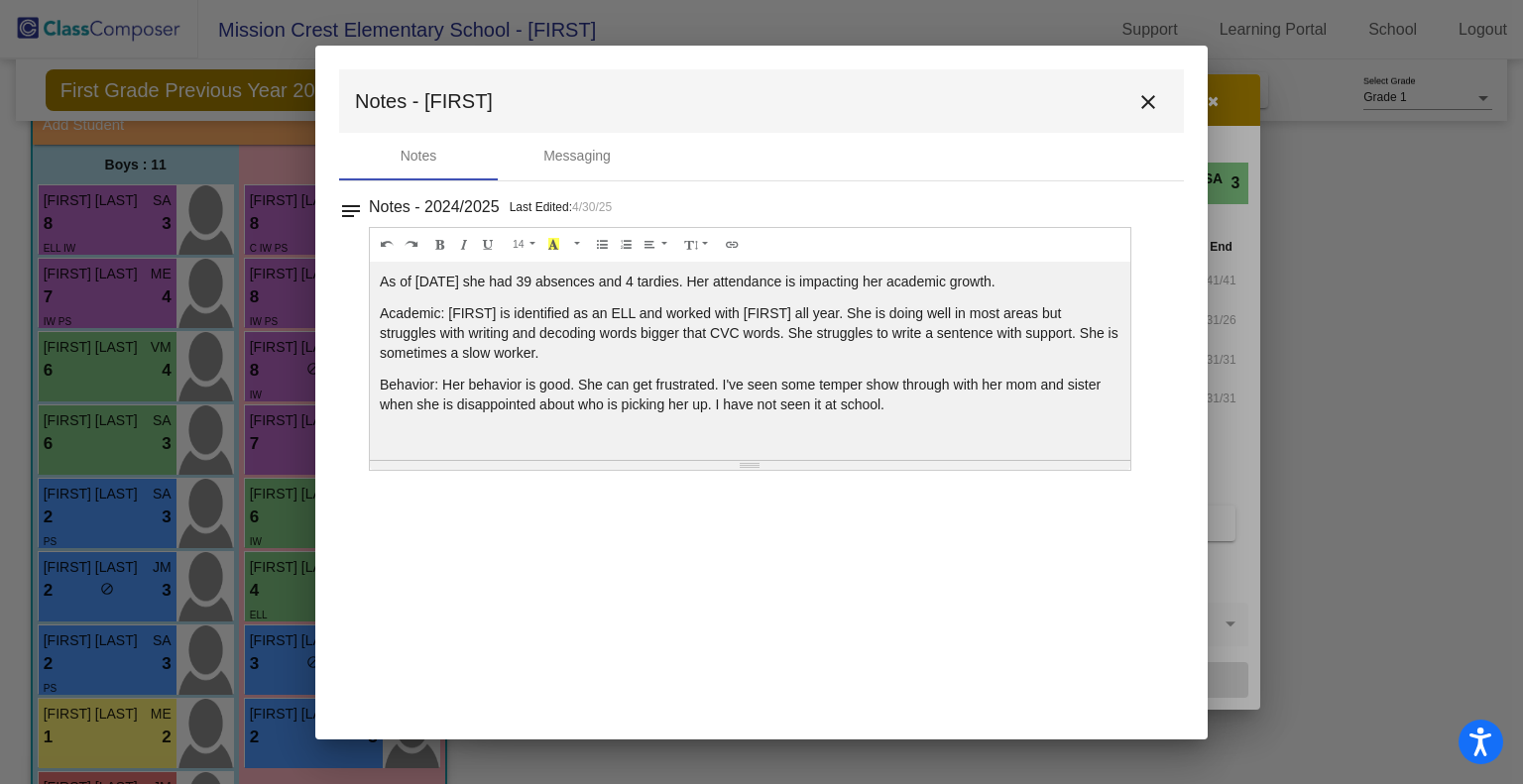 click on "close" at bounding box center [1148, 102] 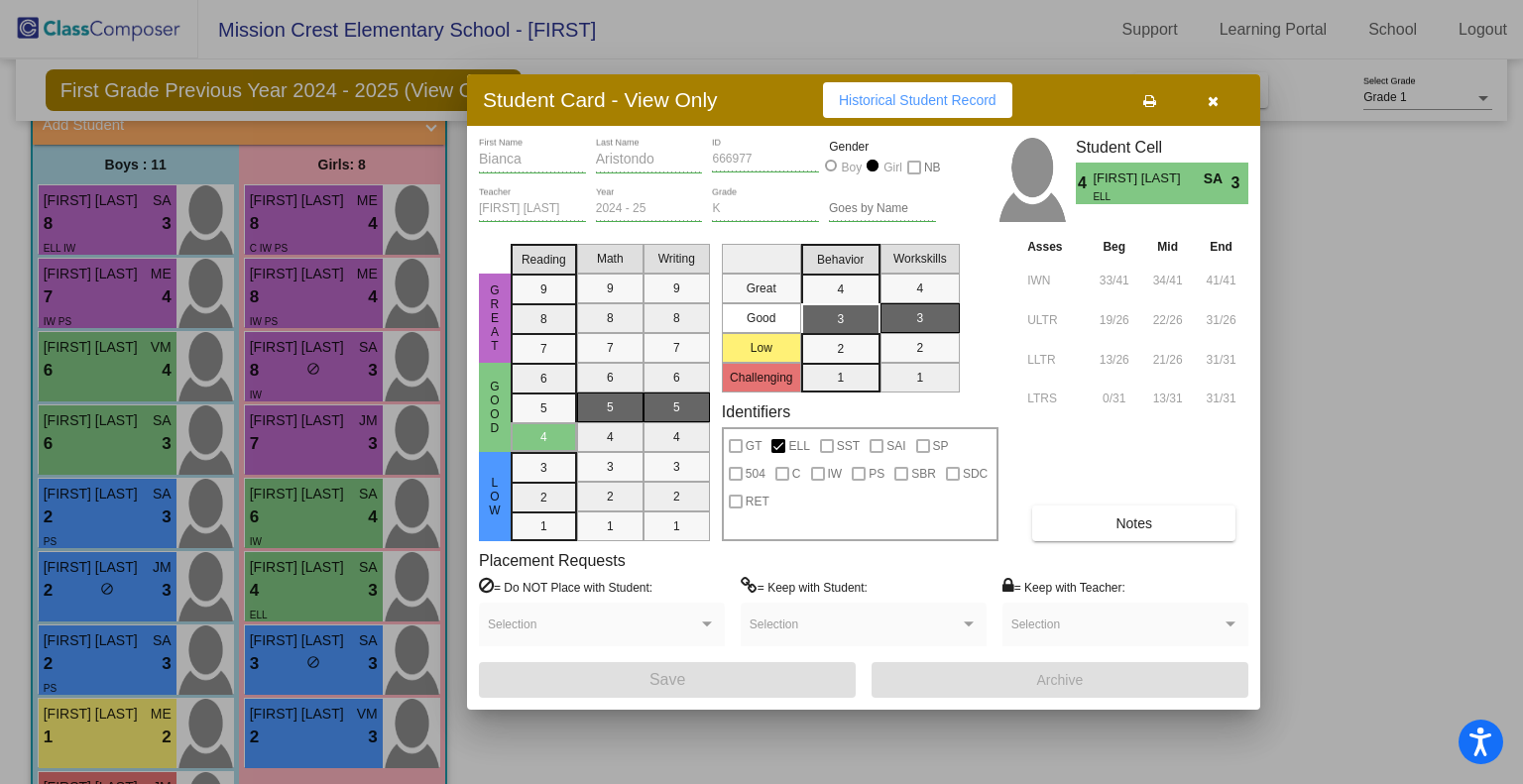 click at bounding box center [1213, 100] 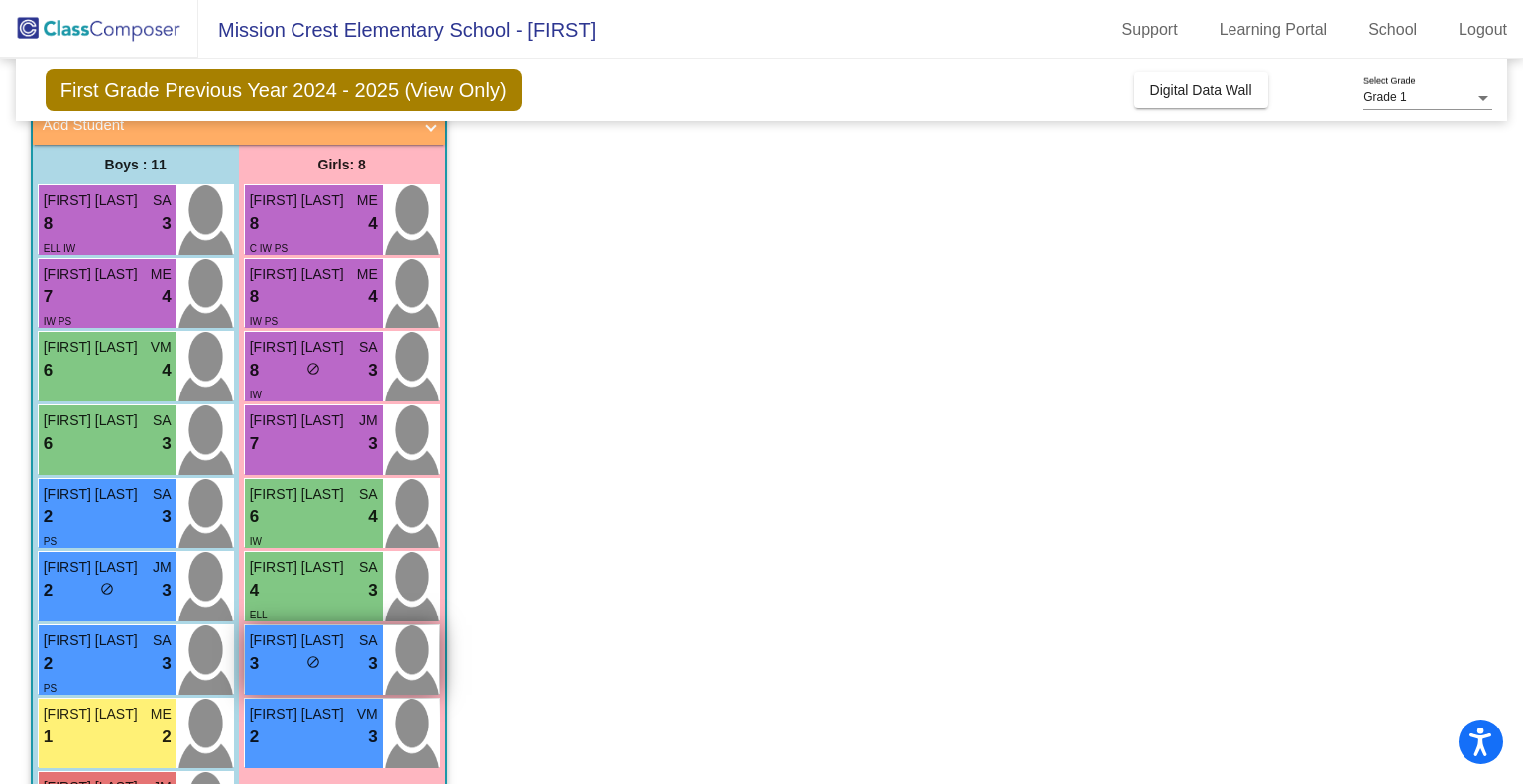click at bounding box center [410, 660] 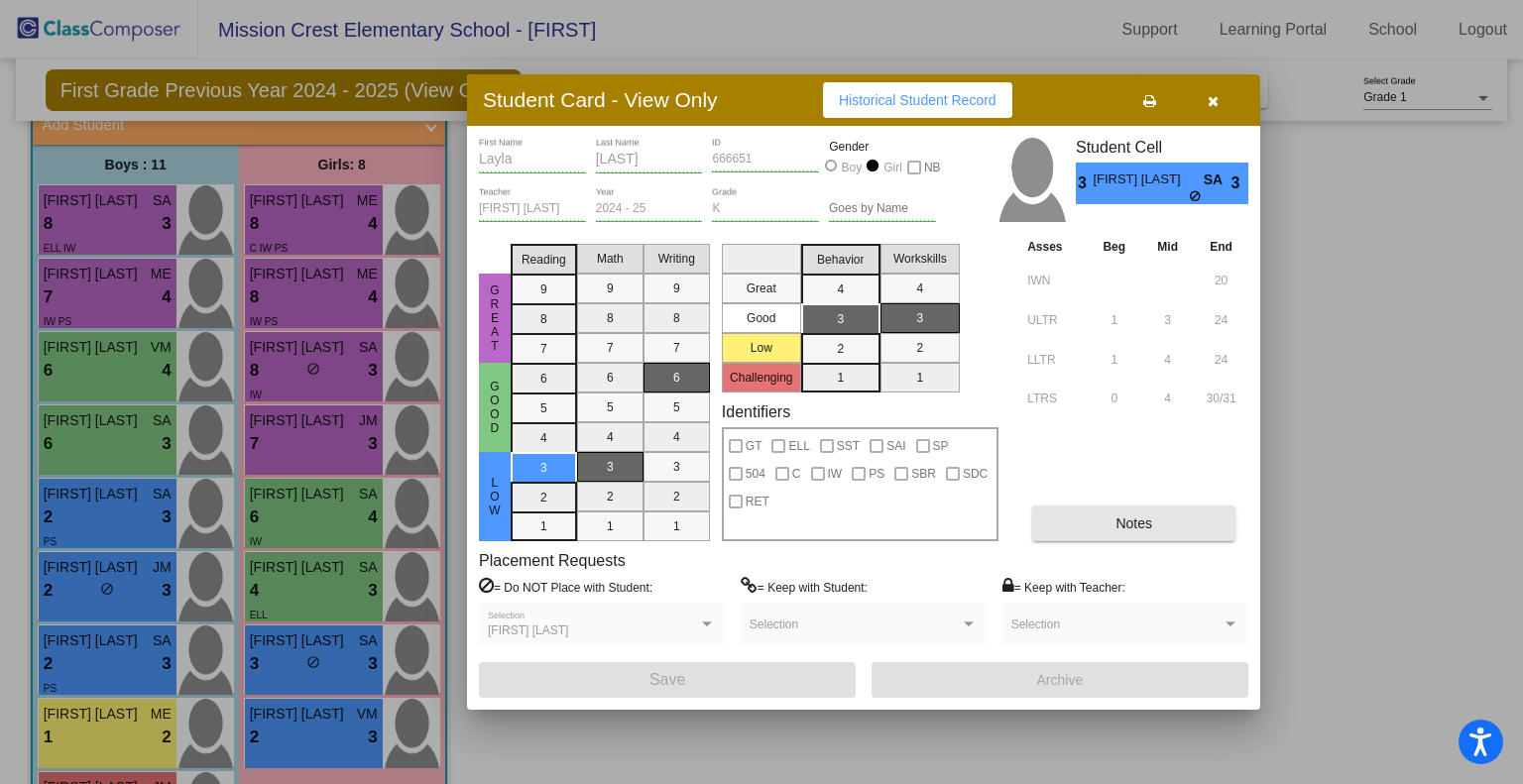 click on "Notes" at bounding box center [1133, 523] 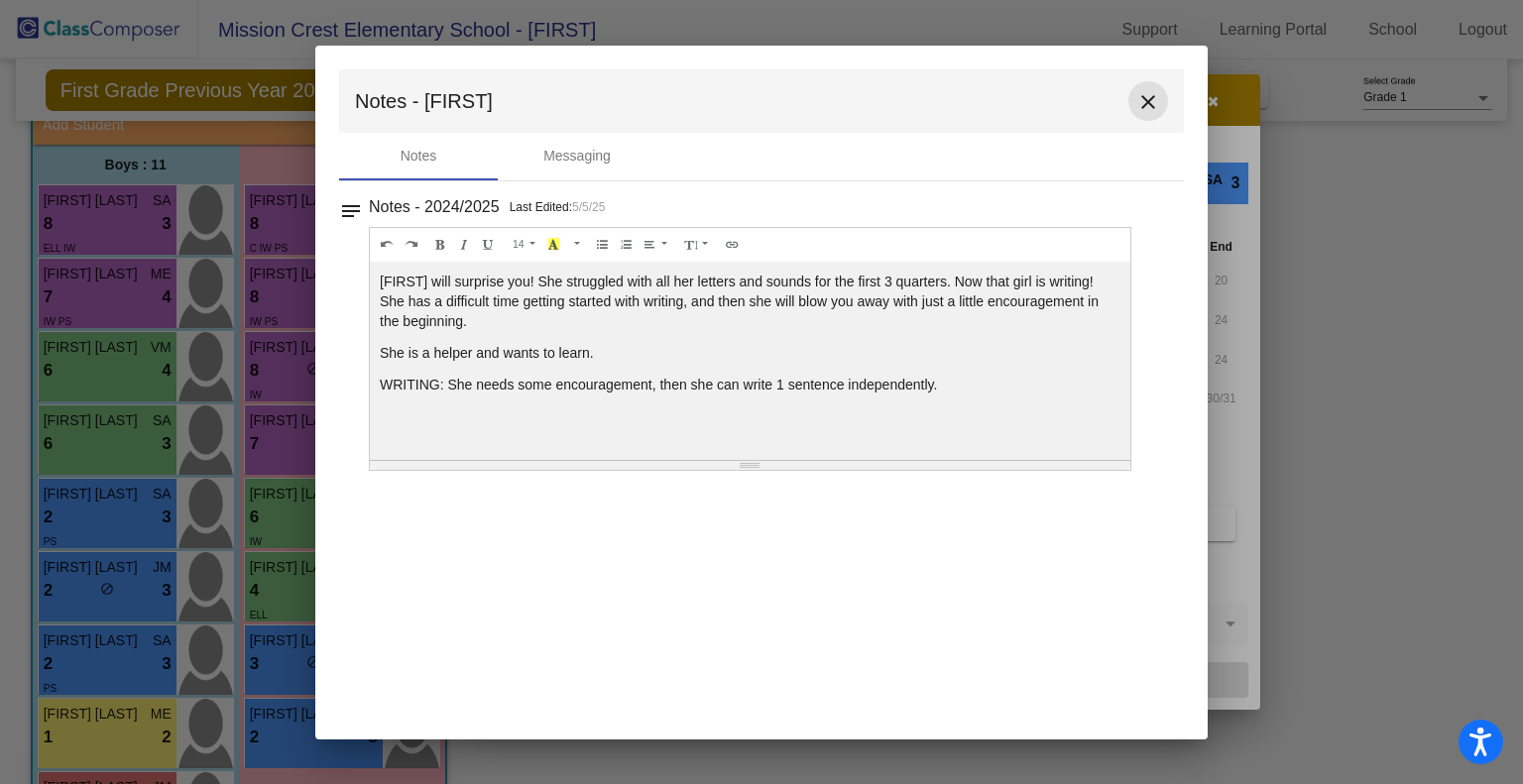 click on "close" at bounding box center (1148, 102) 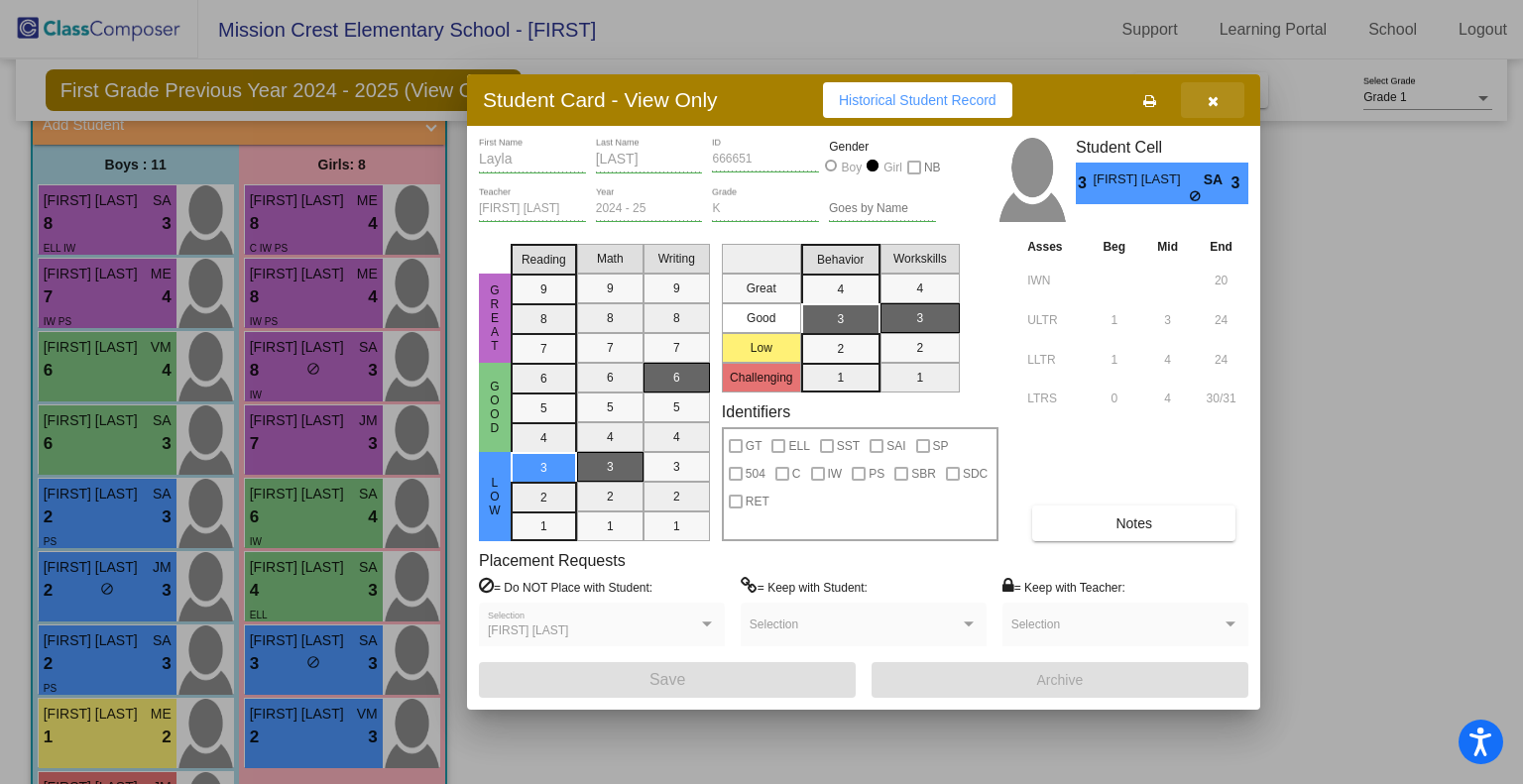 click at bounding box center [1213, 101] 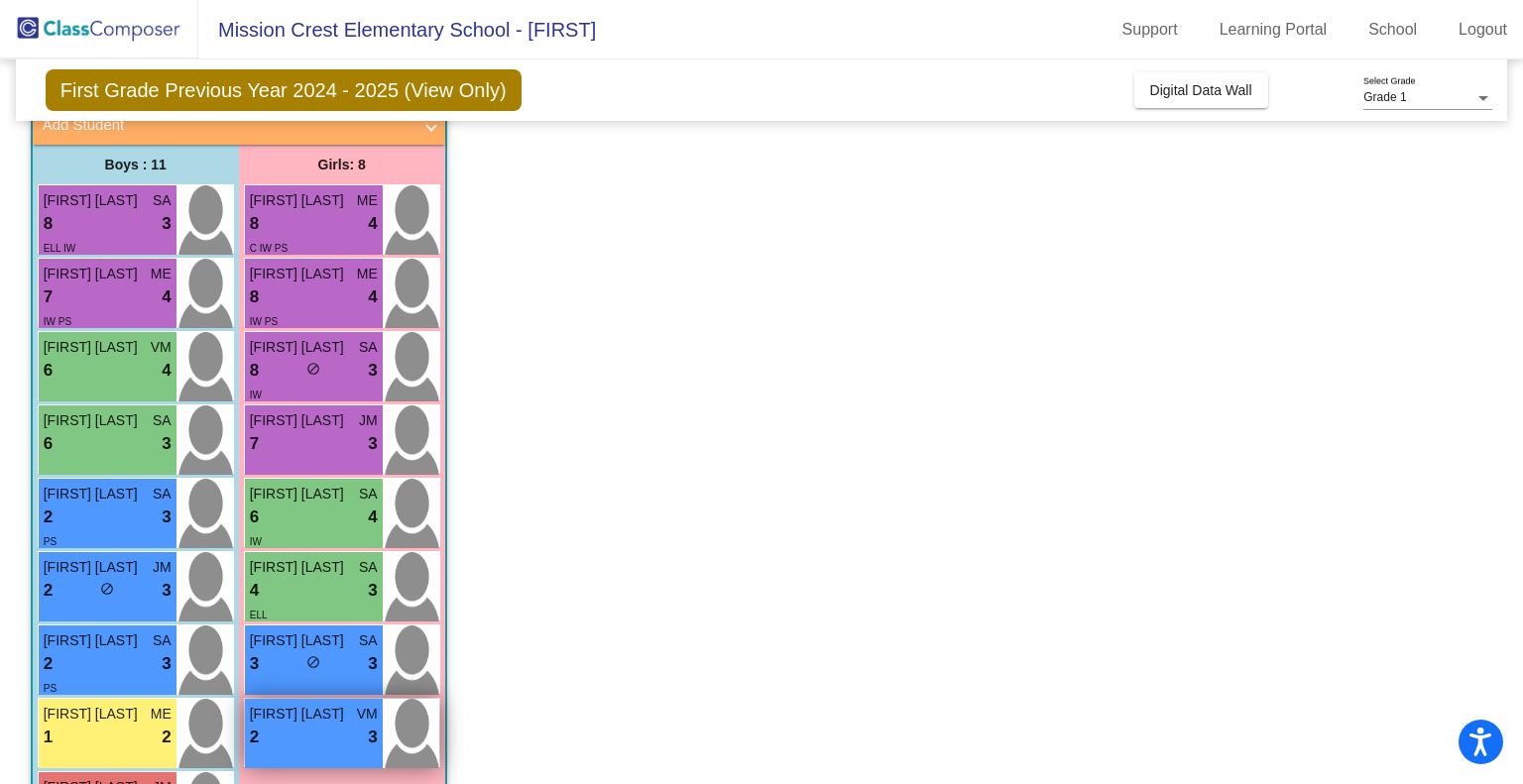 click on "2 lock do_not_disturb_alt 3" at bounding box center [313, 737] 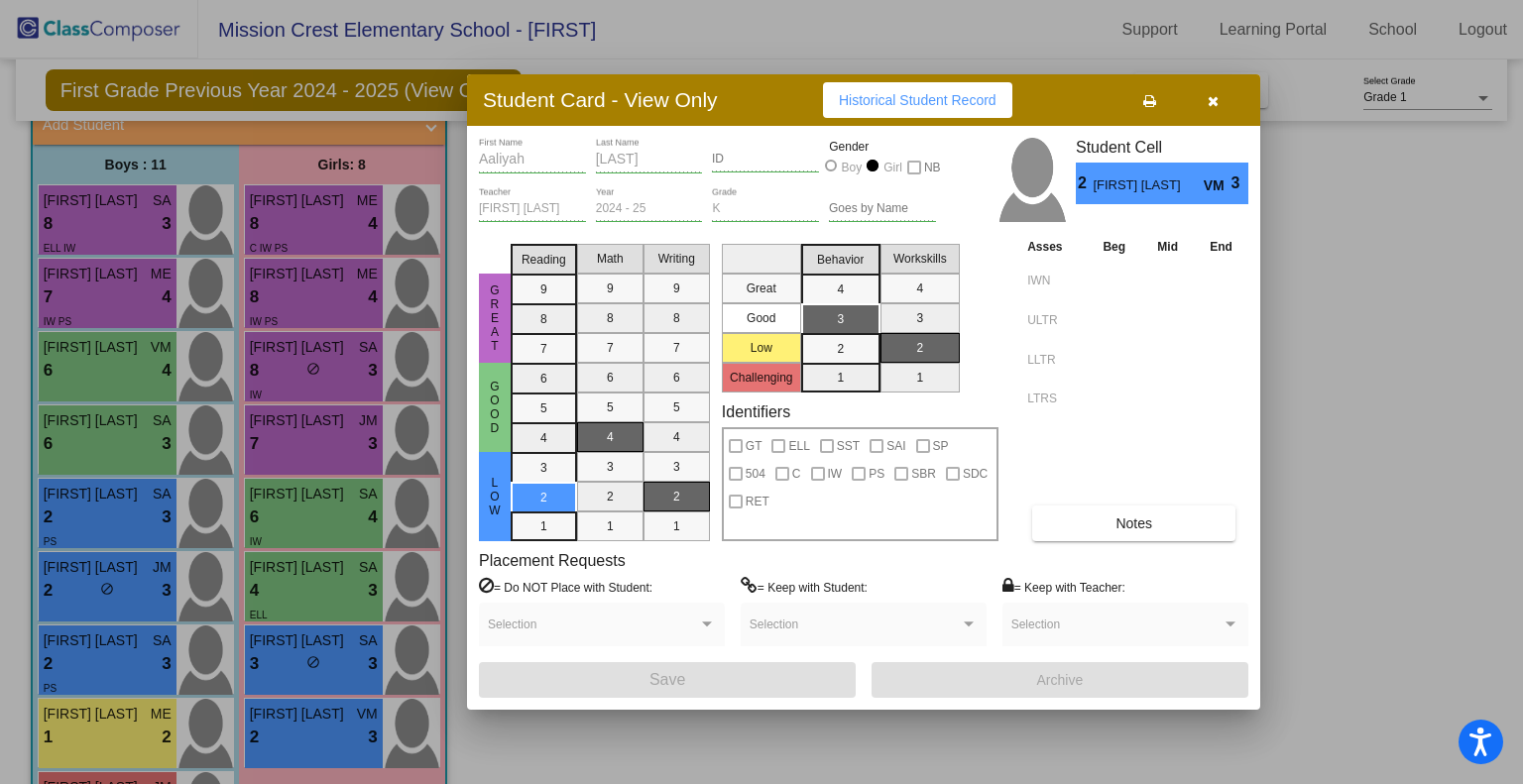 click on "[FIRST] First Name [LAST] Last Name ID Gender   Boy   Girl   NB [FIRST] [LAST] Teacher 2024 - 25 Year K Grade Goes by Name Student Cell 2 [FIRST] [LAST] VM 3   Great   Good   Low  Reading 9 8 7 6 5 4 3 2 1 Math 9 8 7 6 5 4 3 2 1 Writing 9 8 7 6 5 4 3 2 1 Great Good Low Challenging Behavior 4 3 2 1 Workskills 4 3 2 1 Identifiers   GT   ELL   SST   SAI   SP   504   C   IW   PS   SBR   SDC   RET Asses Beg Mid End IWN ULTR LLTR LTRS  Notes  Placement Requests  = Do NOT Place with Student:   Selection  = Keep with Student:   Selection  = Keep with Teacher:   Selection  Save   Archive" at bounding box center (864, 417) 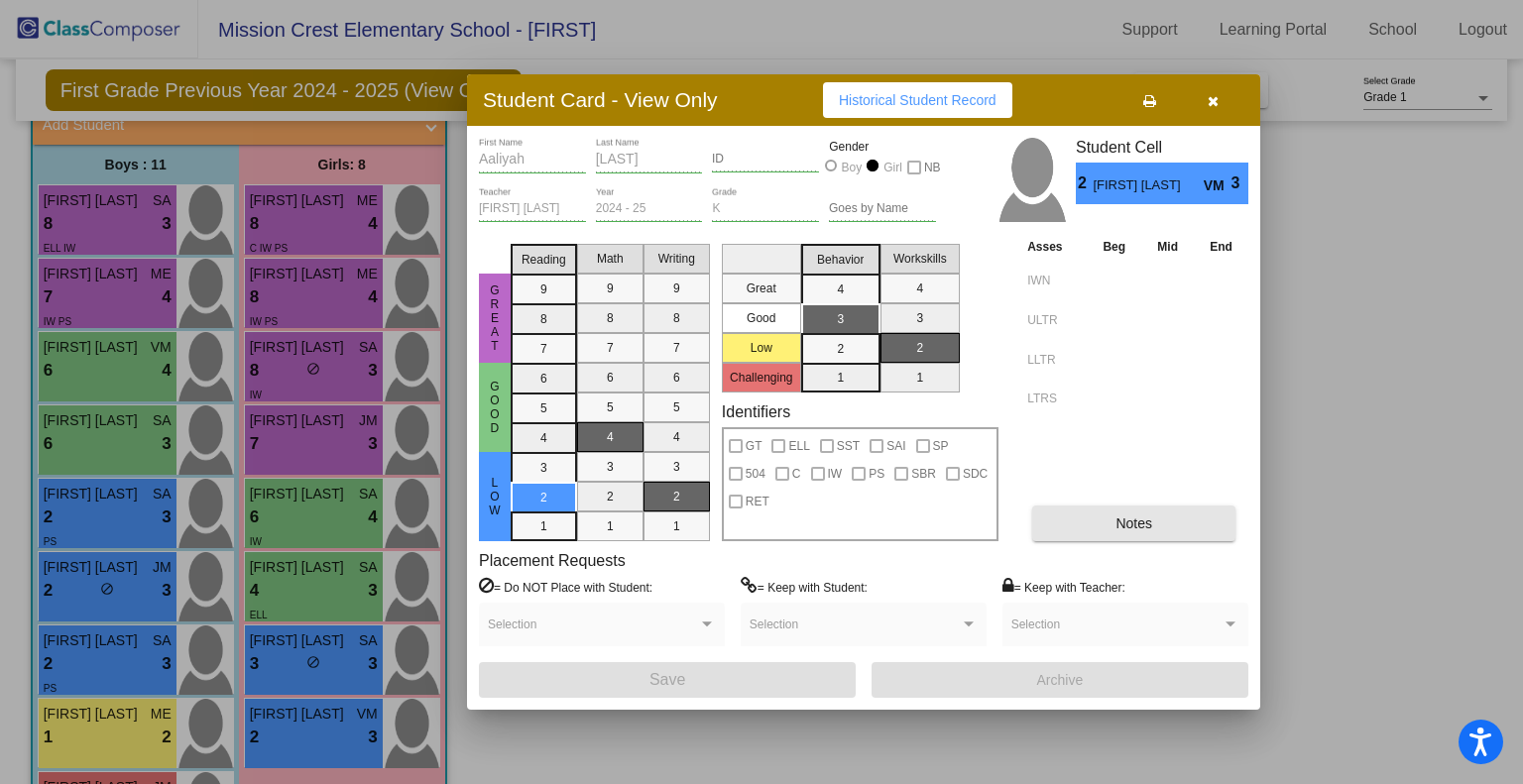 click on "Notes" at bounding box center (1133, 523) 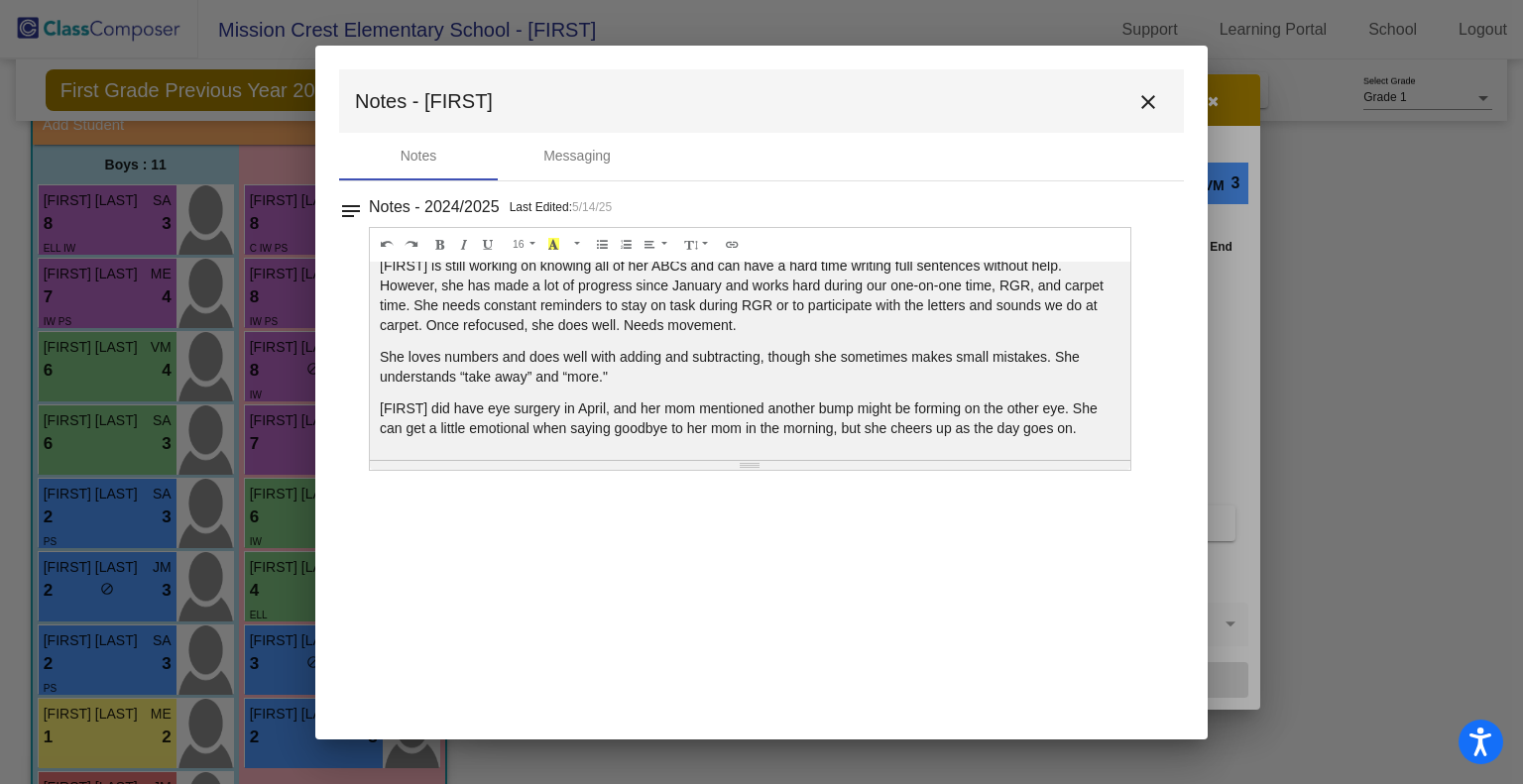 scroll, scrollTop: 86, scrollLeft: 0, axis: vertical 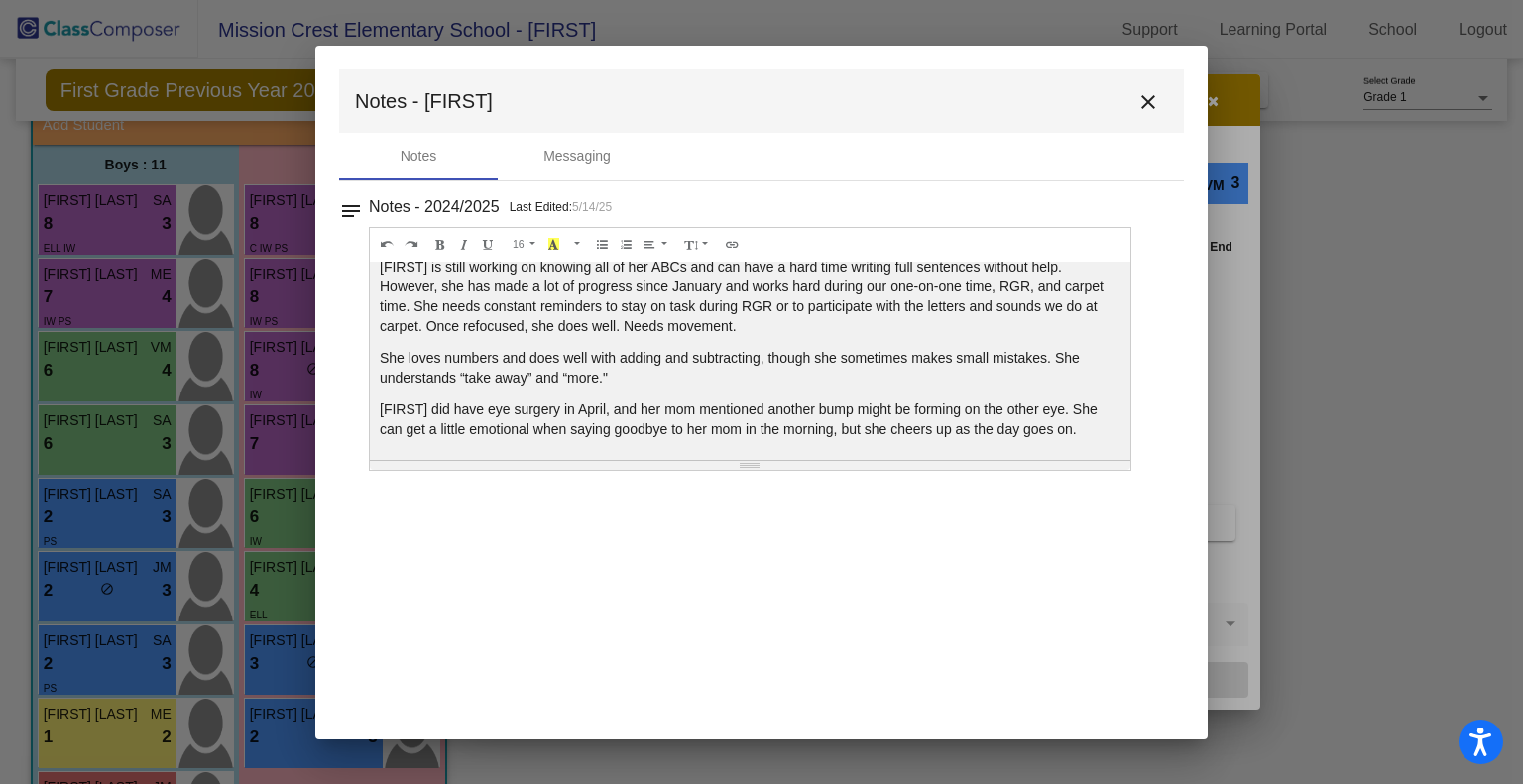 click on "close" at bounding box center (1148, 102) 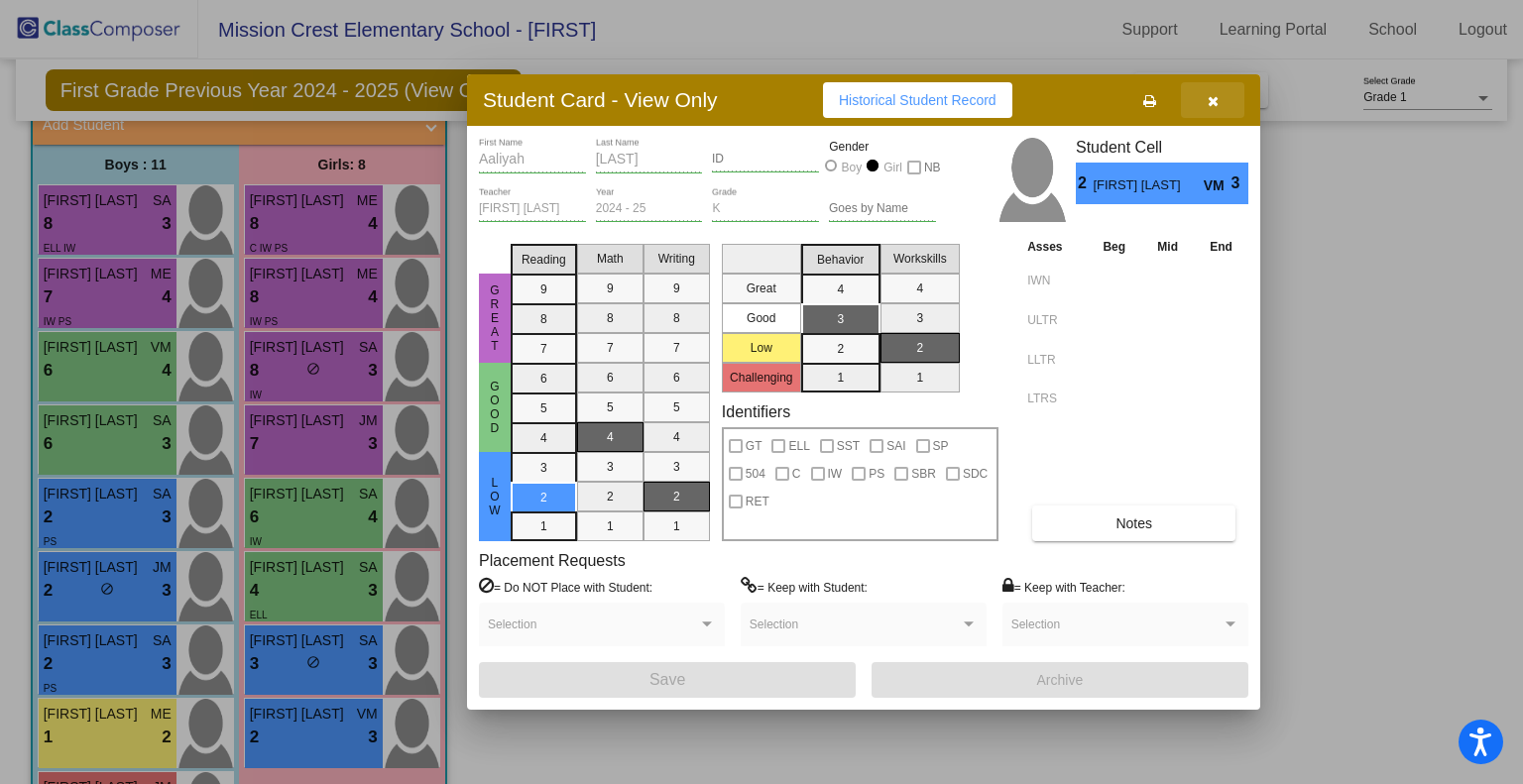 click at bounding box center [1213, 101] 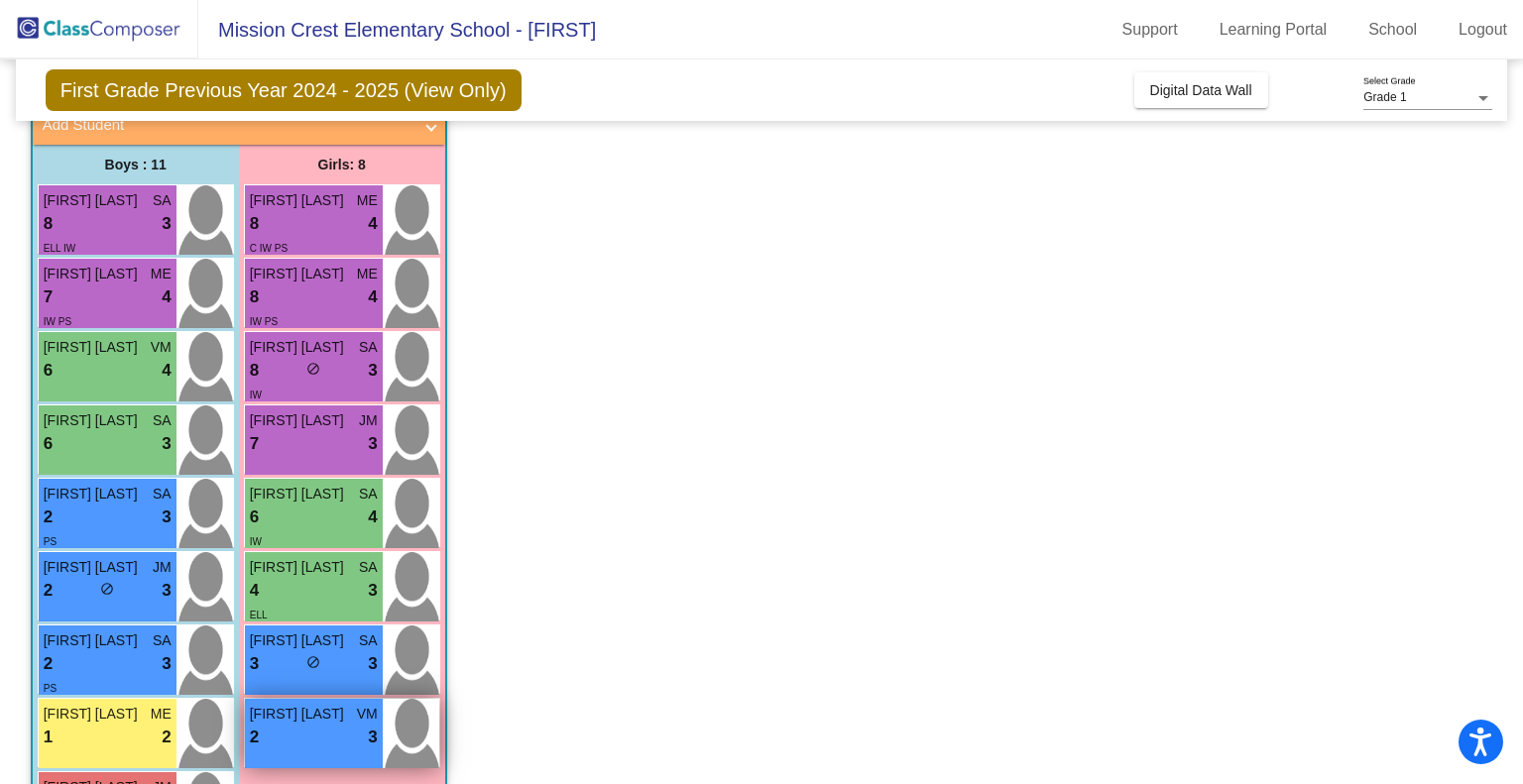 click on "2 lock do_not_disturb_alt 3" at bounding box center (313, 737) 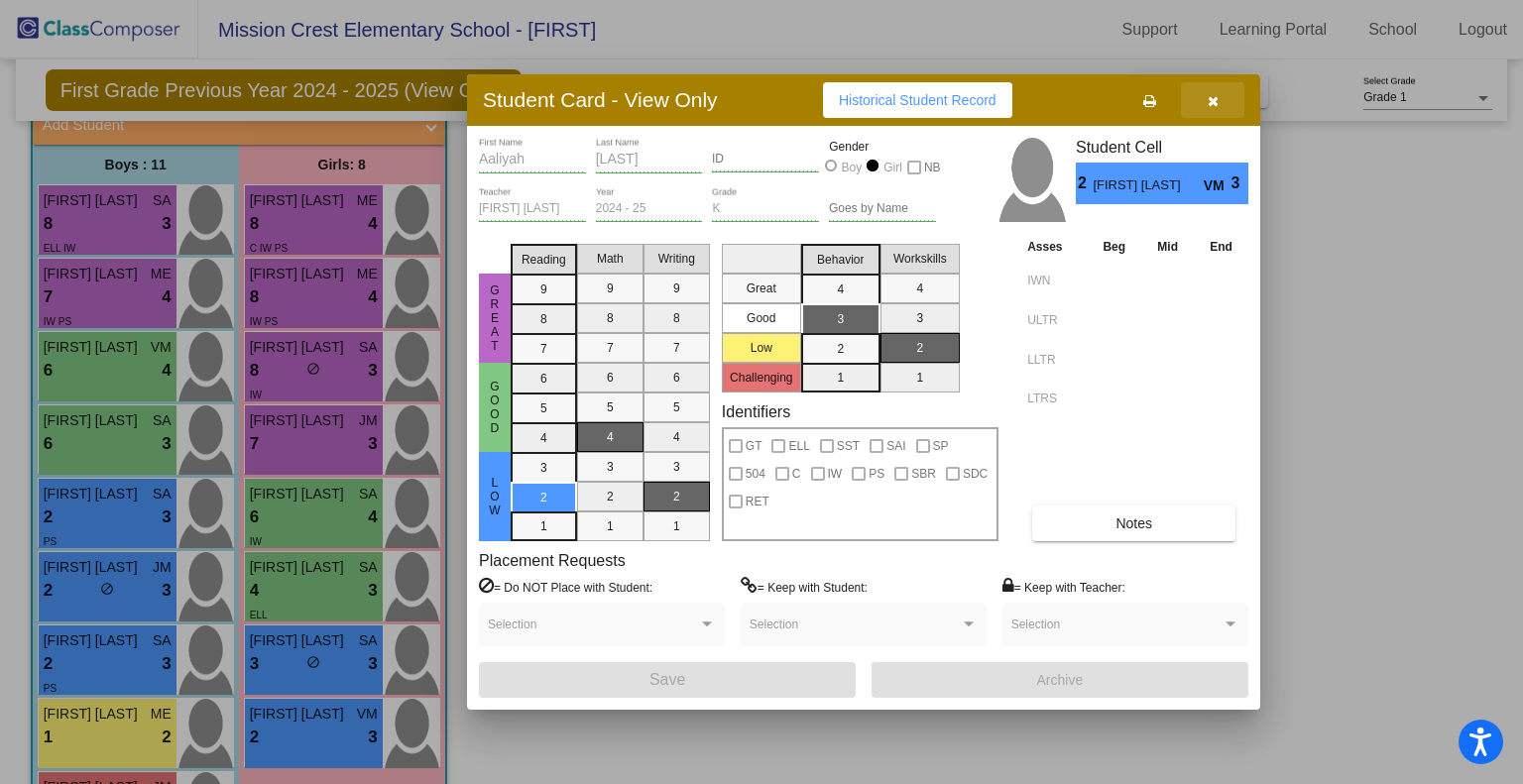 click at bounding box center (1213, 101) 